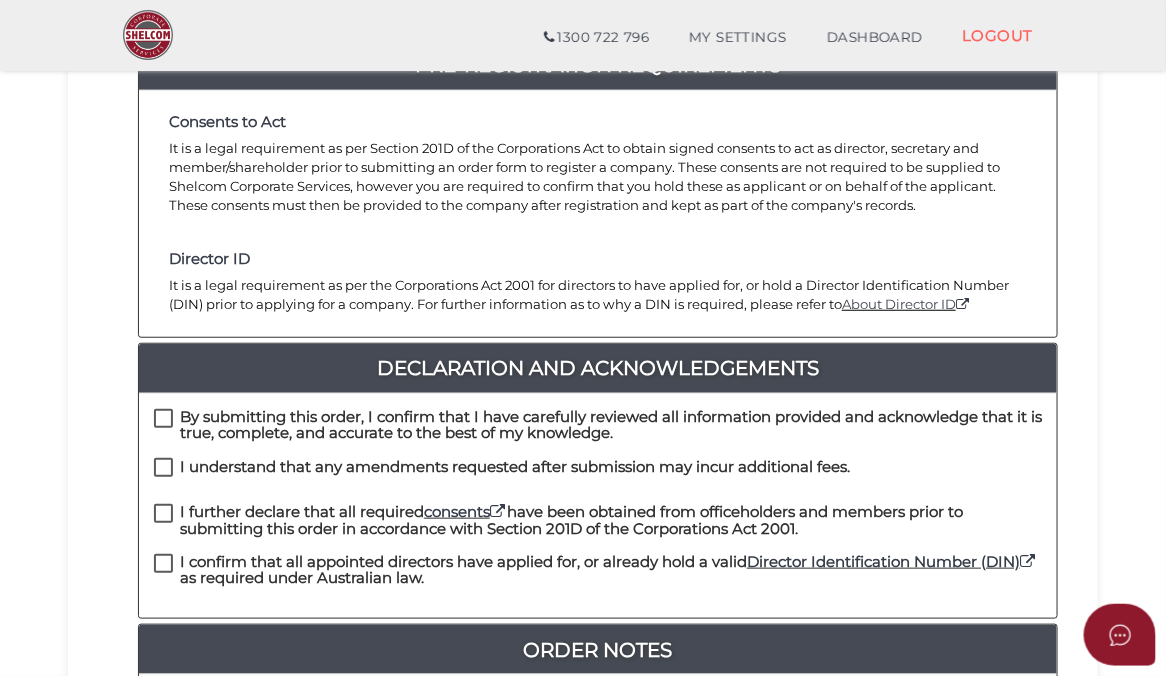 scroll, scrollTop: 0, scrollLeft: 0, axis: both 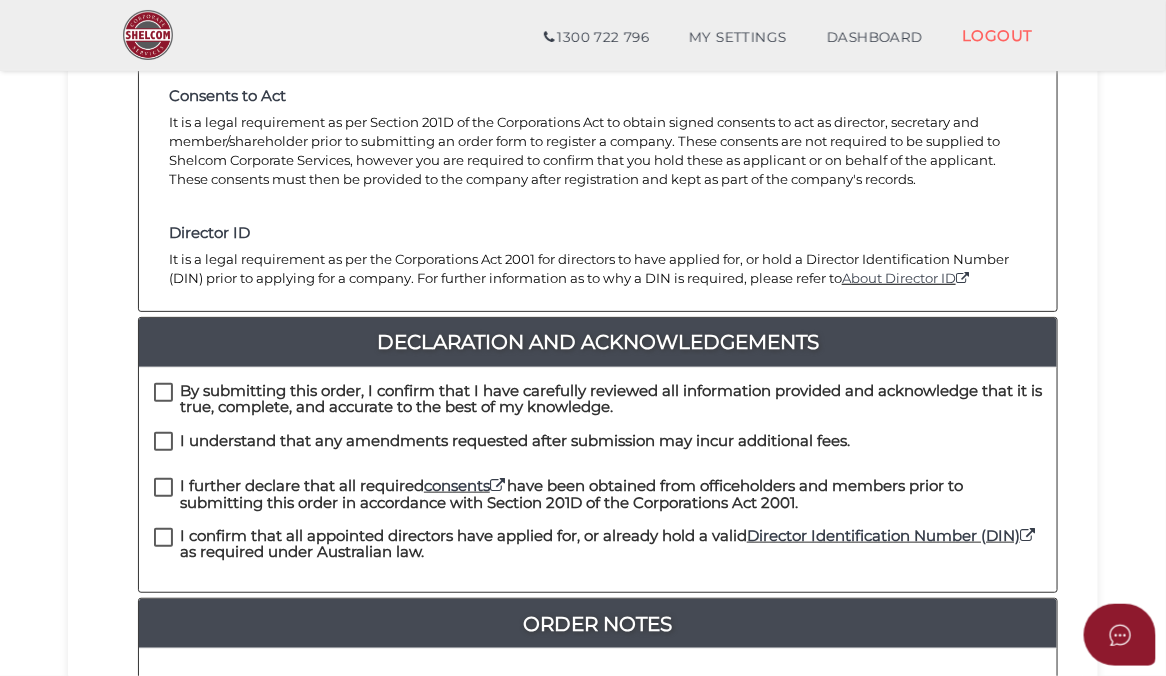 click on "By submitting this order, I confirm that I have carefully reviewed all information provided and acknowledge that it is true, complete, and accurate to the best of my knowledge." at bounding box center (611, 399) 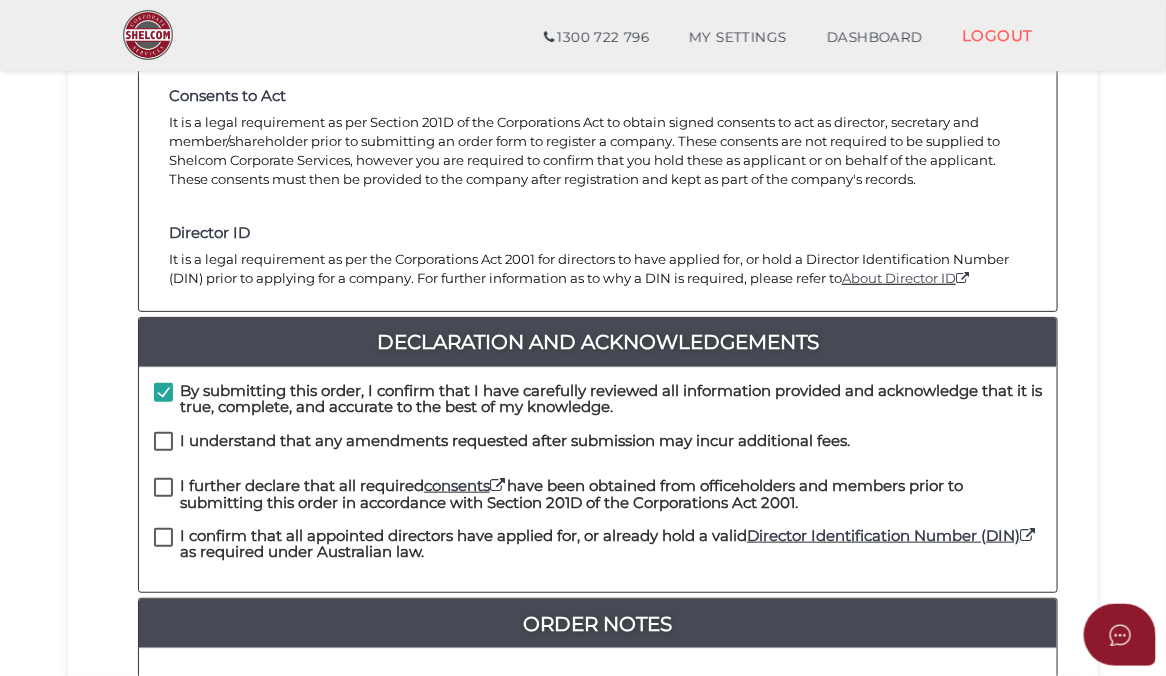 click on "I understand that any amendments requested after submission may incur additional fees." at bounding box center [515, 441] 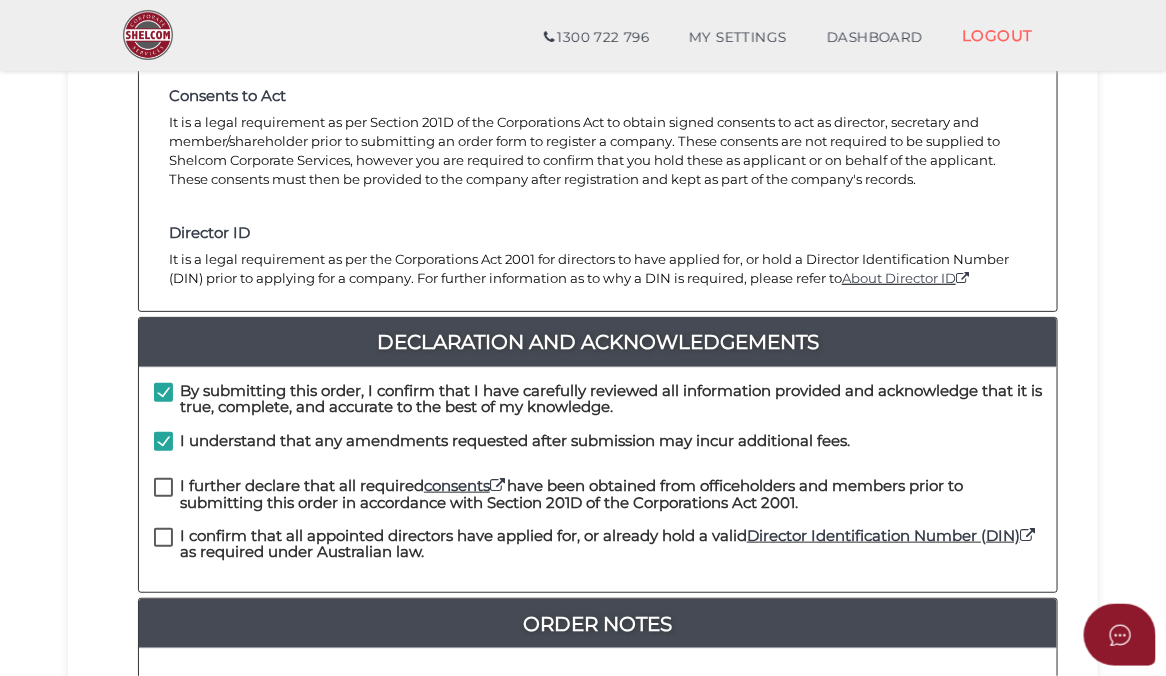 click on "I further declare that all required  consents   have been obtained from officeholders and members prior to submitting this order in accordance with Section 201D of the Corporations Act 2001." at bounding box center (611, 494) 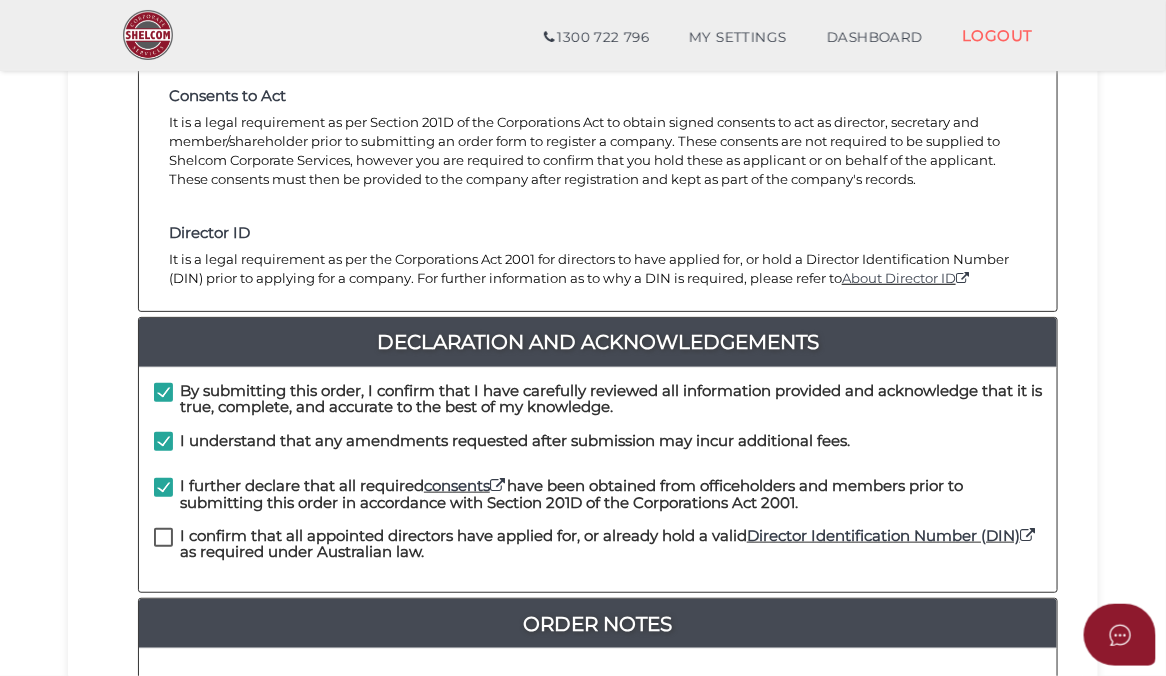 click on "I confirm that all appointed directors have applied for, or already hold a valid  Director Identification Number (DIN)   as required under Australian law." at bounding box center [611, 544] 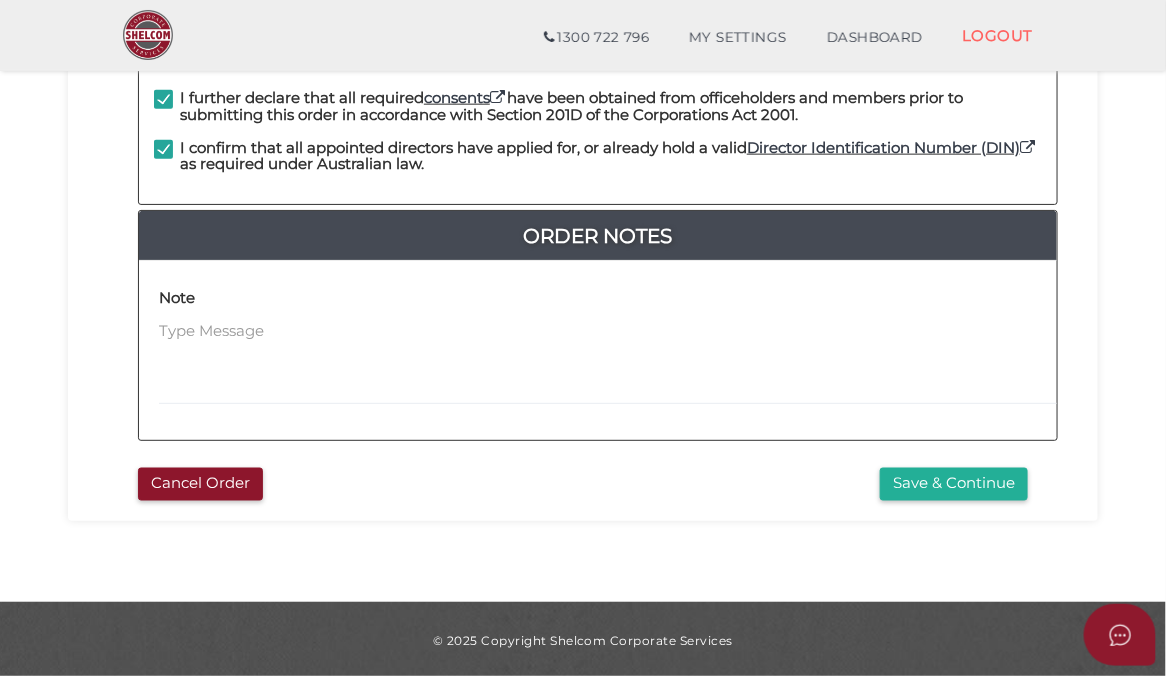 scroll, scrollTop: 698, scrollLeft: 0, axis: vertical 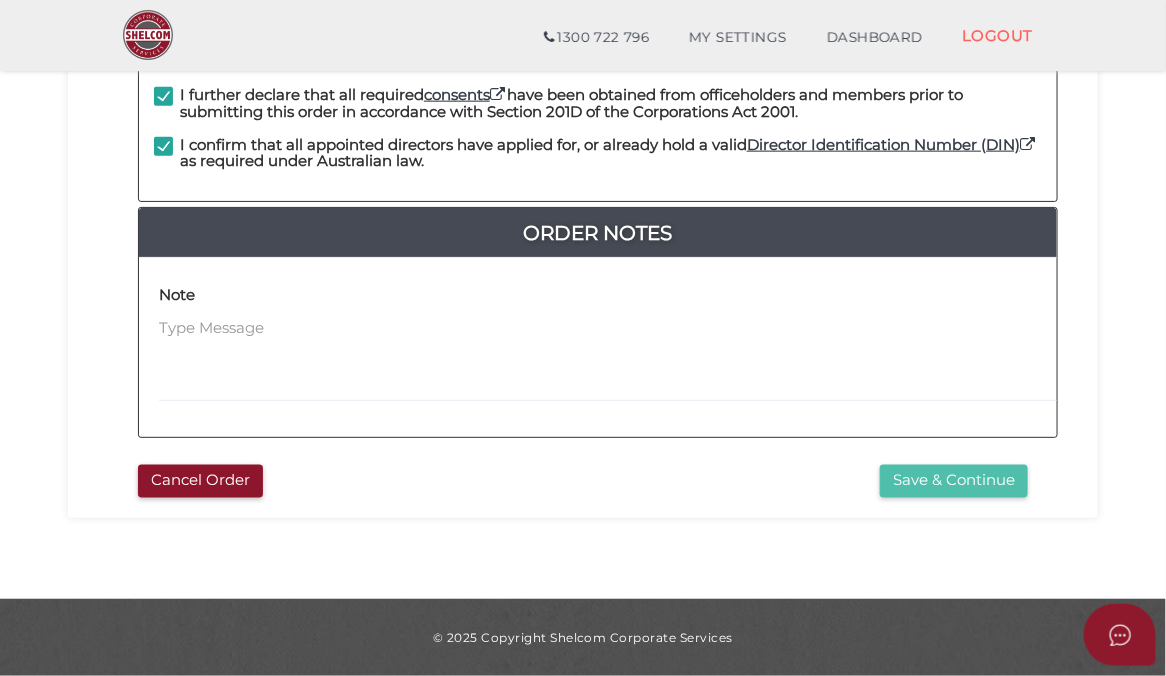 click on "Save & Continue" at bounding box center (954, 481) 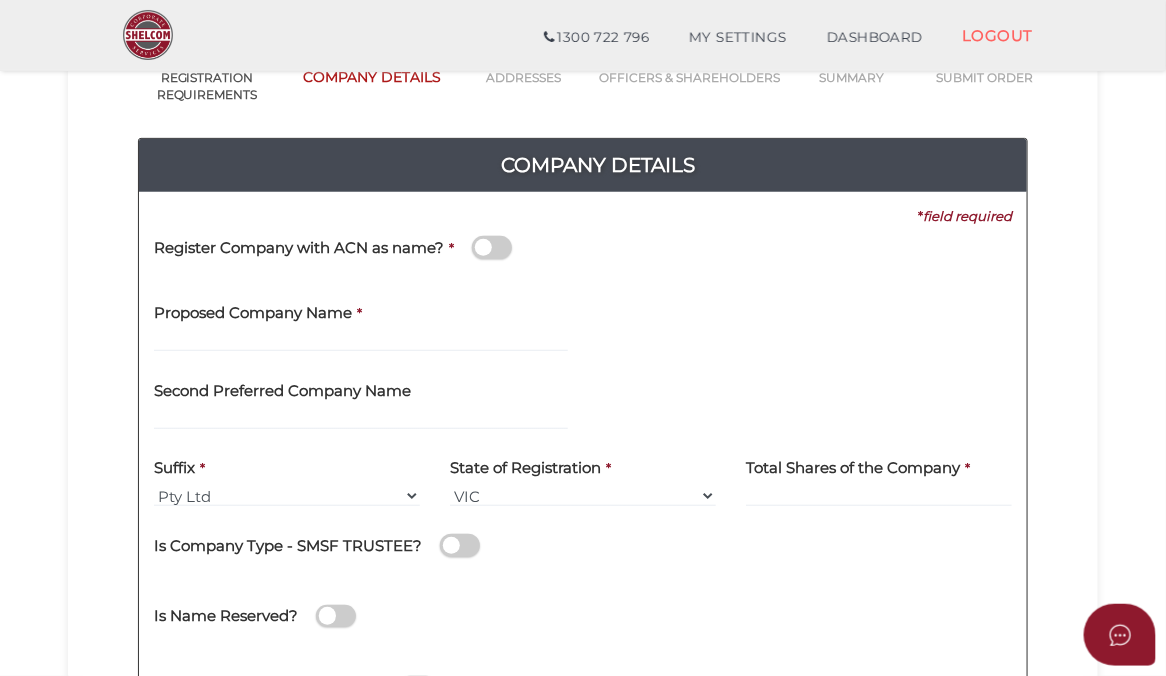 scroll, scrollTop: 180, scrollLeft: 0, axis: vertical 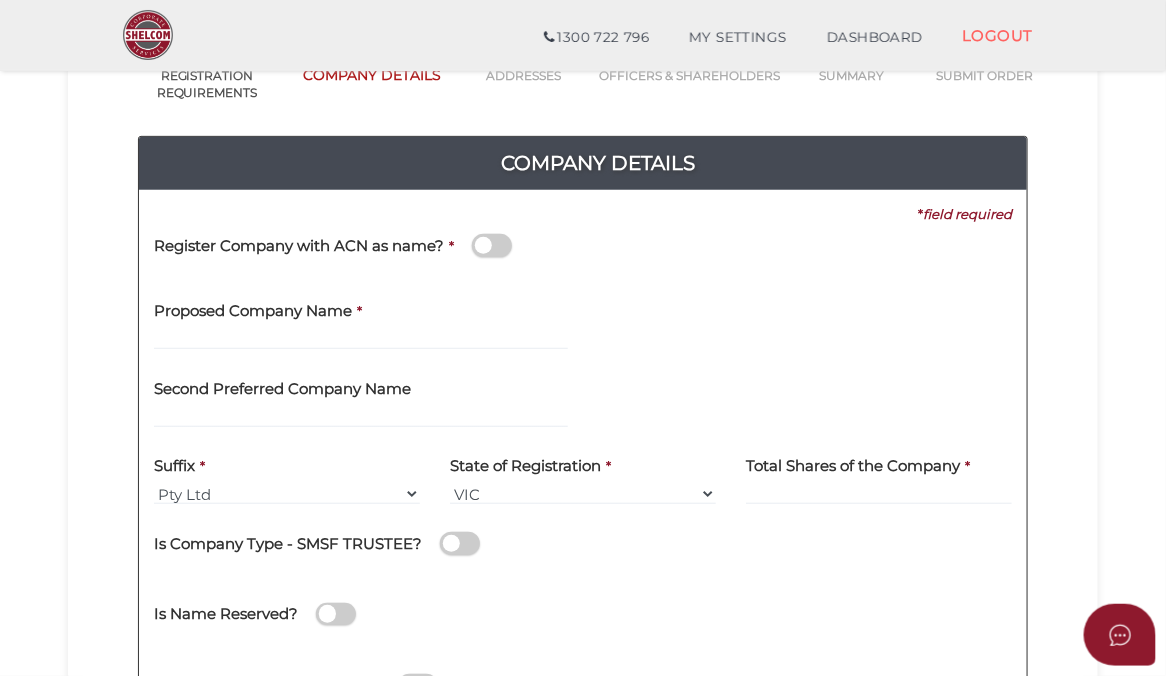 click at bounding box center [492, 245] 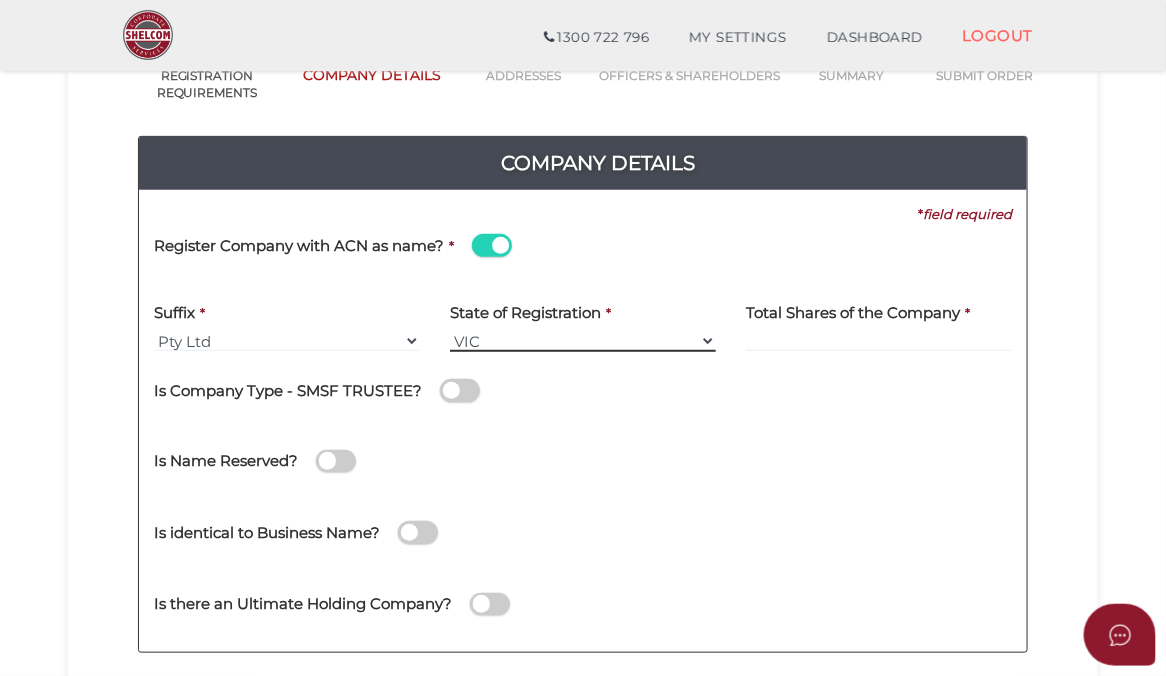 click on "VIC
ACT
NSW
NT
QLD
TAS
WA
SA" at bounding box center [583, 341] 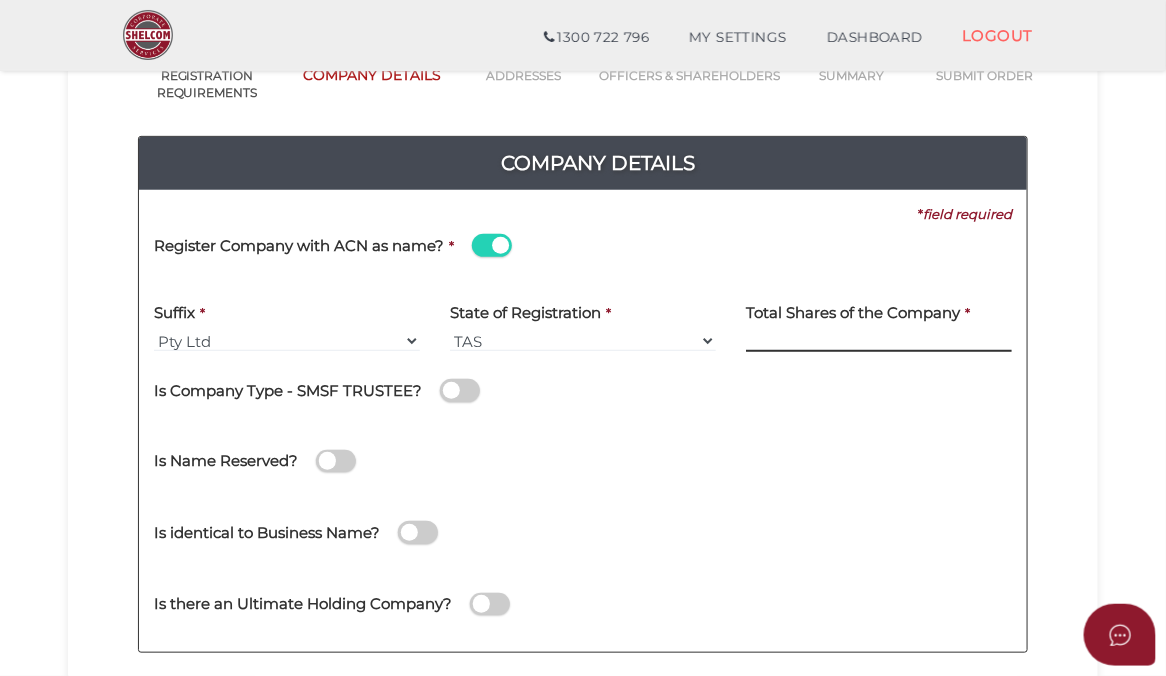 click at bounding box center [879, 341] 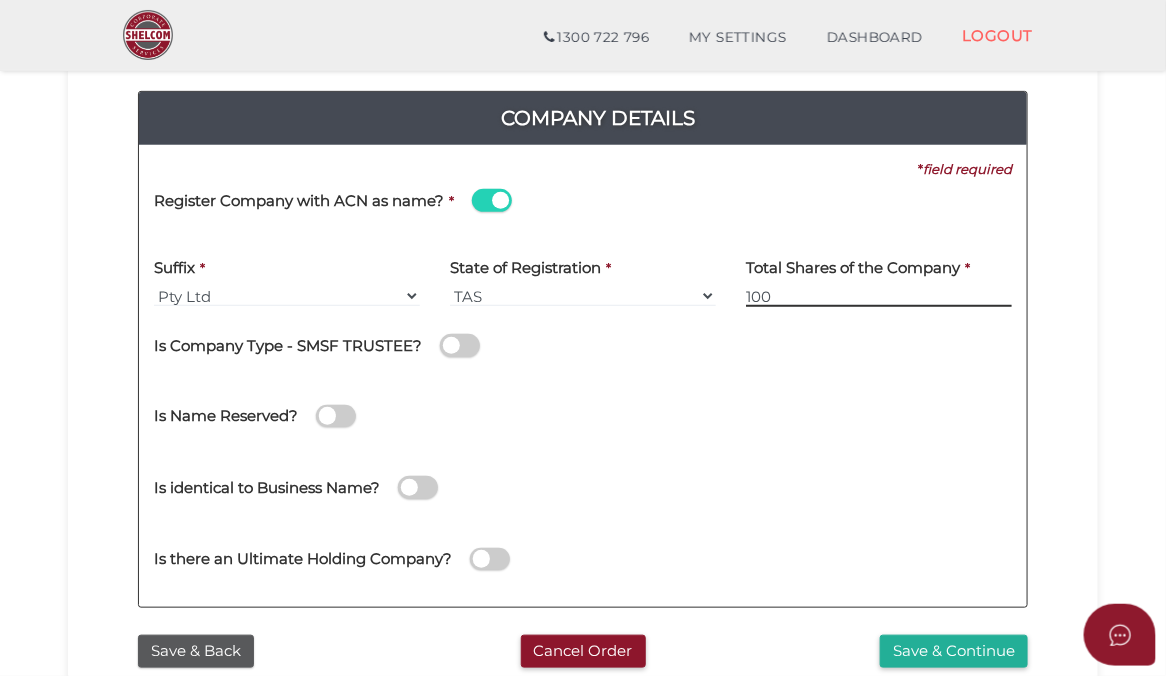 scroll, scrollTop: 237, scrollLeft: 0, axis: vertical 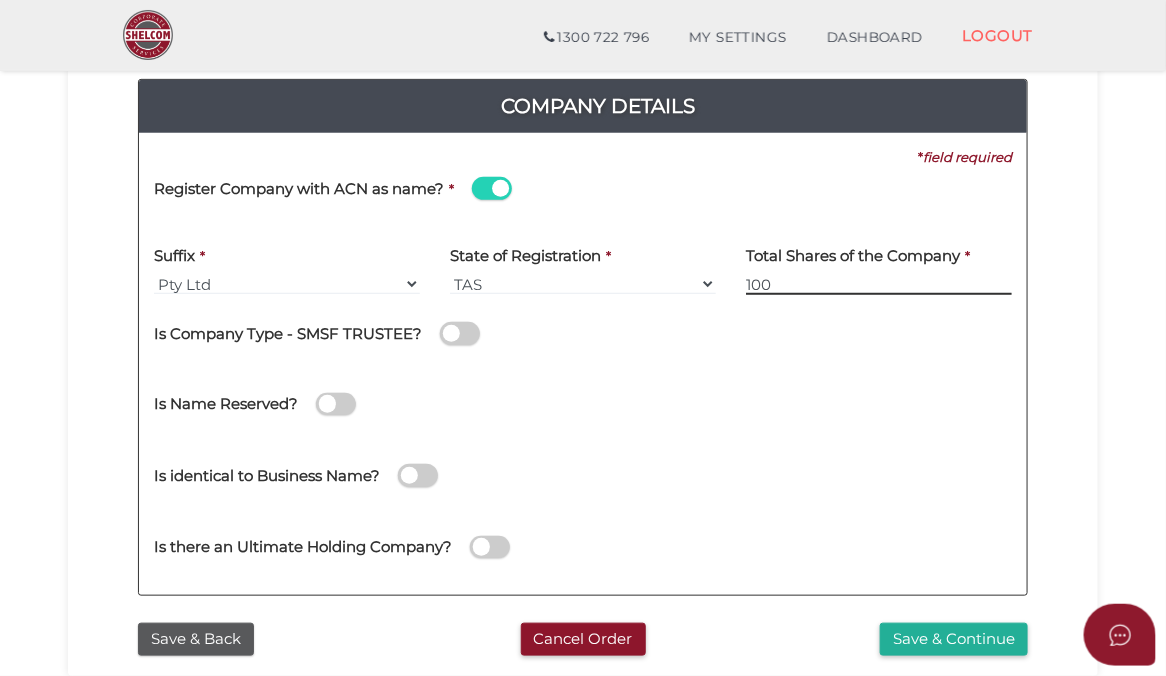 type on "100" 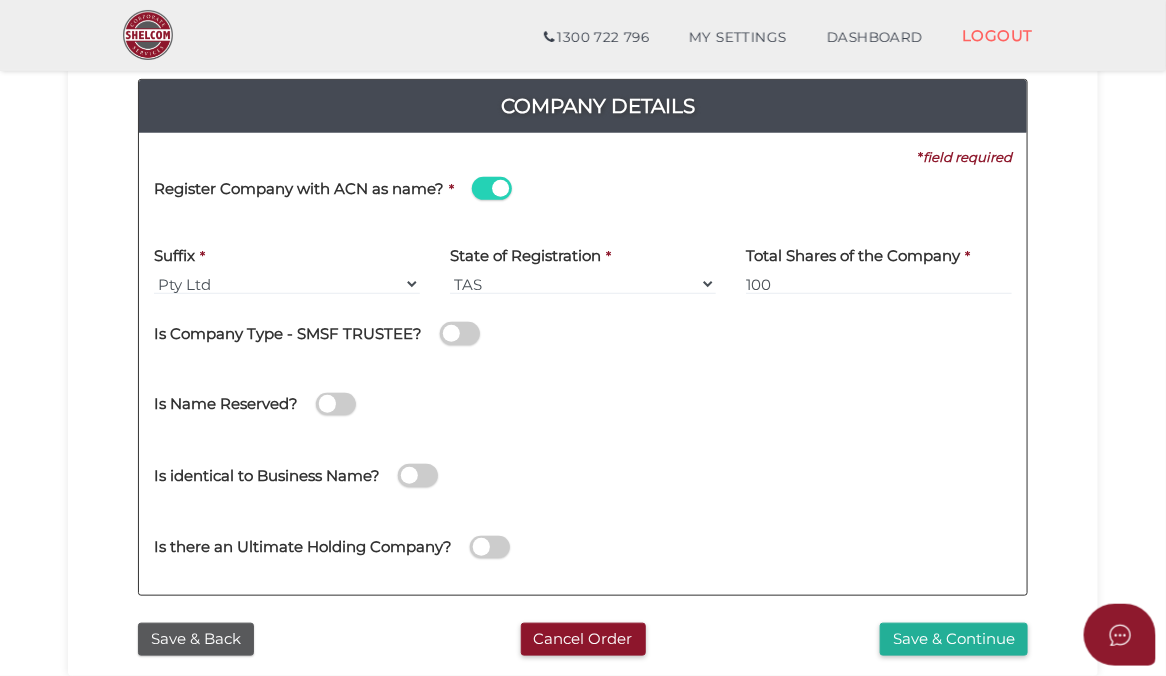 click at bounding box center (336, 404) 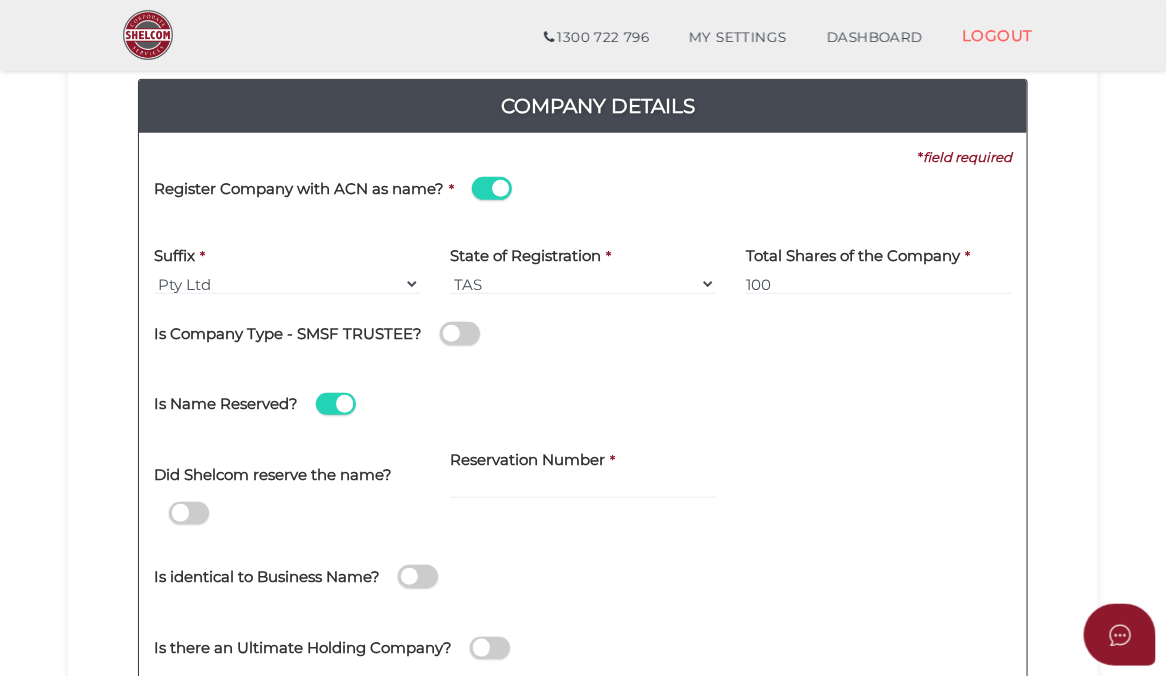 click at bounding box center (336, 404) 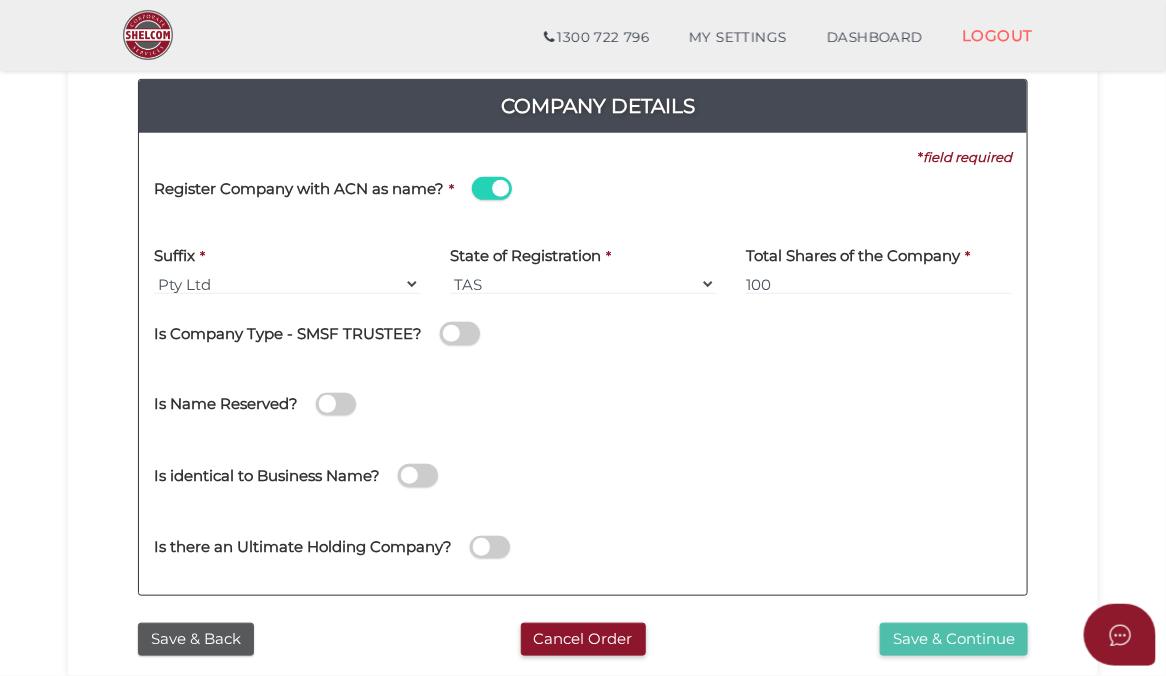 click on "Save & Continue" at bounding box center (954, 639) 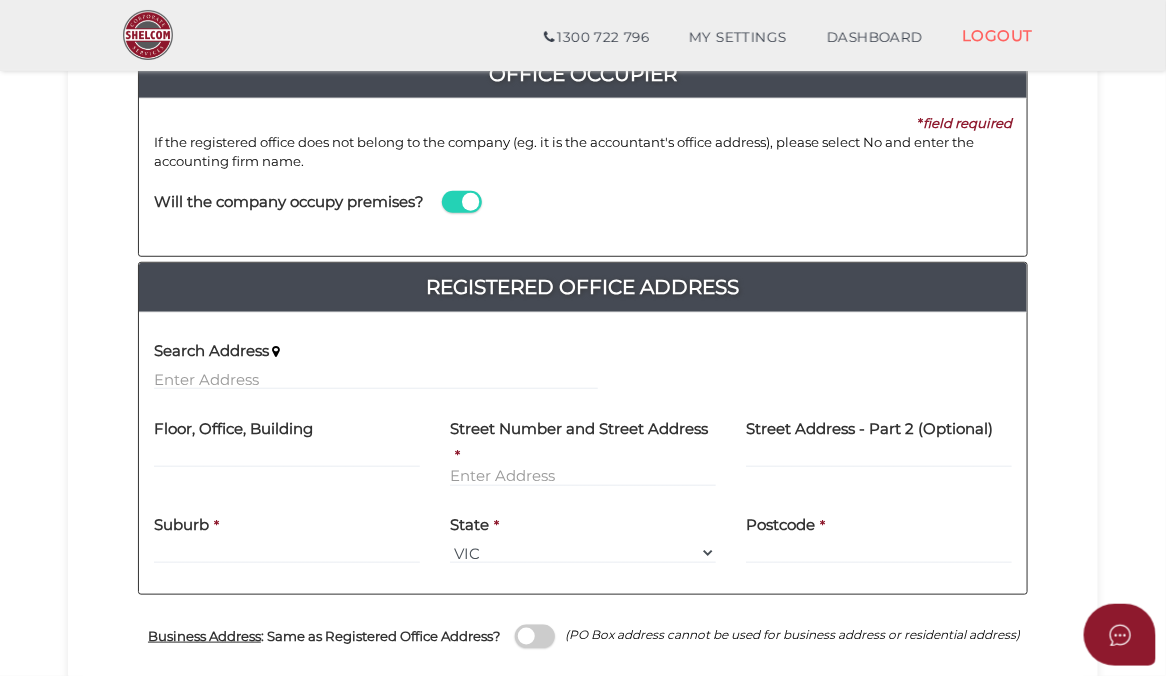 scroll, scrollTop: 271, scrollLeft: 0, axis: vertical 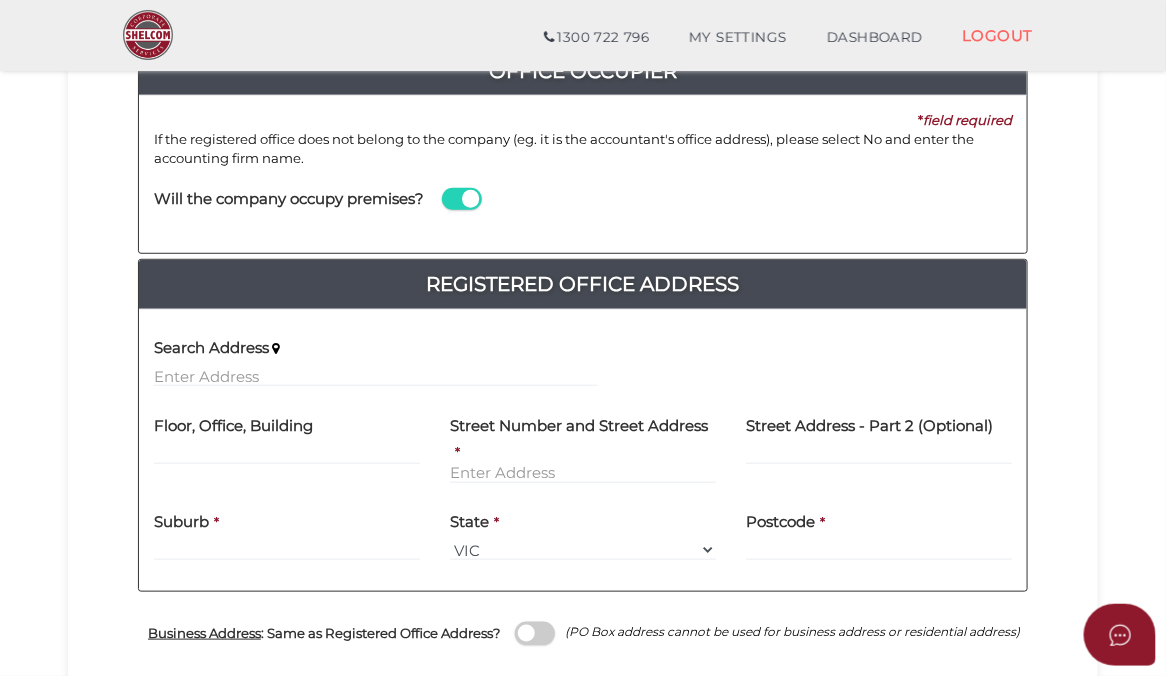 click at bounding box center (462, 199) 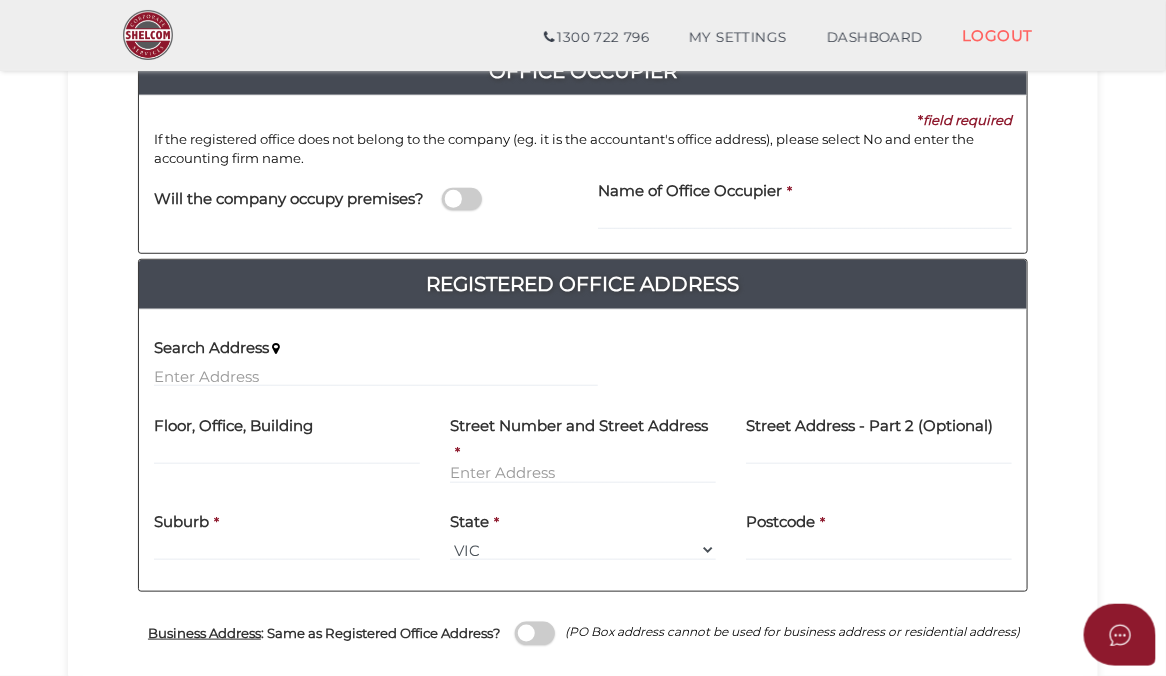 click at bounding box center (462, 199) 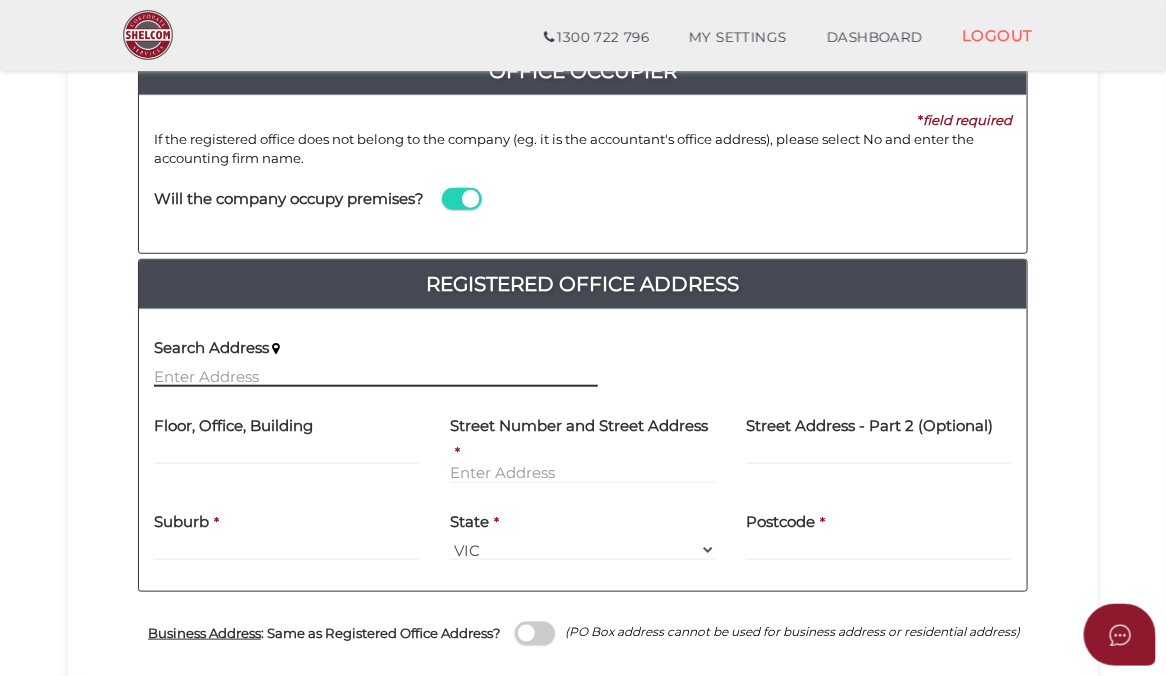 click at bounding box center (376, 376) 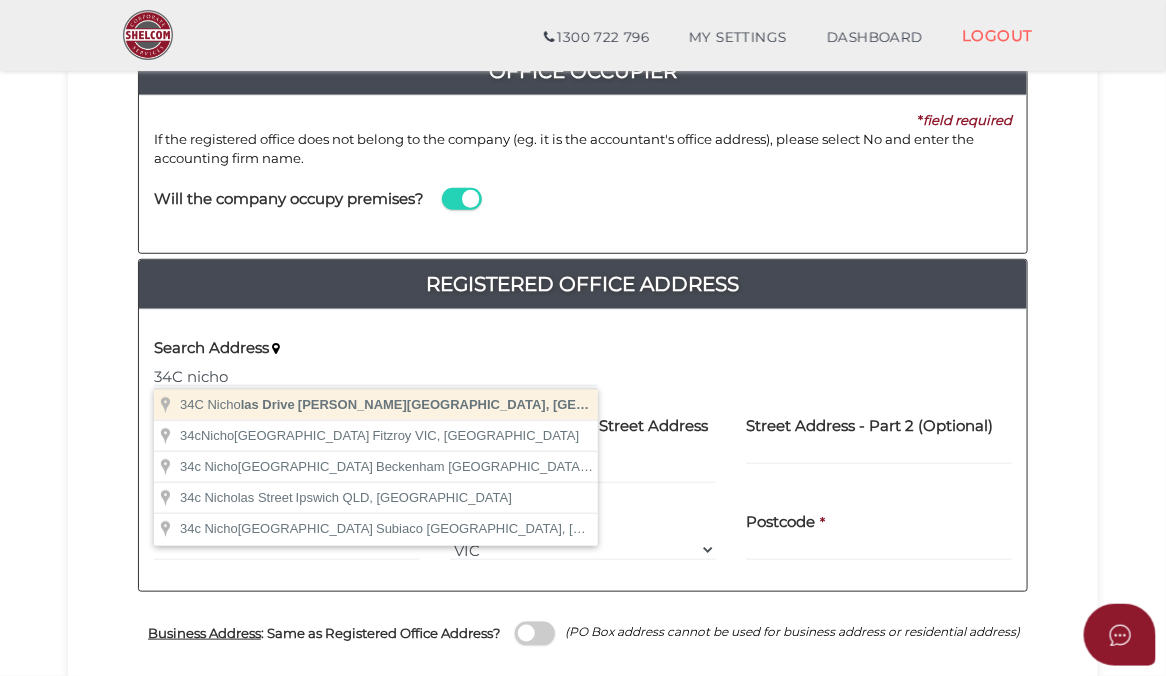 type on "34C Nicholas Drive, Sandy Bay TAS, Australia" 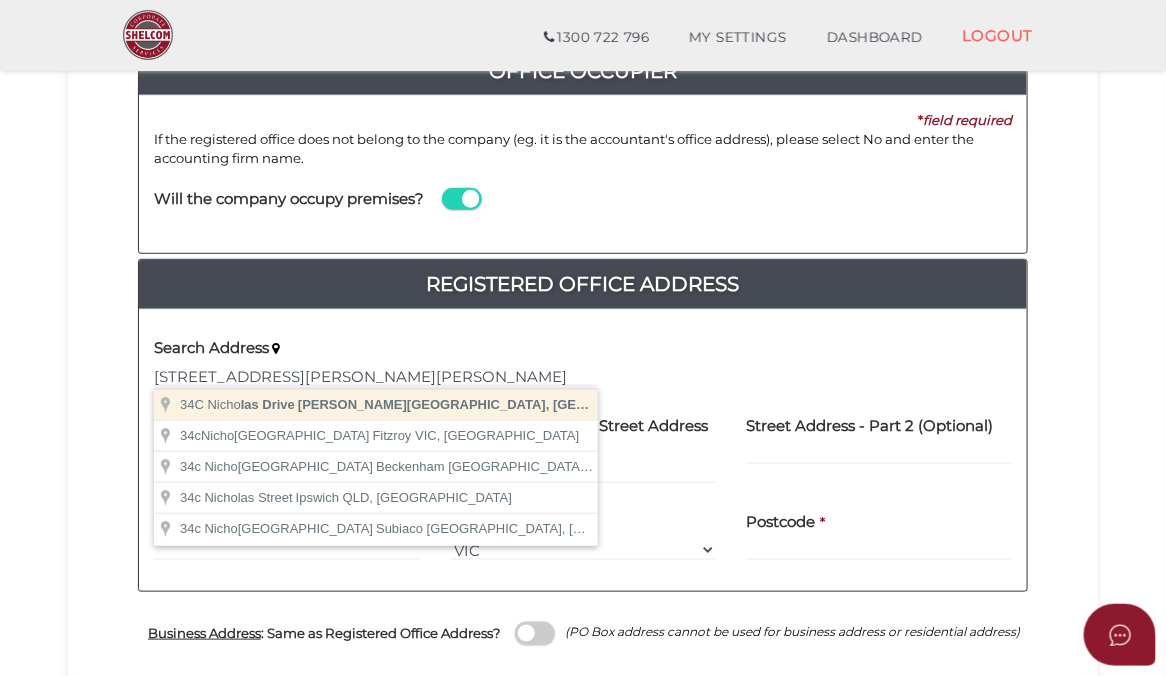 type 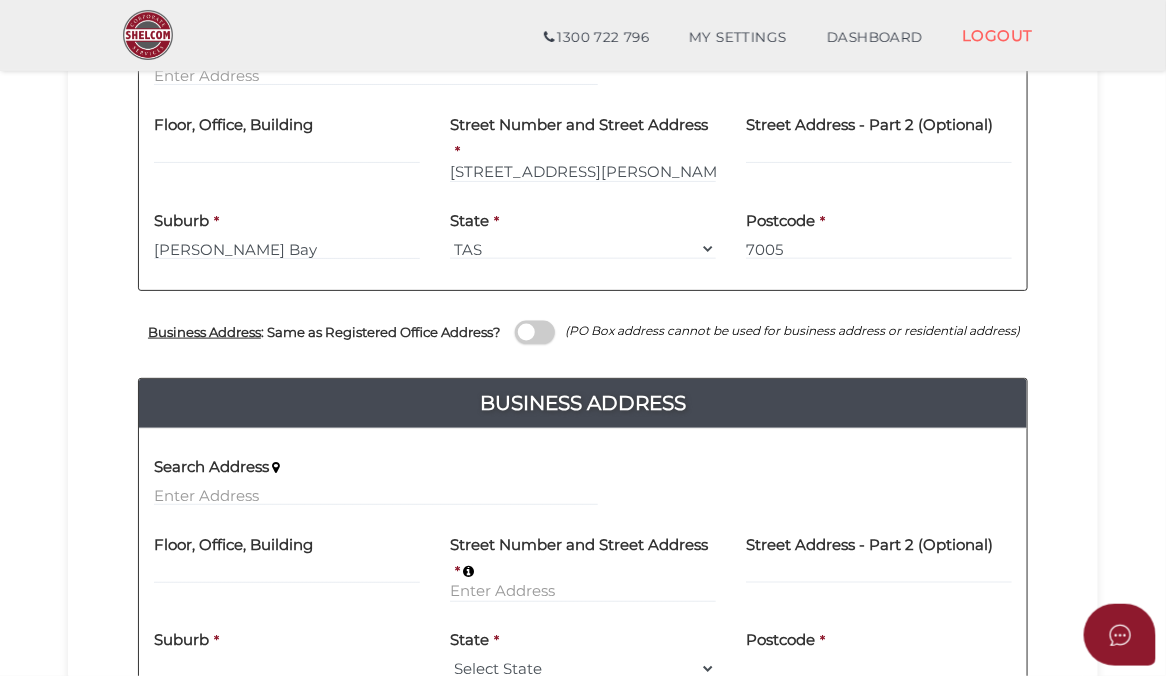 scroll, scrollTop: 603, scrollLeft: 0, axis: vertical 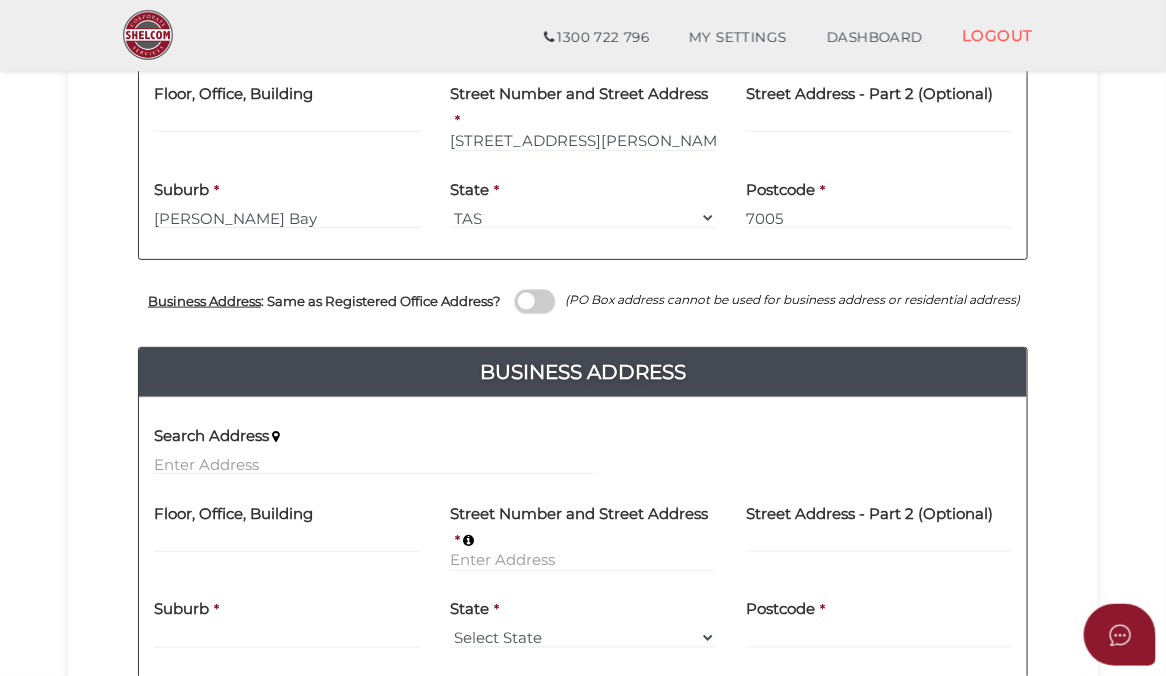 click at bounding box center (535, 301) 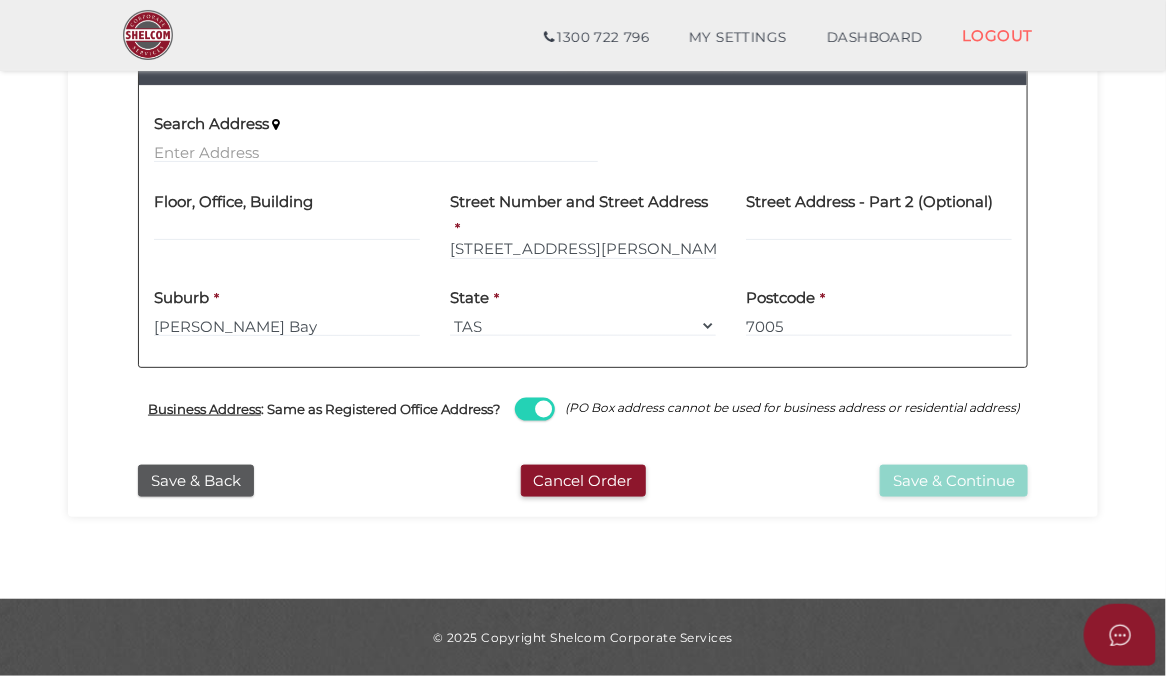 scroll, scrollTop: 495, scrollLeft: 0, axis: vertical 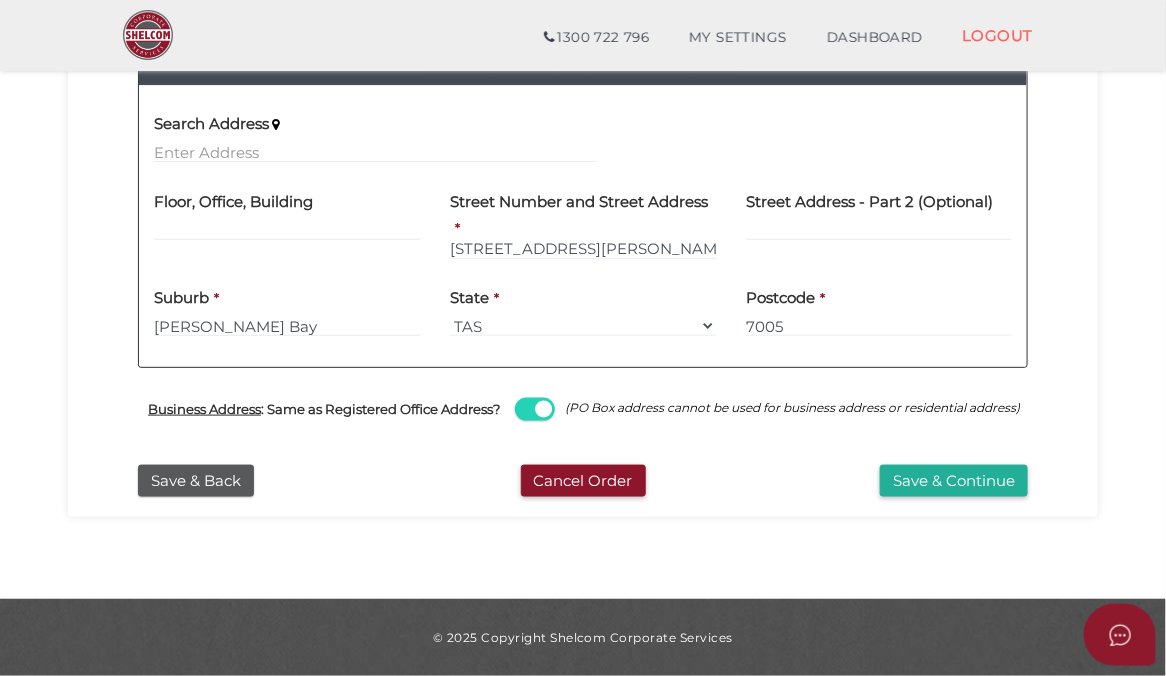 click at bounding box center [535, 409] 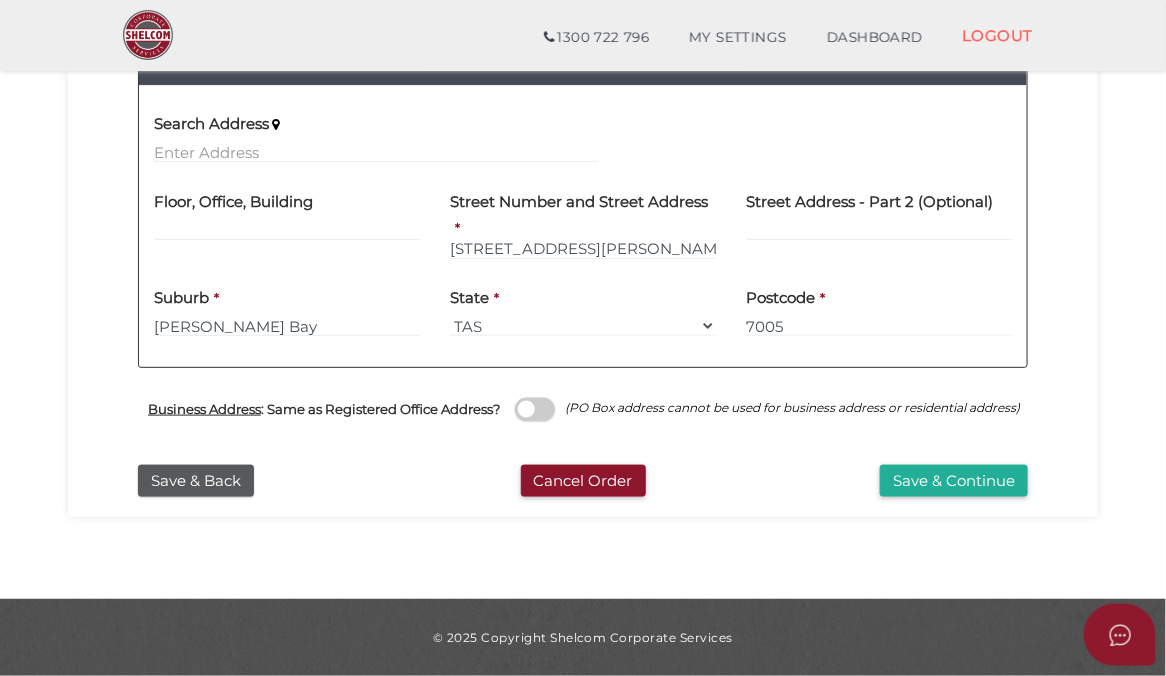 type 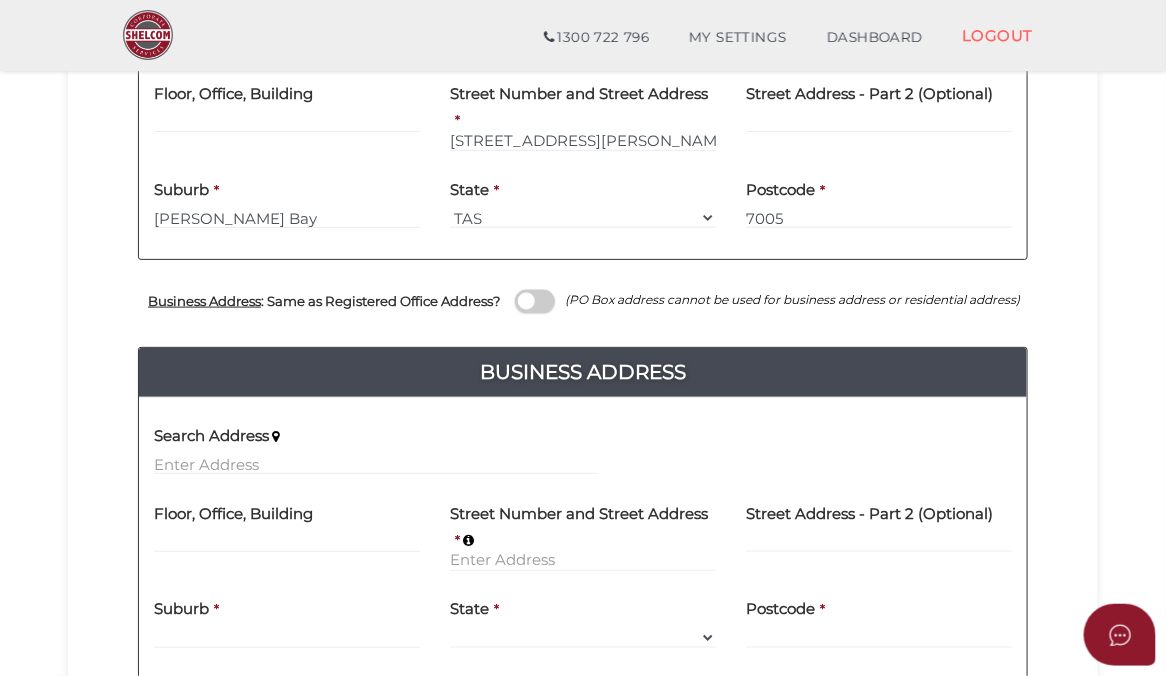 click at bounding box center (535, 301) 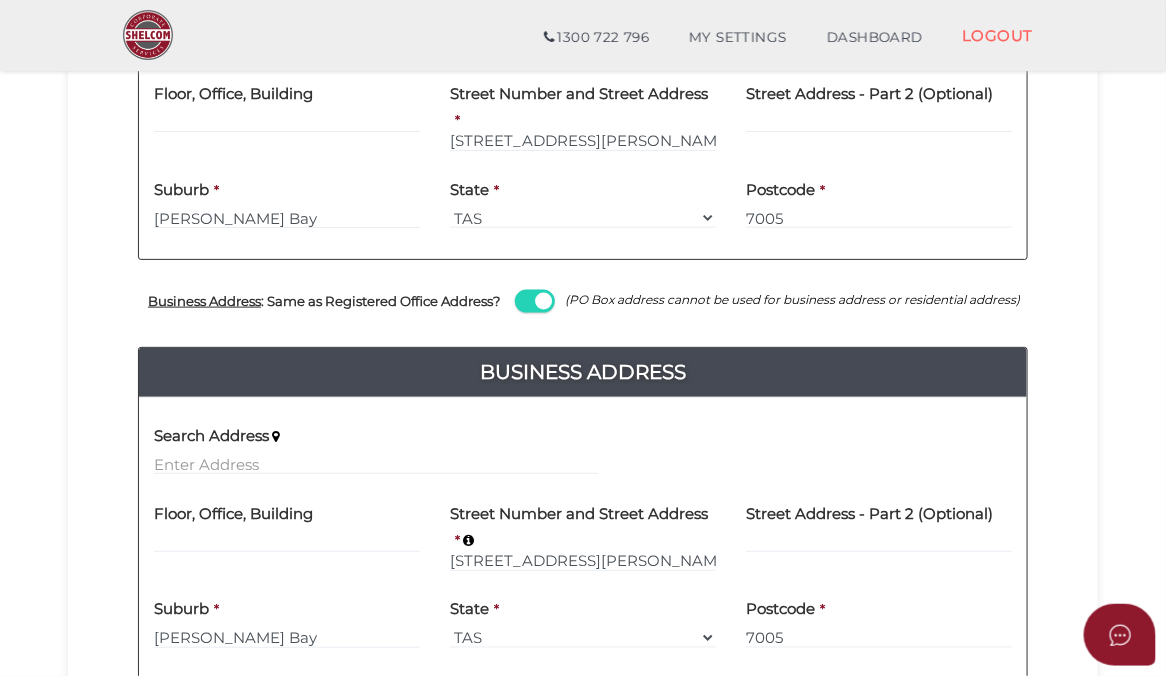 scroll, scrollTop: 495, scrollLeft: 0, axis: vertical 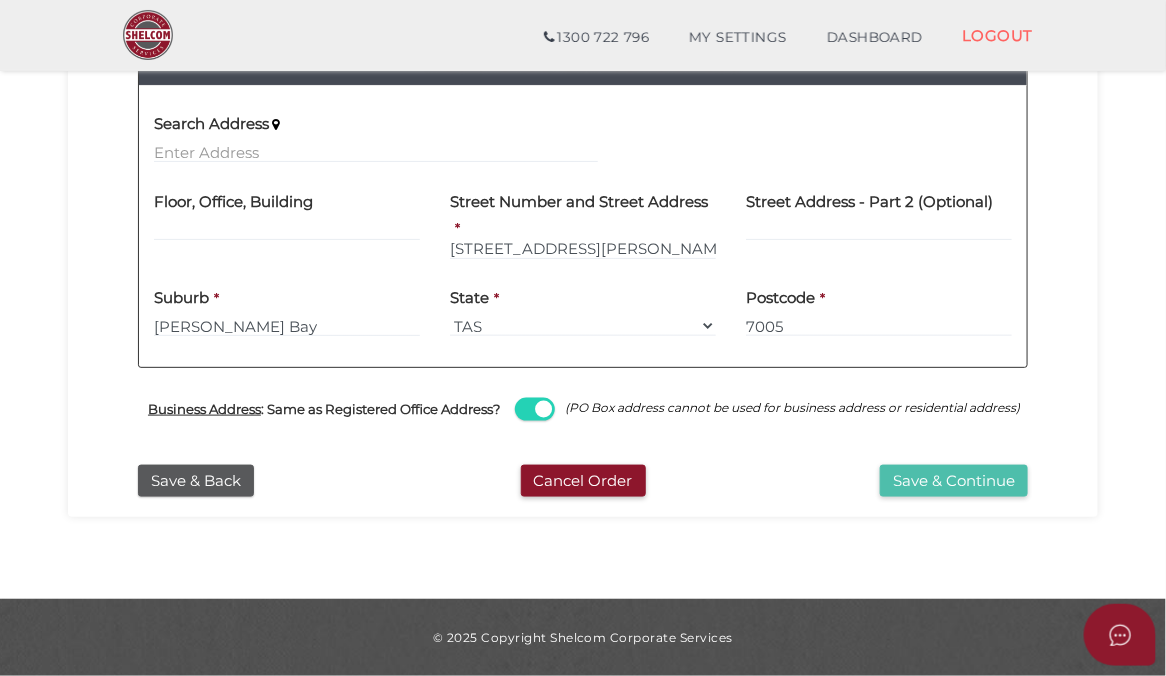 click on "Save & Continue" at bounding box center [954, 481] 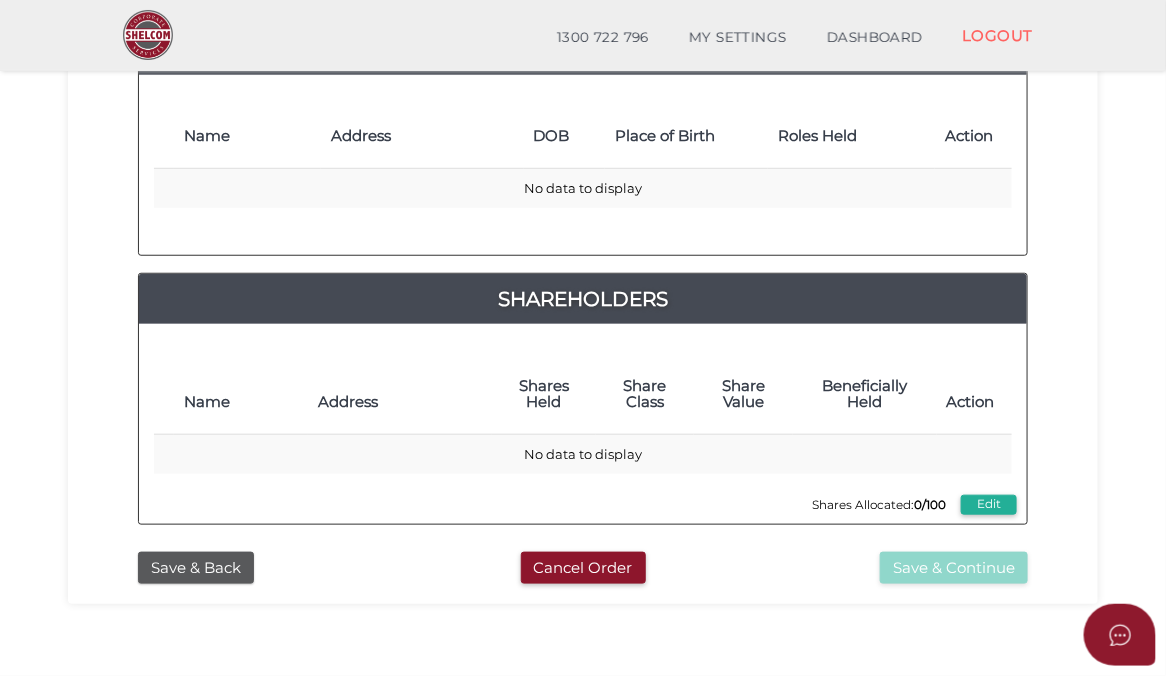 scroll, scrollTop: 536, scrollLeft: 0, axis: vertical 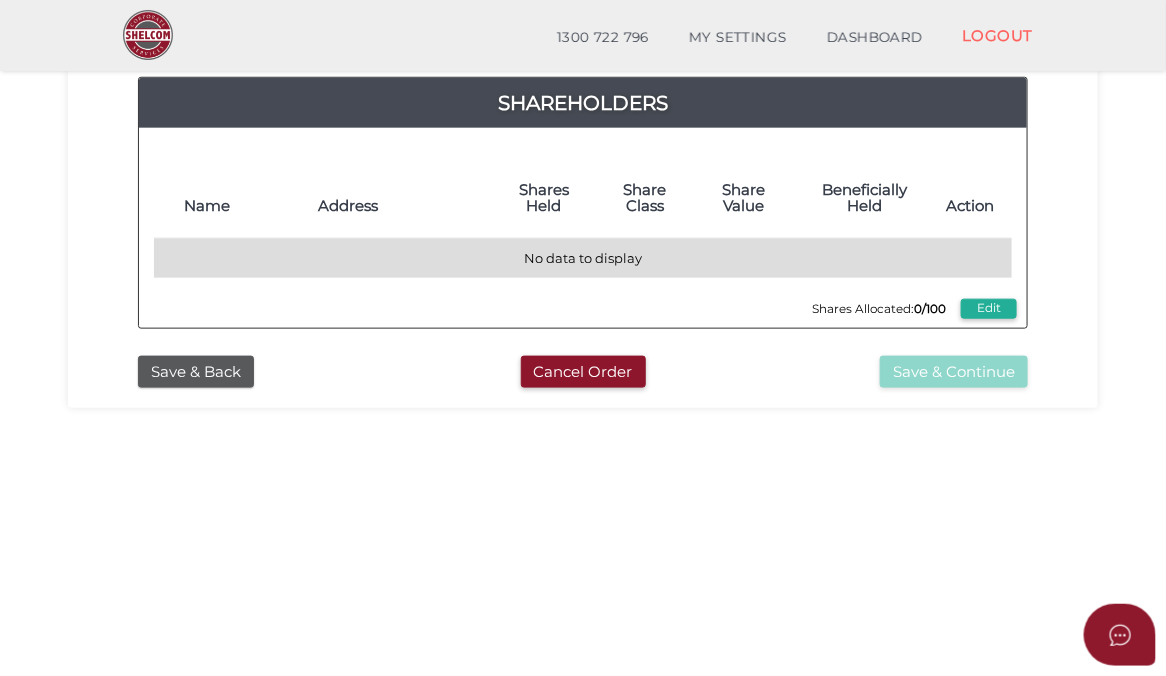 click on "No data to display" at bounding box center (583, 258) 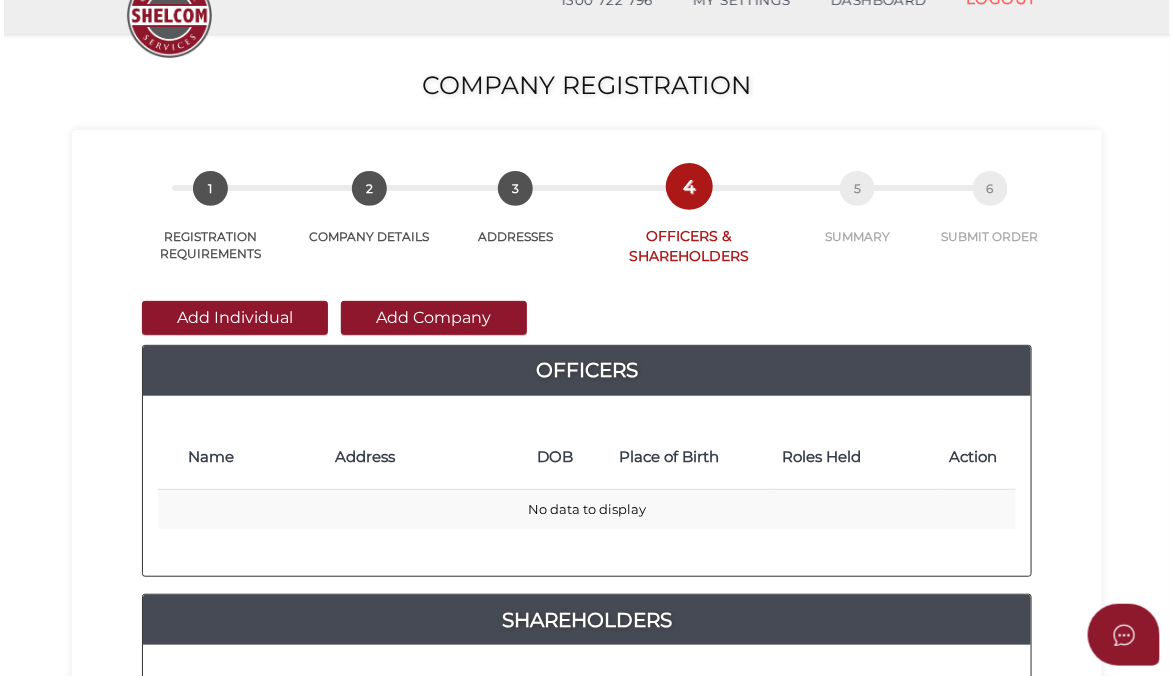 scroll, scrollTop: 0, scrollLeft: 0, axis: both 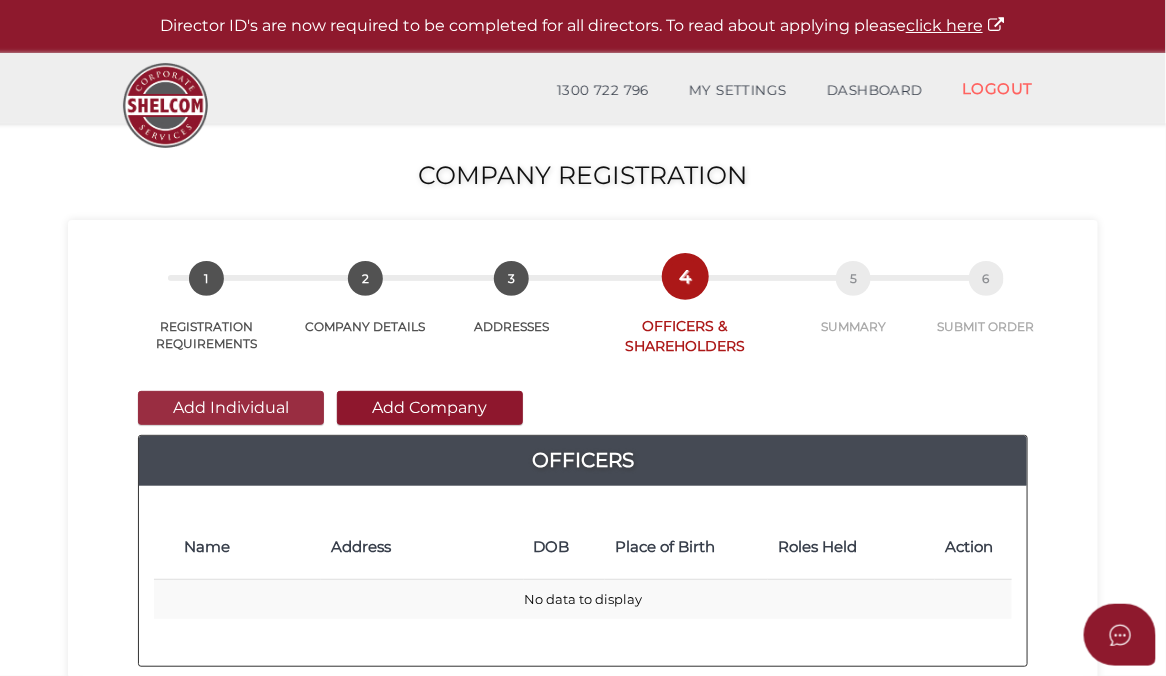 click on "Add Individual" at bounding box center (231, 408) 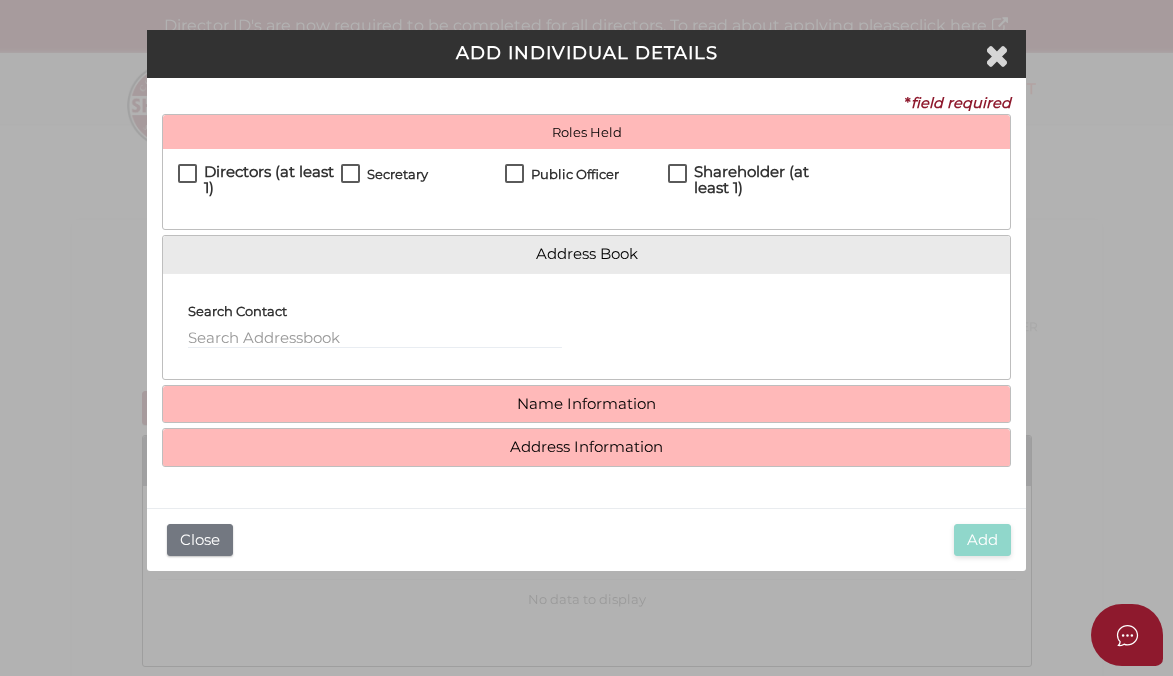 click on "Directors (at least 1)" at bounding box center [260, 176] 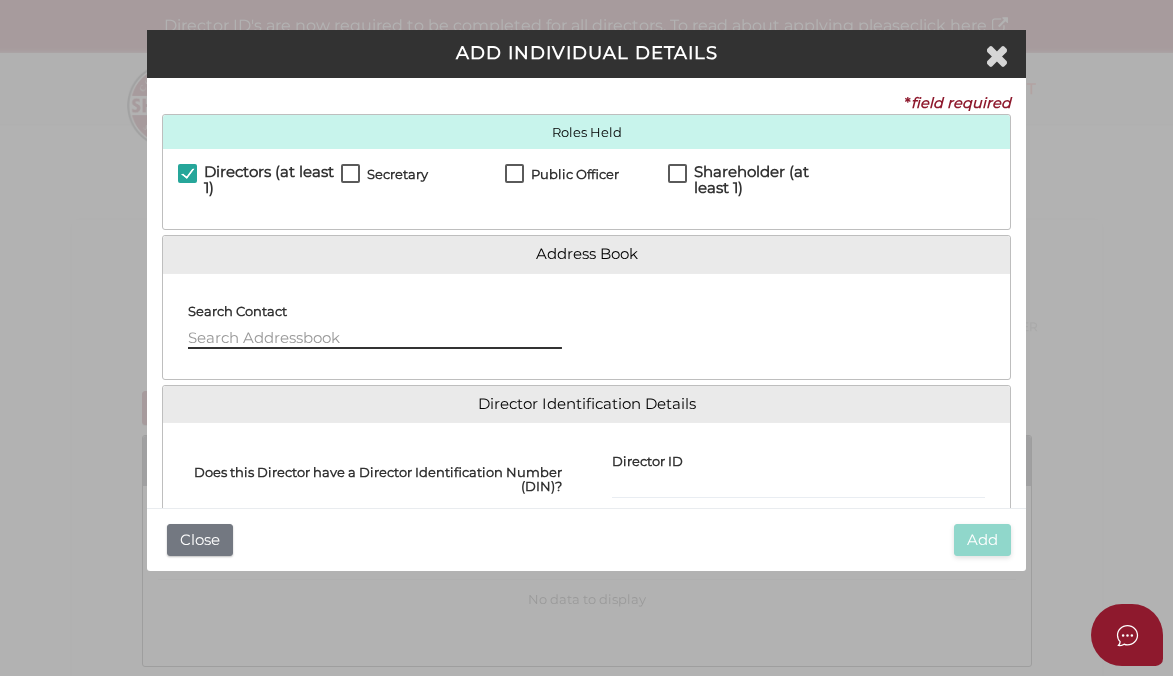 click at bounding box center [375, 338] 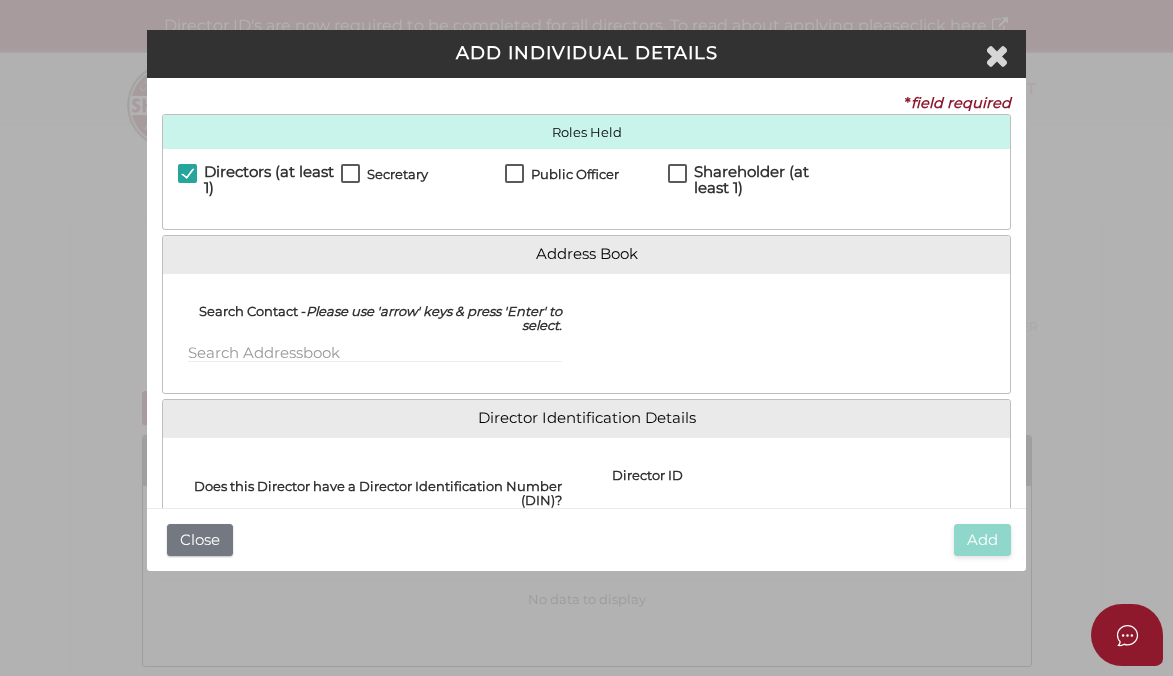 click on "Director ID" at bounding box center (799, 483) 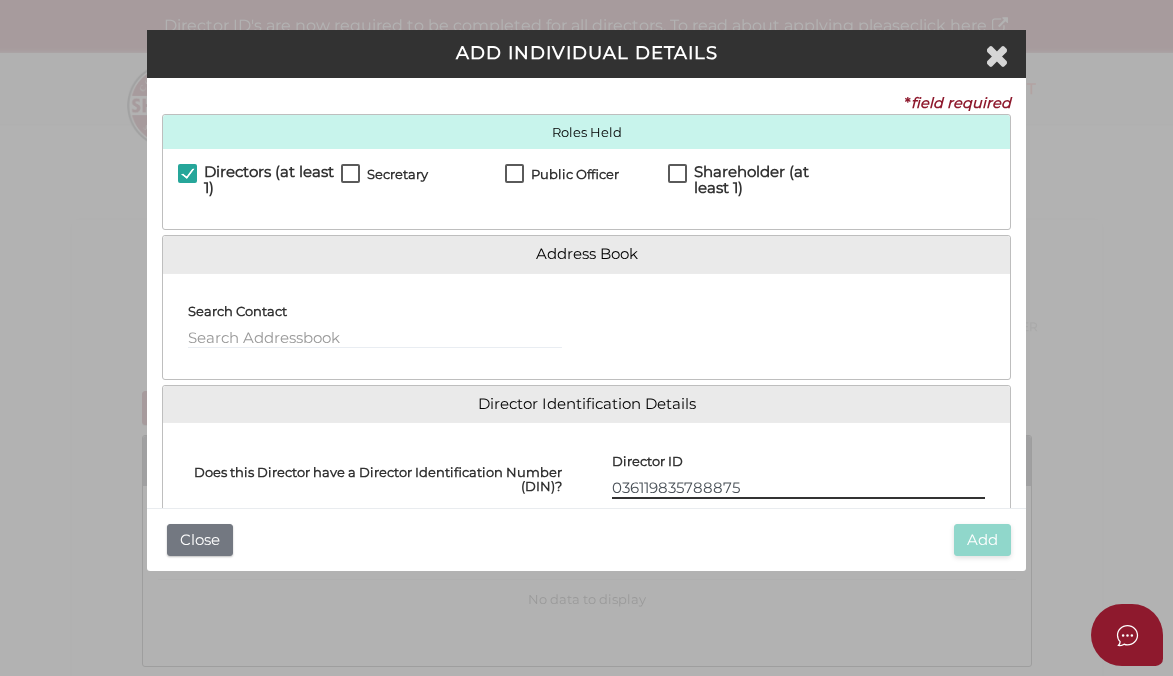 type on "036119835788875" 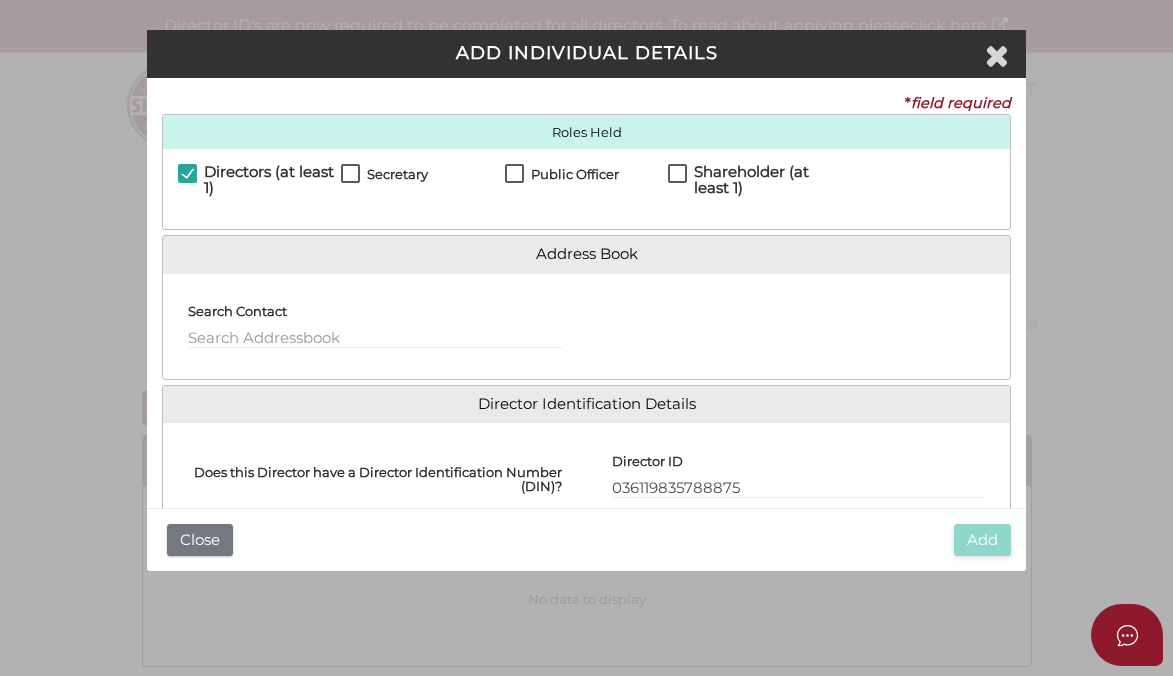 click on "Add
Close" at bounding box center [587, 540] 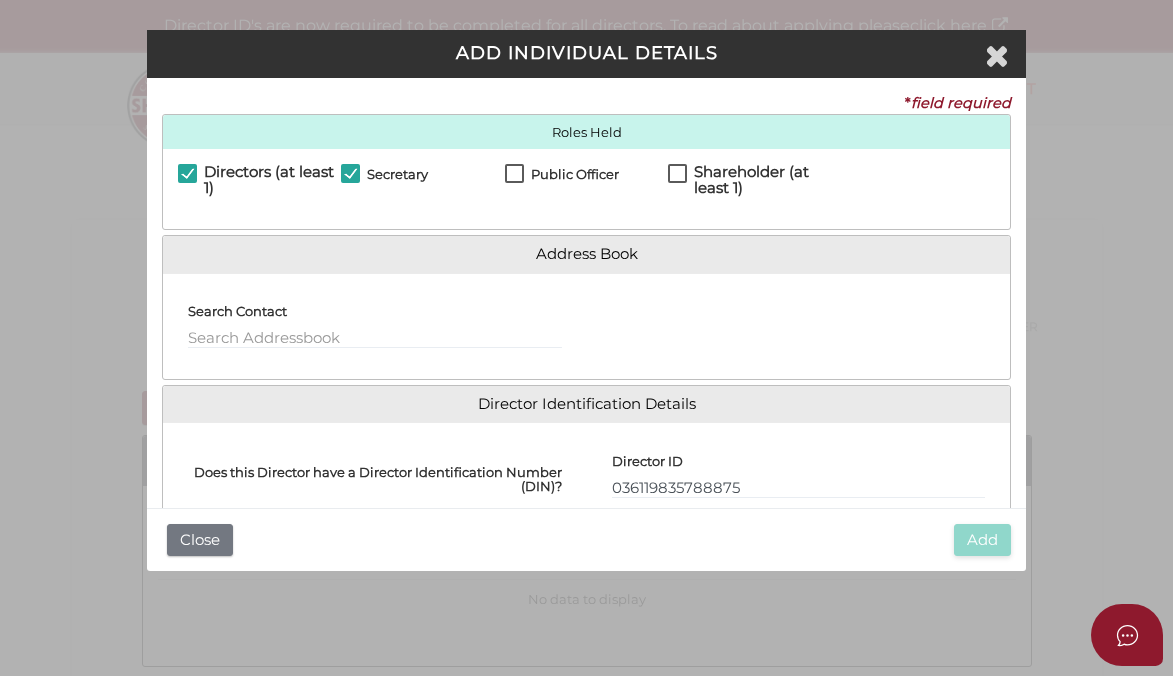 click on "Public Officer" at bounding box center [562, 179] 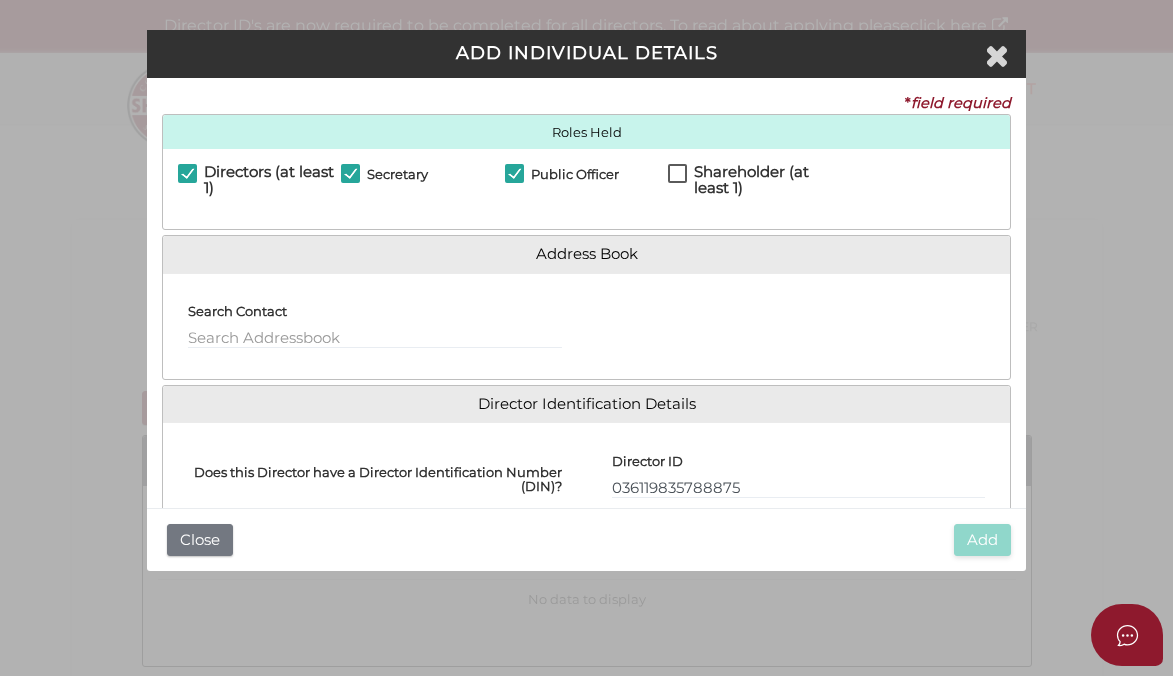 click on "Shareholder (at least 1)" at bounding box center (750, 176) 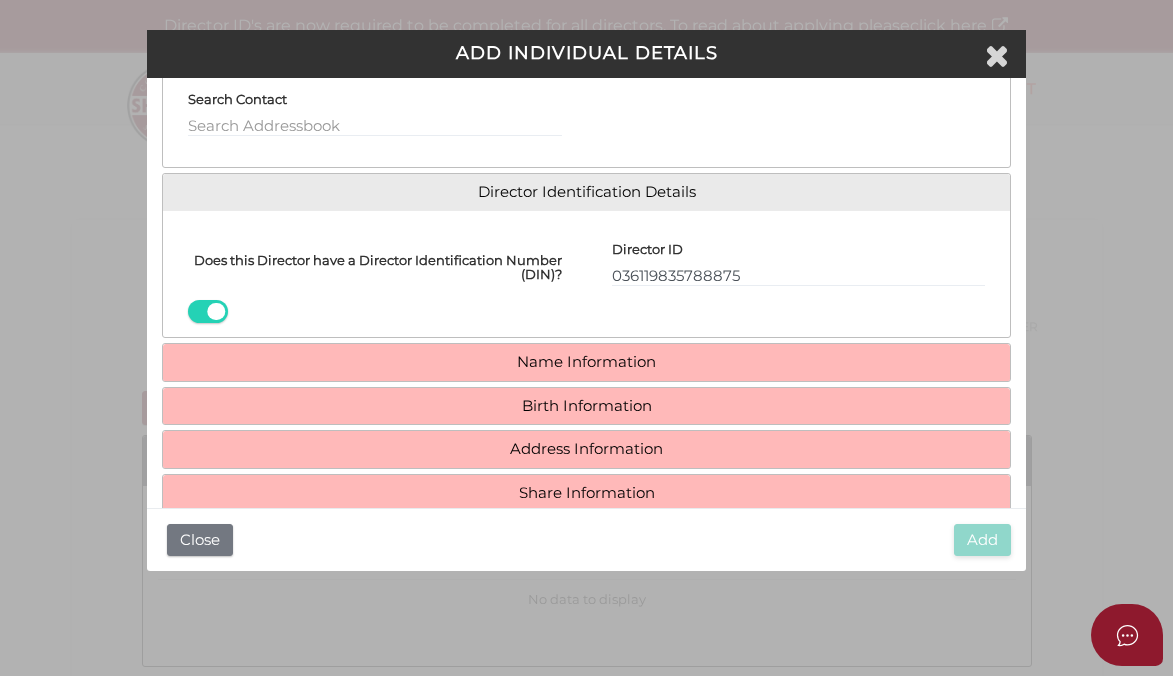 scroll, scrollTop: 248, scrollLeft: 0, axis: vertical 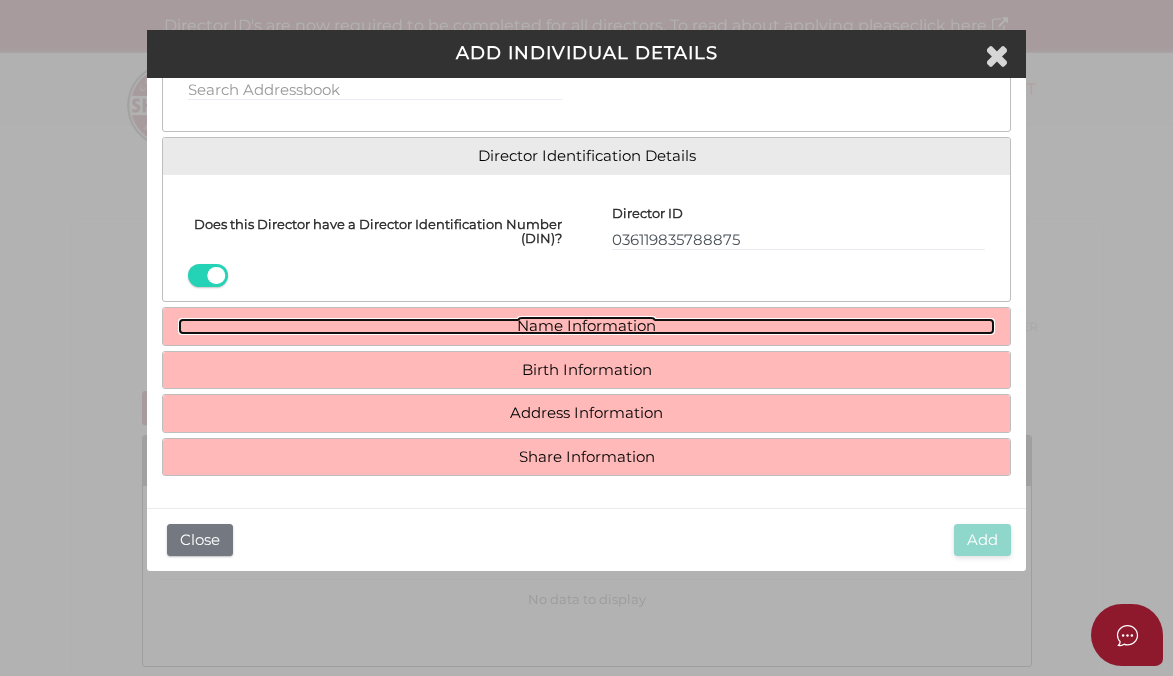 click on "Name Information" at bounding box center (587, 326) 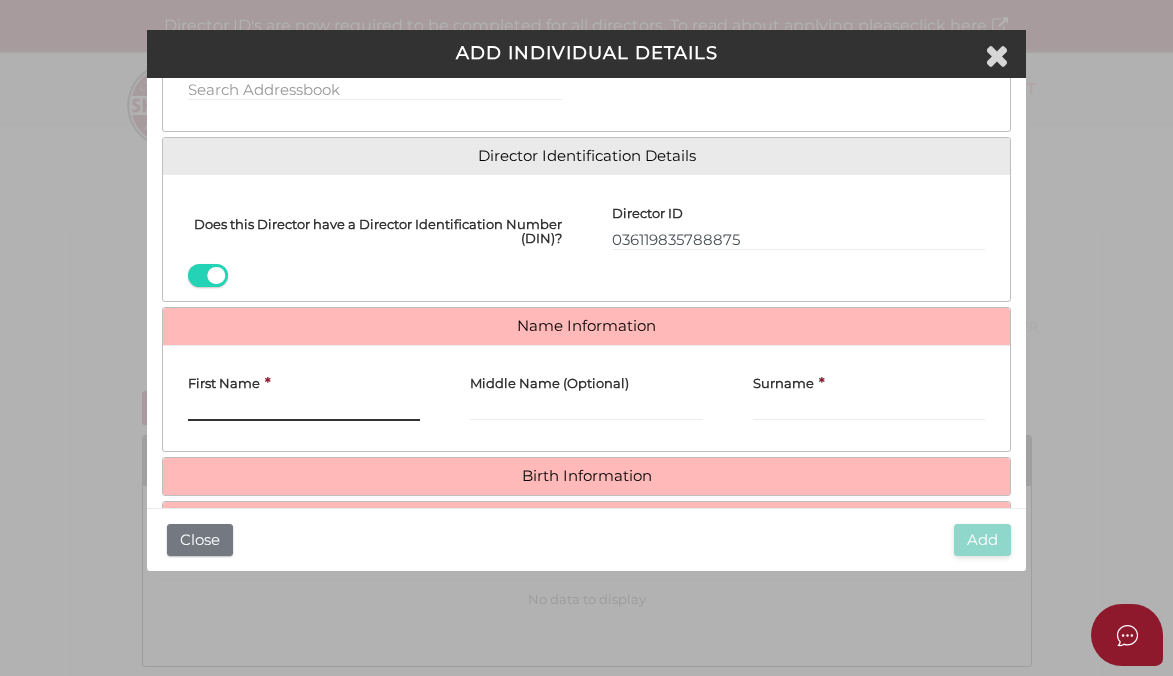 click on "First Name" at bounding box center (304, 410) 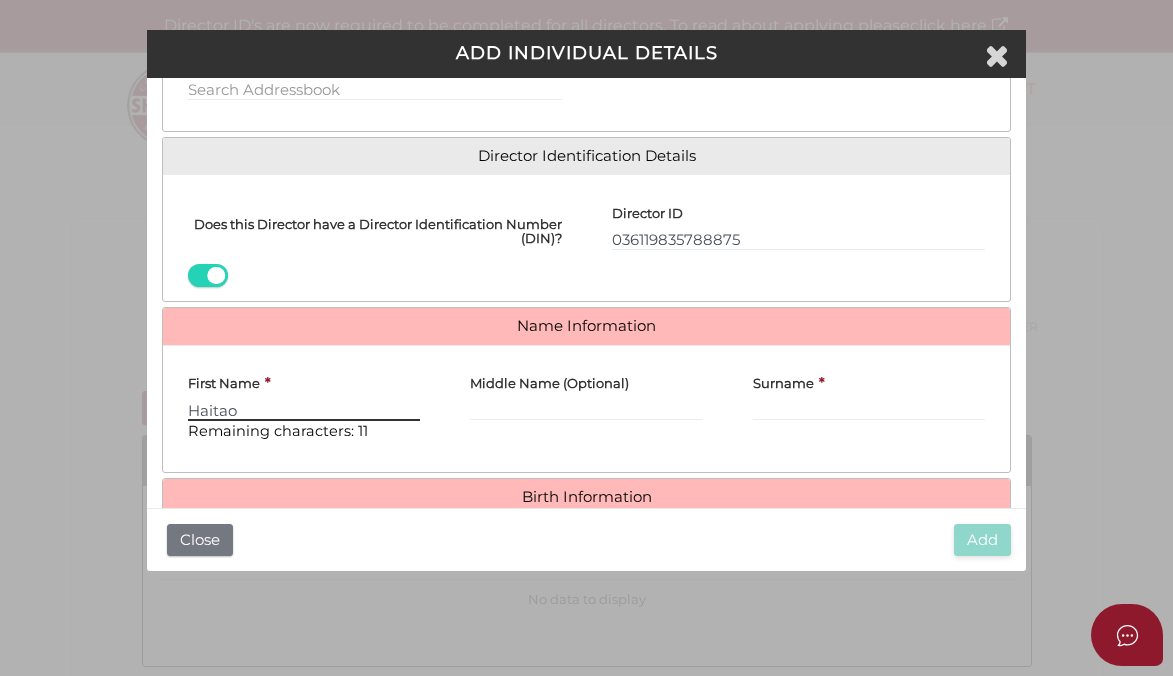 type on "Haitao" 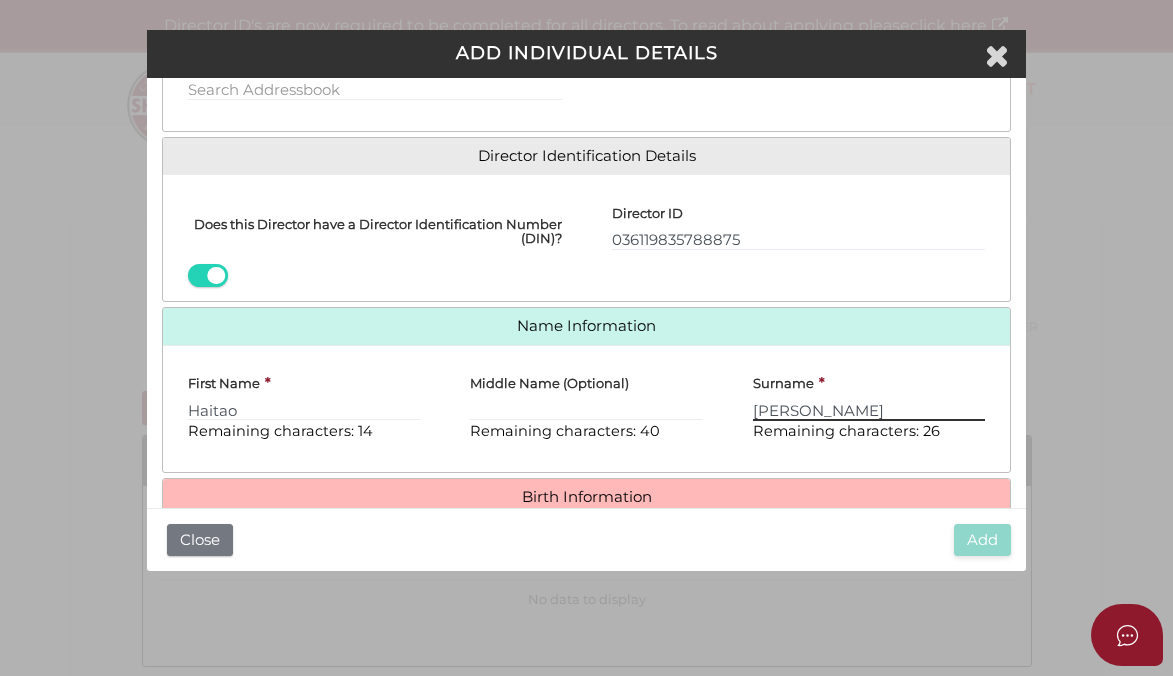 scroll, scrollTop: 366, scrollLeft: 0, axis: vertical 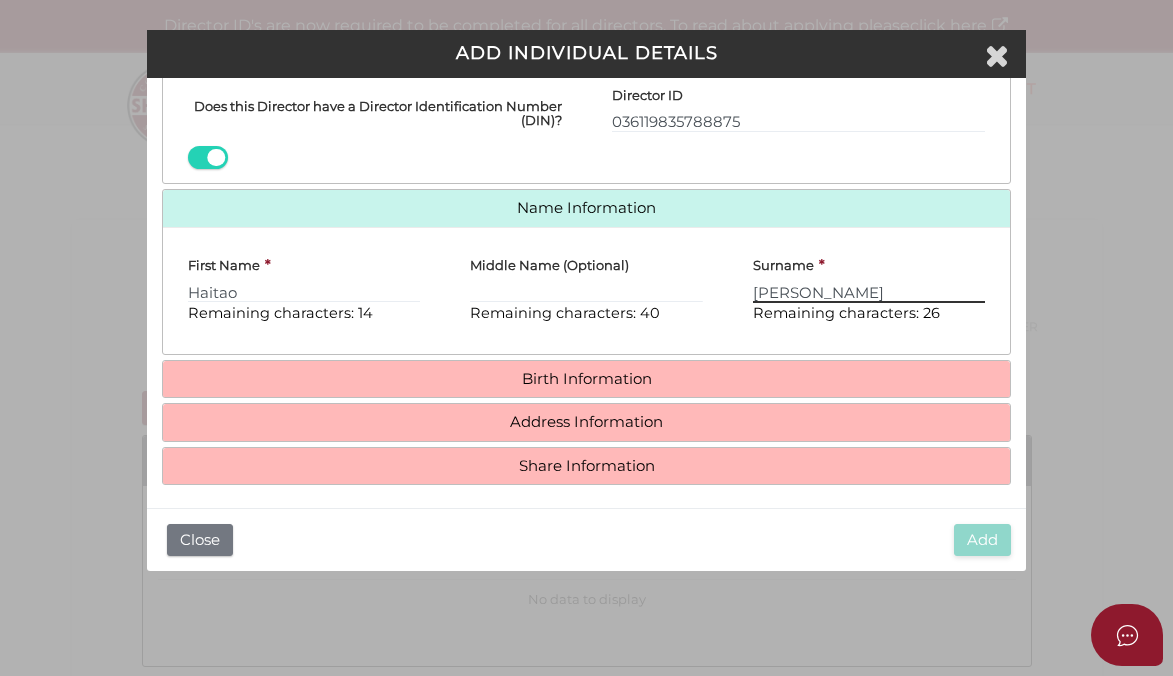 type on "Yang" 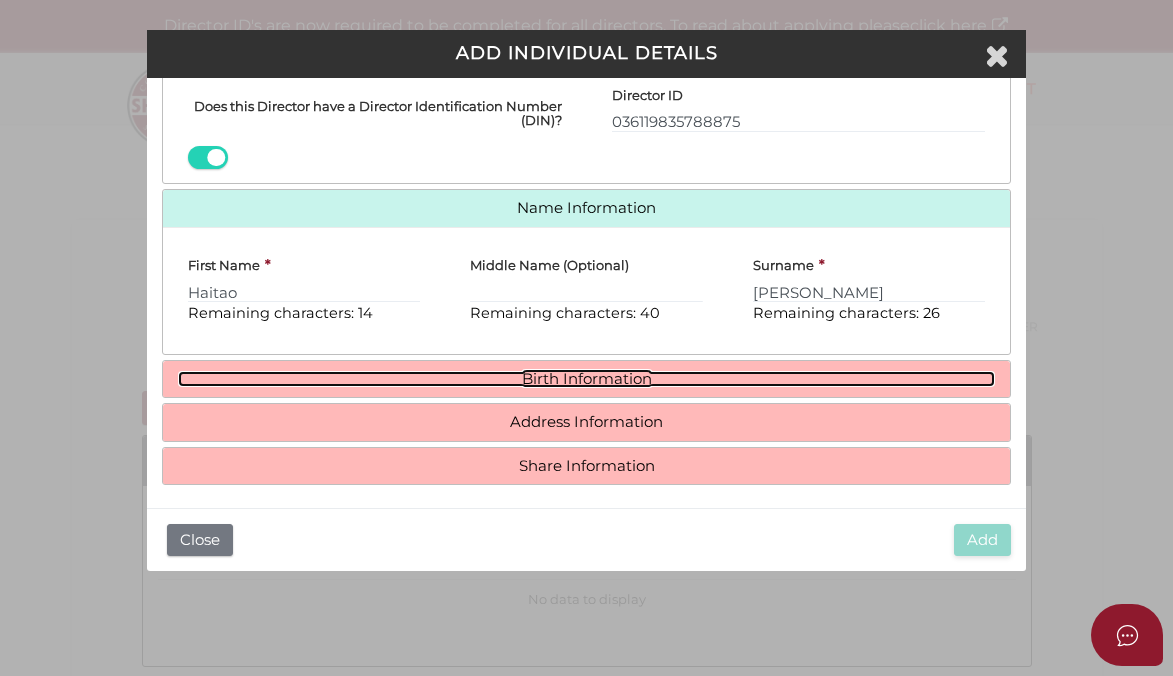 click on "Birth Information" at bounding box center (587, 379) 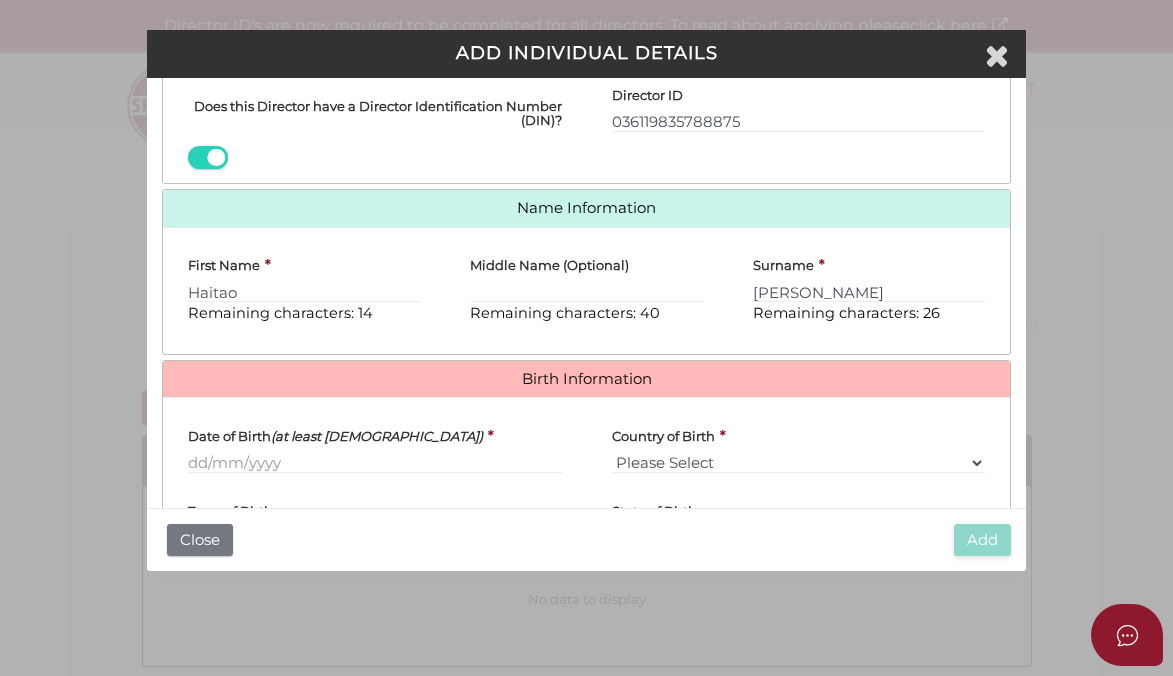 click on "Date of Birth  (at least 18 years old) *" at bounding box center [375, 450] 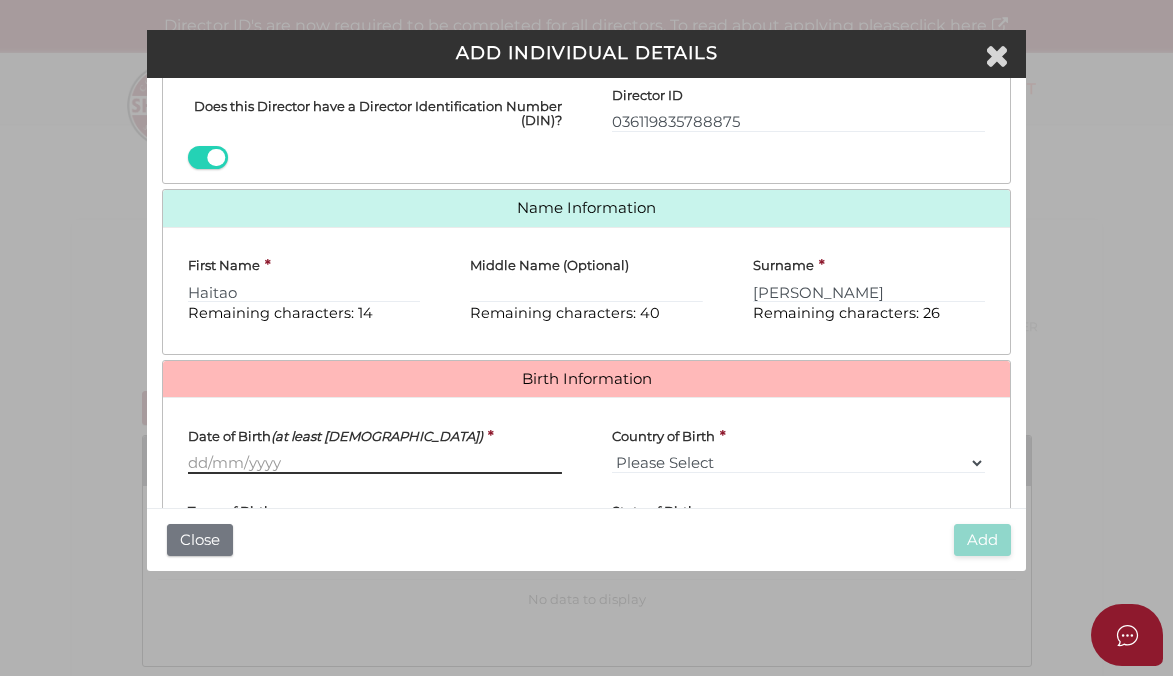 click on "Date of Birth  (at least 18 years old)" at bounding box center [375, 463] 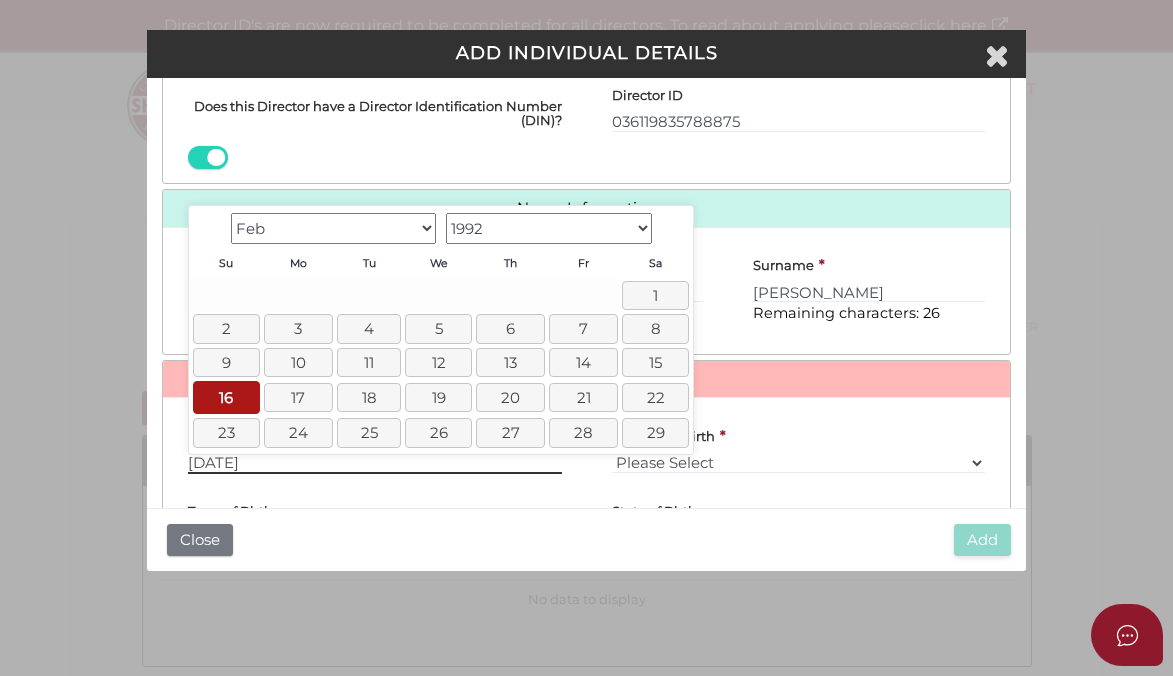 type on "[DATE]" 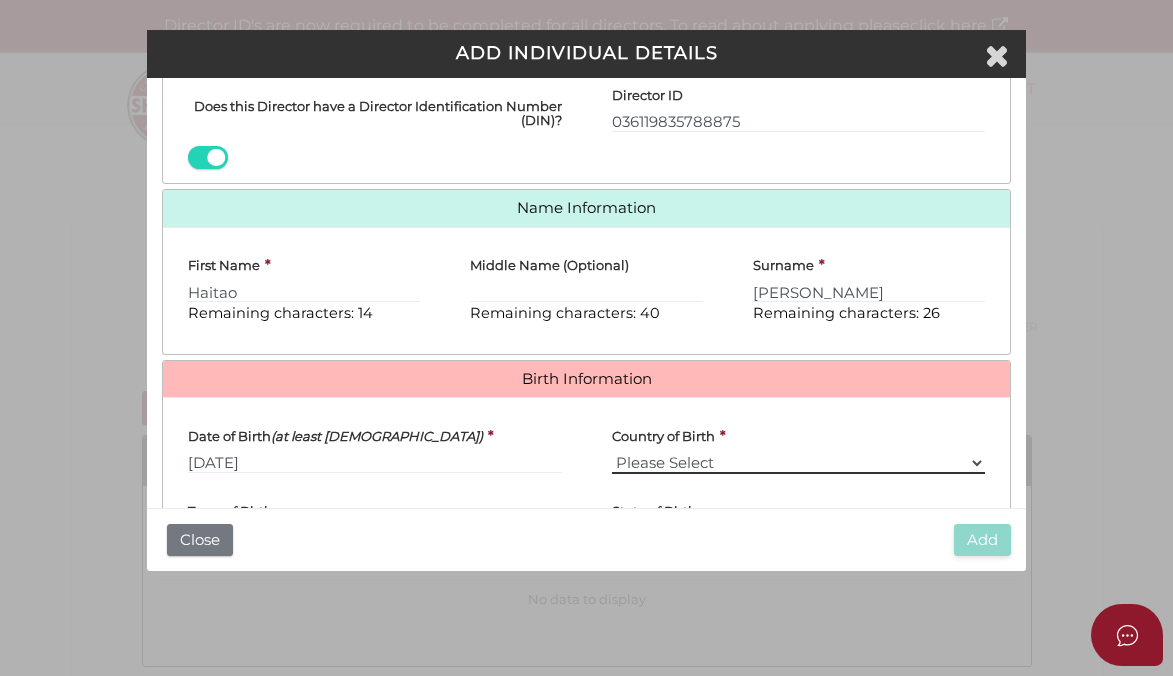 click on "Please Select
v Australia
Afghanistan
Albania
Algeria
American Samoa
Andorra
Angola
Anguilla
Antarctica
Antigua and Barbuda
Argentina
Armenia
Aruba
Austria
Azerbaijan
Bahamas
Bahrain
Bangladesh
Barbados
Belarus
Belgium
Belize
Benin
Bermuda
Bhutan
Bolivia
Bosnia and Herzegovina
Botswana
Bouvet Island
Brazil
British Indian Ocean Territory
Brunei Darussalam
Bulgaria
Burkina Faso
Burundi
Cambodia
Cameroon
Canada
Cape verde
Cayman Islands
Central African Republic
Chad
Chile
China
Christmas Island
Cocos (Keeling) Islands
Colombia
Comoros
Congo
Congo, the Democratic Republic of the
Cook Islands
Costa Rica
Cote D'ivoire
Croatia
Cuba
Cyprus
Czech Republic
Denmark
Djibouti
Dominica
Dominican Republic
Ecuador
Egypt
El Salvador
Equatorial Guinea
Eritrea
Estonia
Ethiopia
Falkland Islands (Malvinas)
Faroe Islands
Fiji
Finland
France
French Guiana" at bounding box center [799, 463] 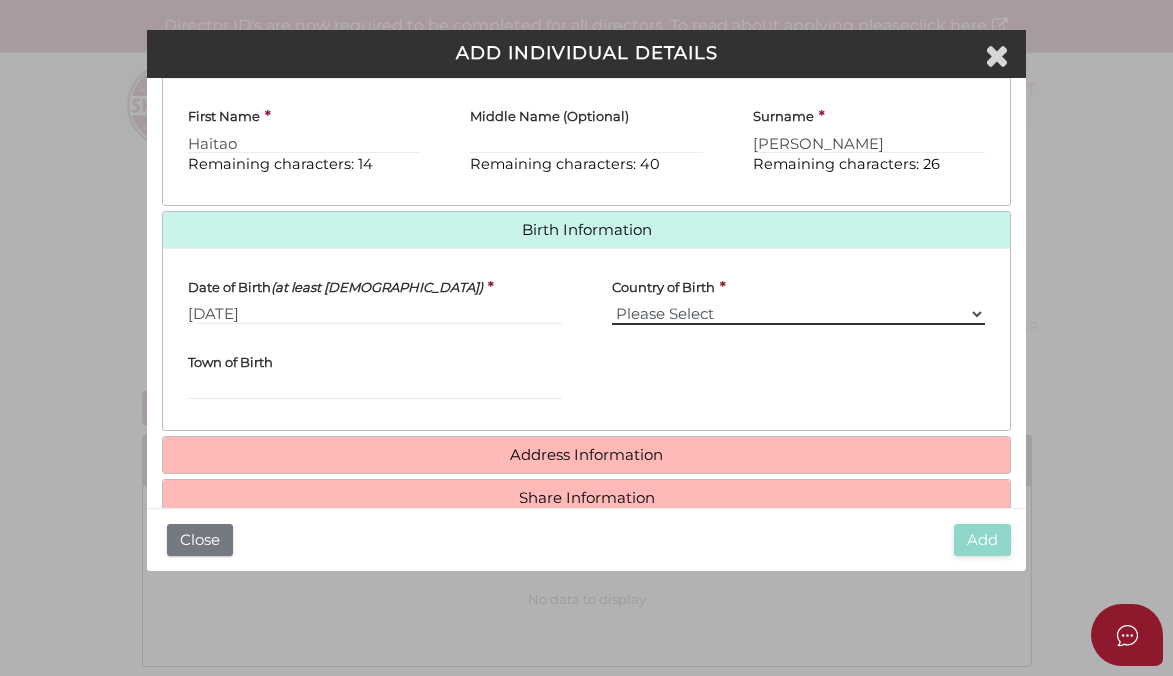 scroll, scrollTop: 518, scrollLeft: 0, axis: vertical 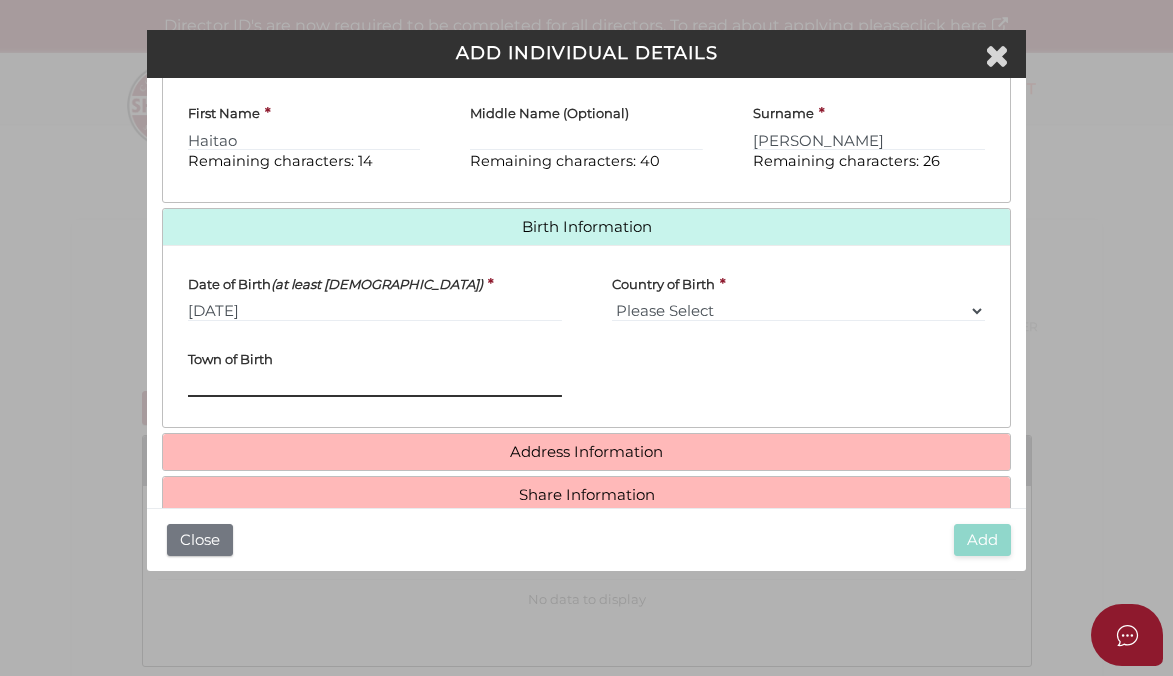 click on "Town of Birth" at bounding box center (375, 386) 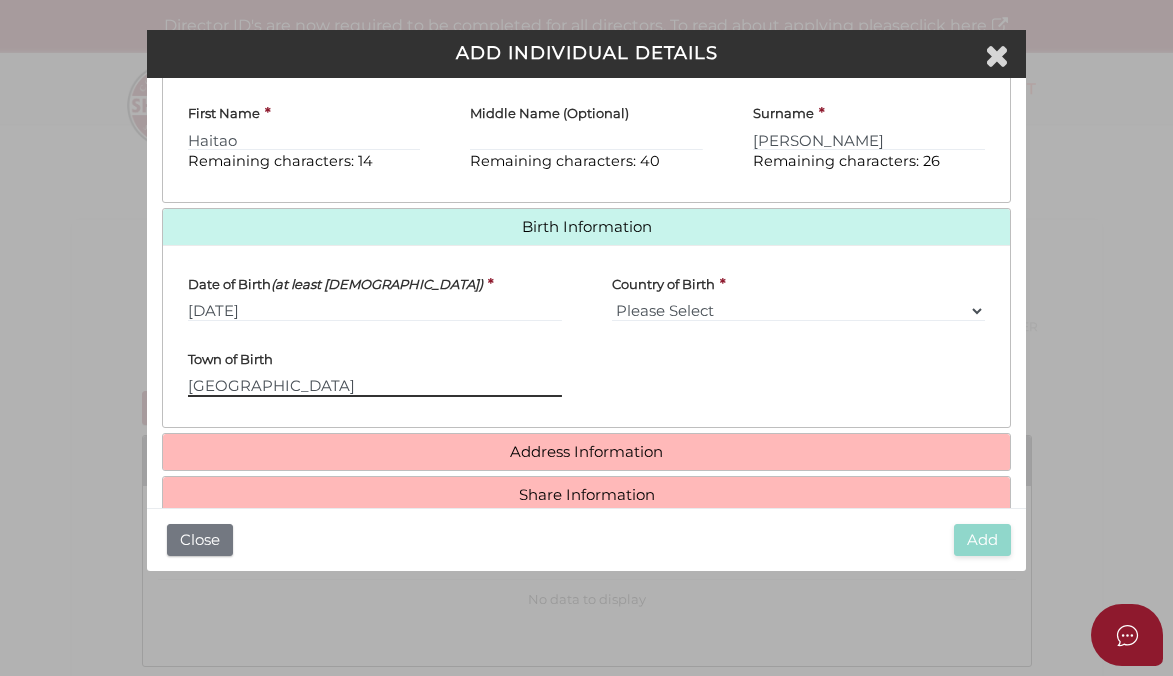 type on "qingdao" 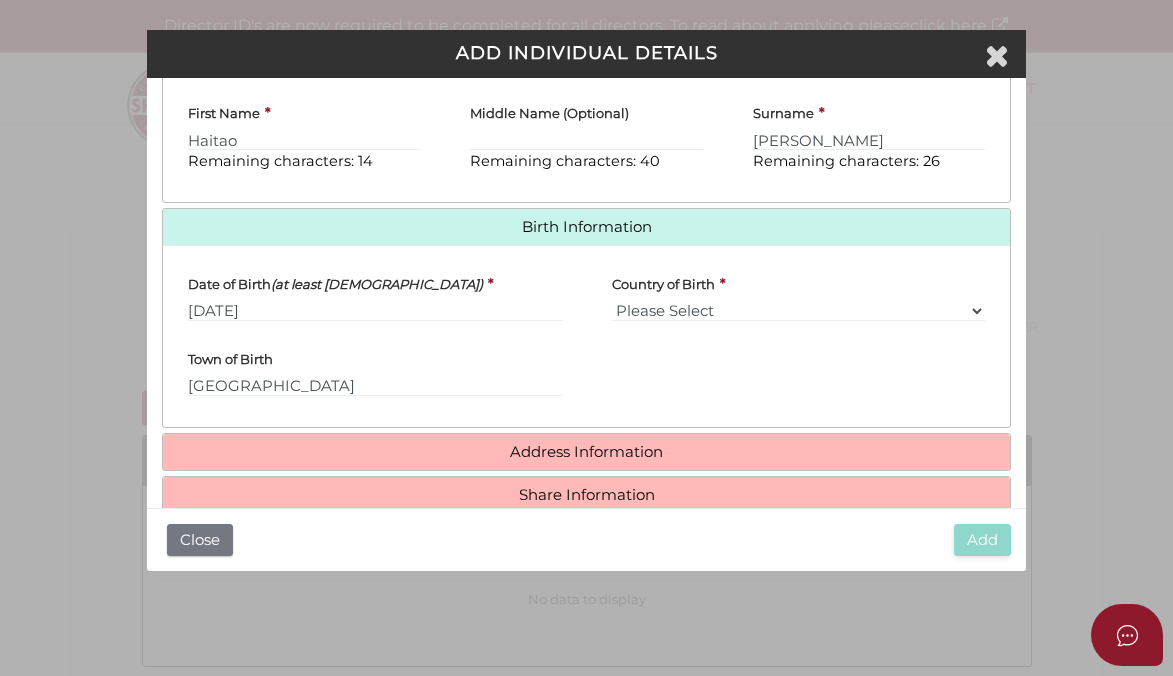 click on "Address Information" at bounding box center [587, 452] 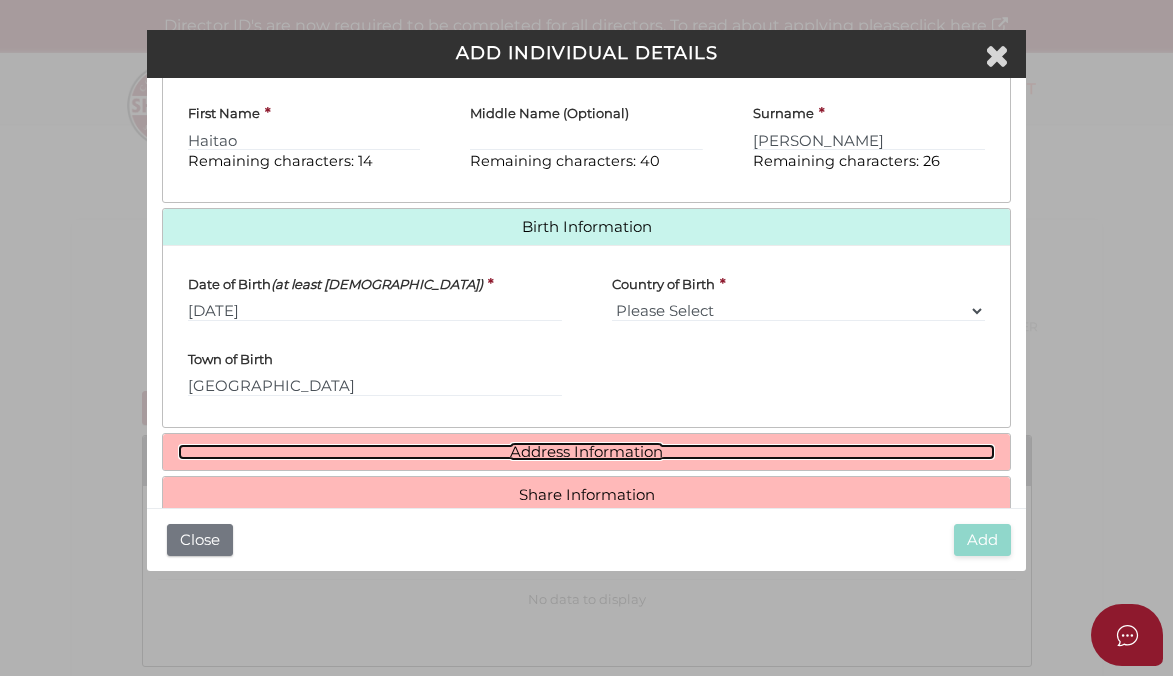 click on "Address Information" at bounding box center [587, 452] 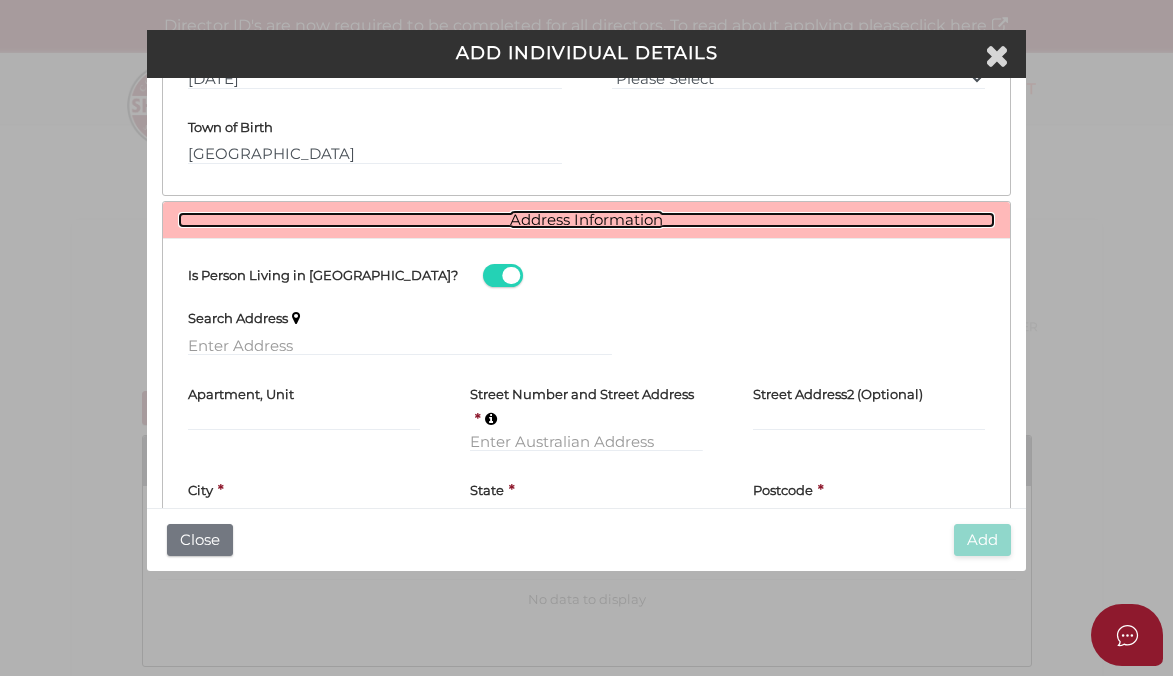scroll, scrollTop: 768, scrollLeft: 0, axis: vertical 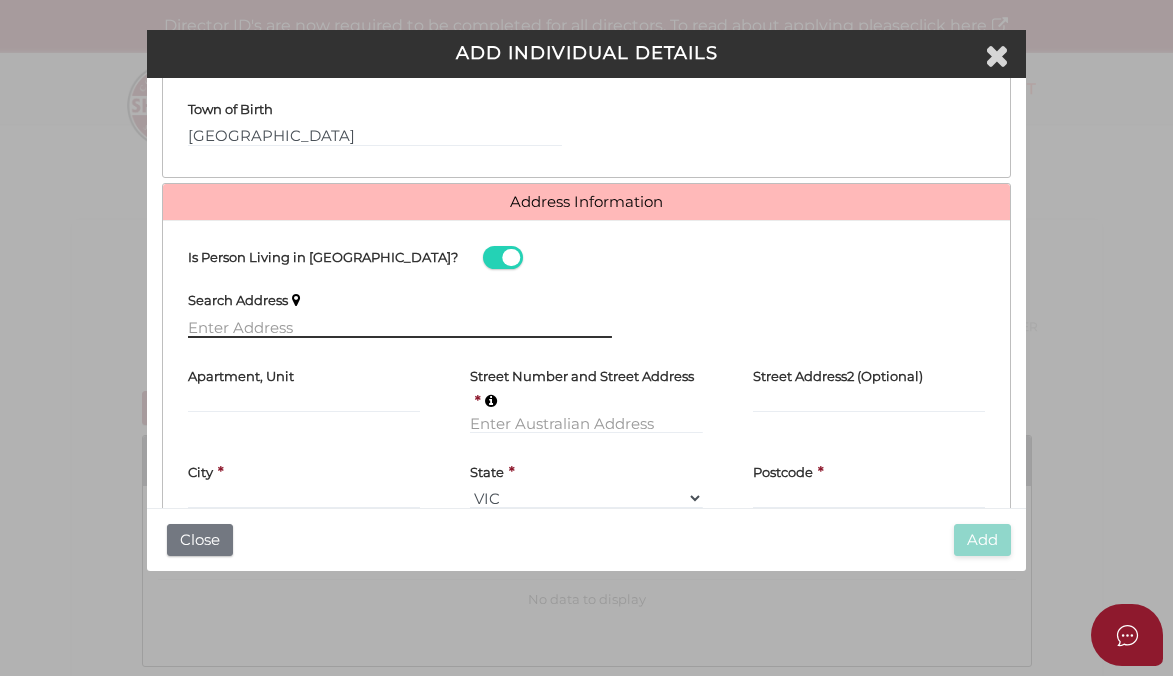 click at bounding box center [400, 327] 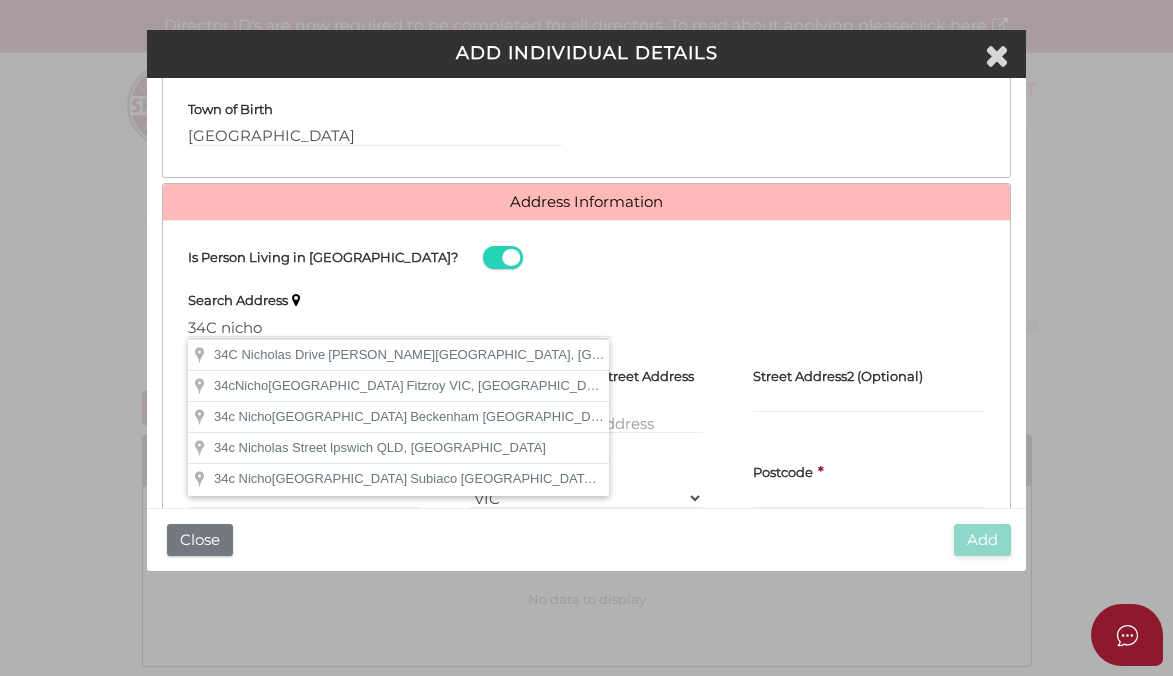 type on "34C Nicholas Drive, Sandy Bay TAS, Australia" 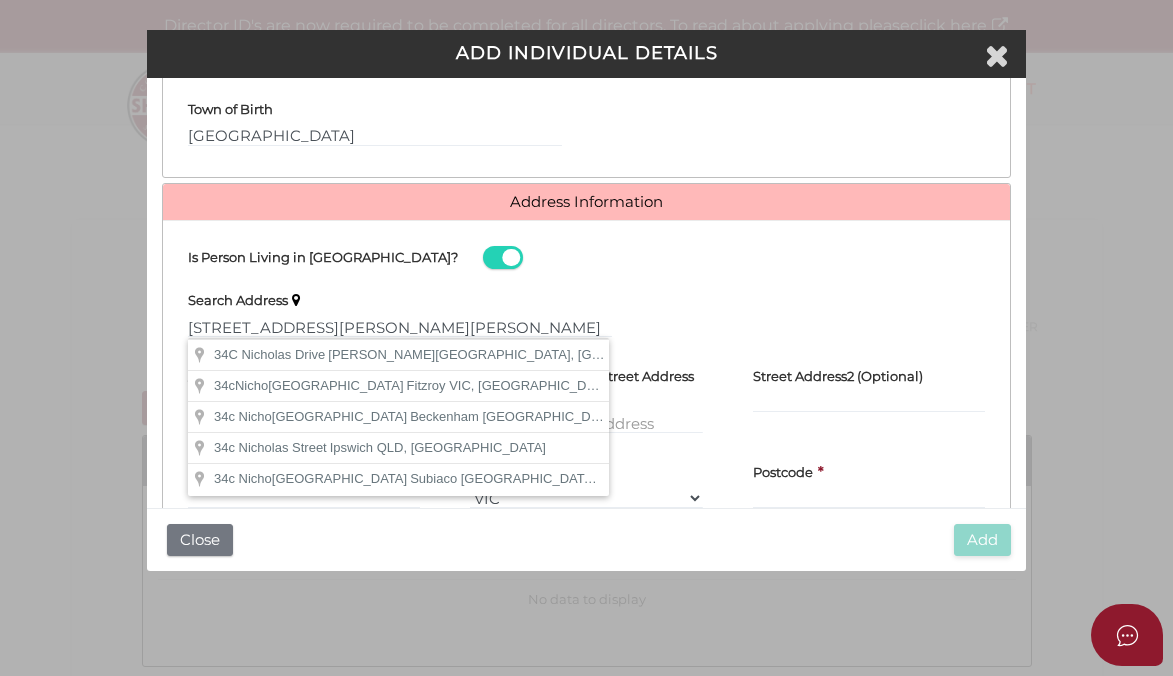 type 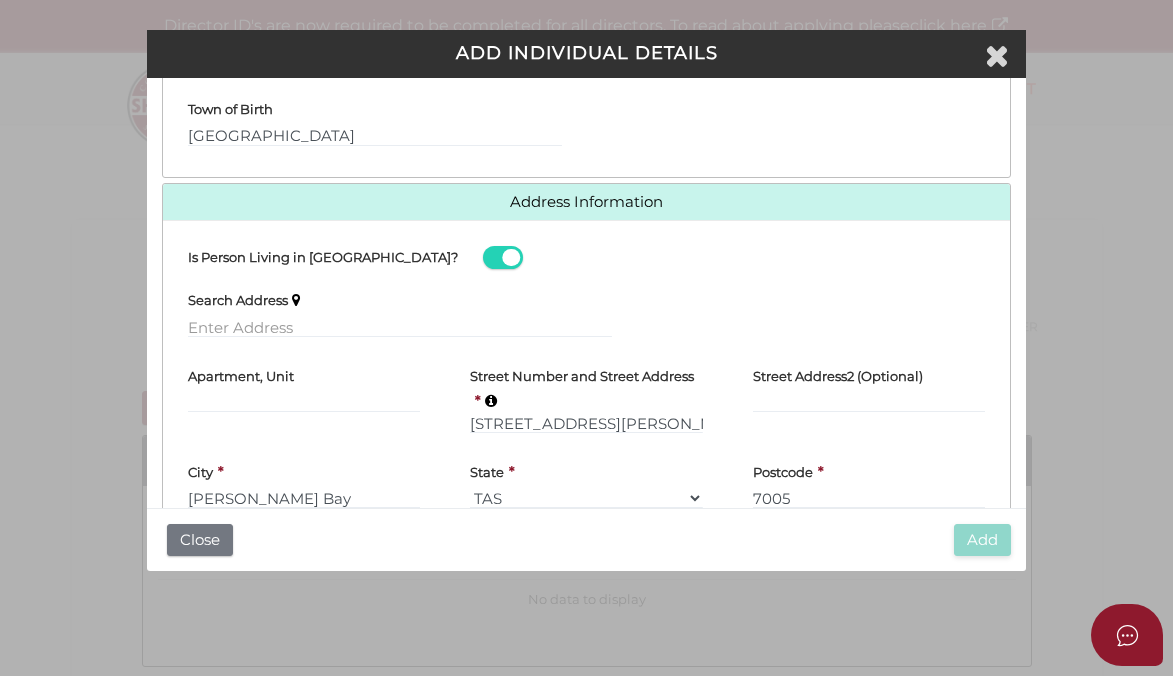 scroll, scrollTop: 875, scrollLeft: 0, axis: vertical 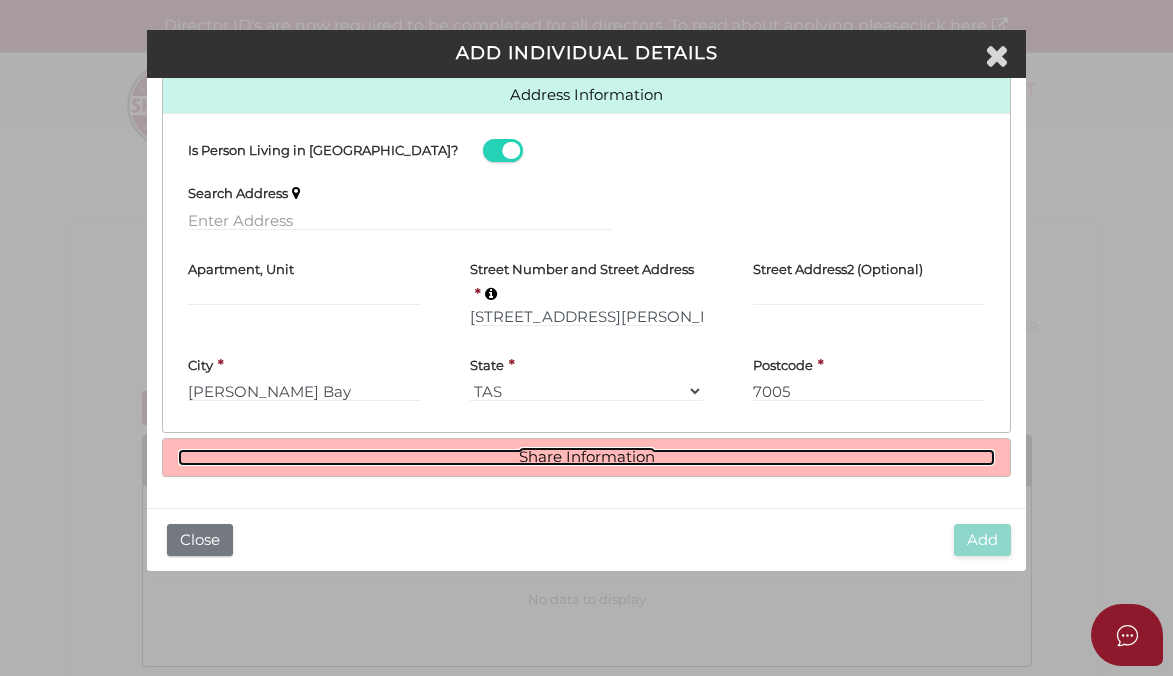 click on "Share Information" at bounding box center [587, 457] 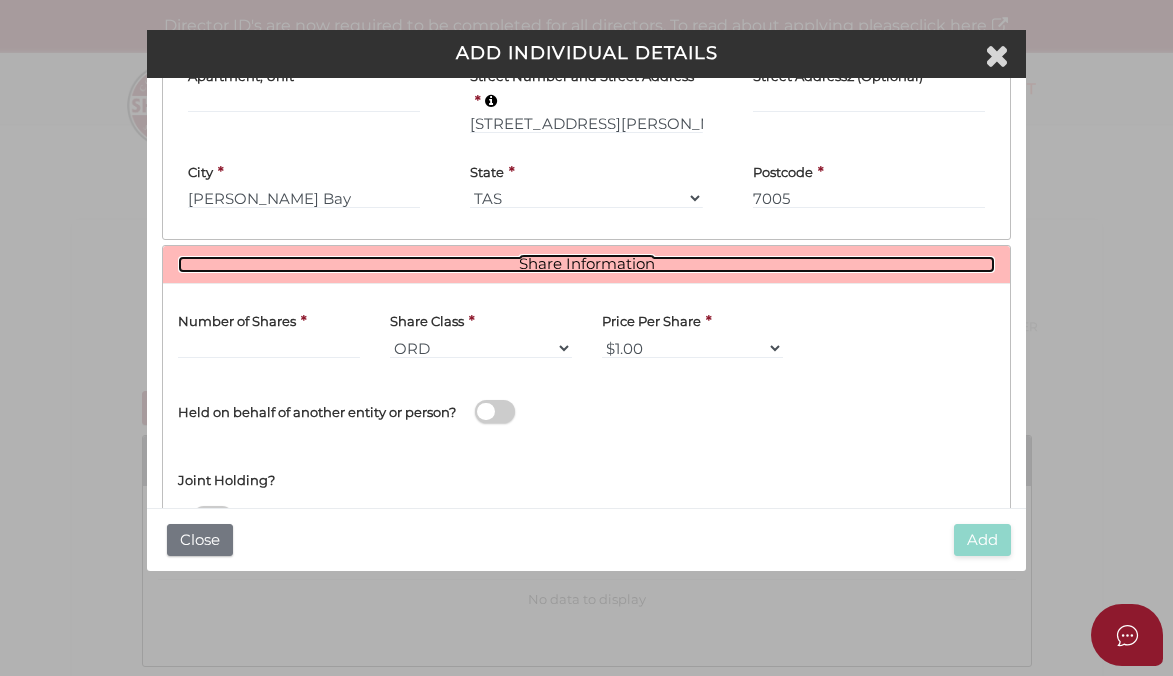 scroll, scrollTop: 1069, scrollLeft: 0, axis: vertical 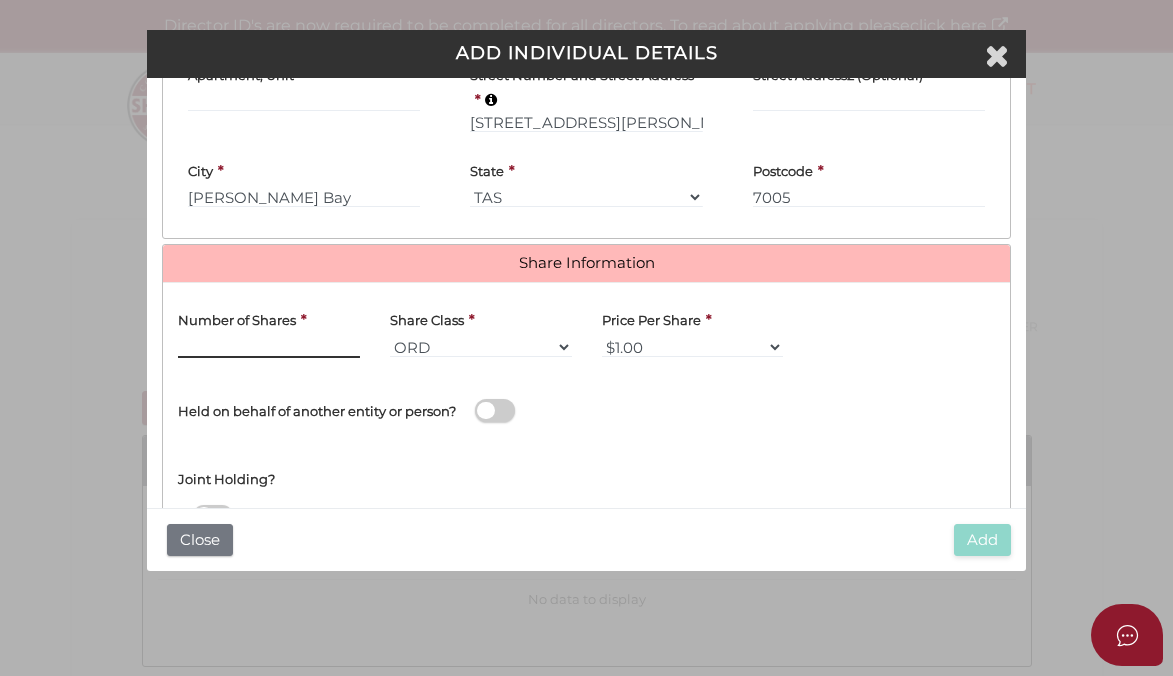 click at bounding box center [269, 347] 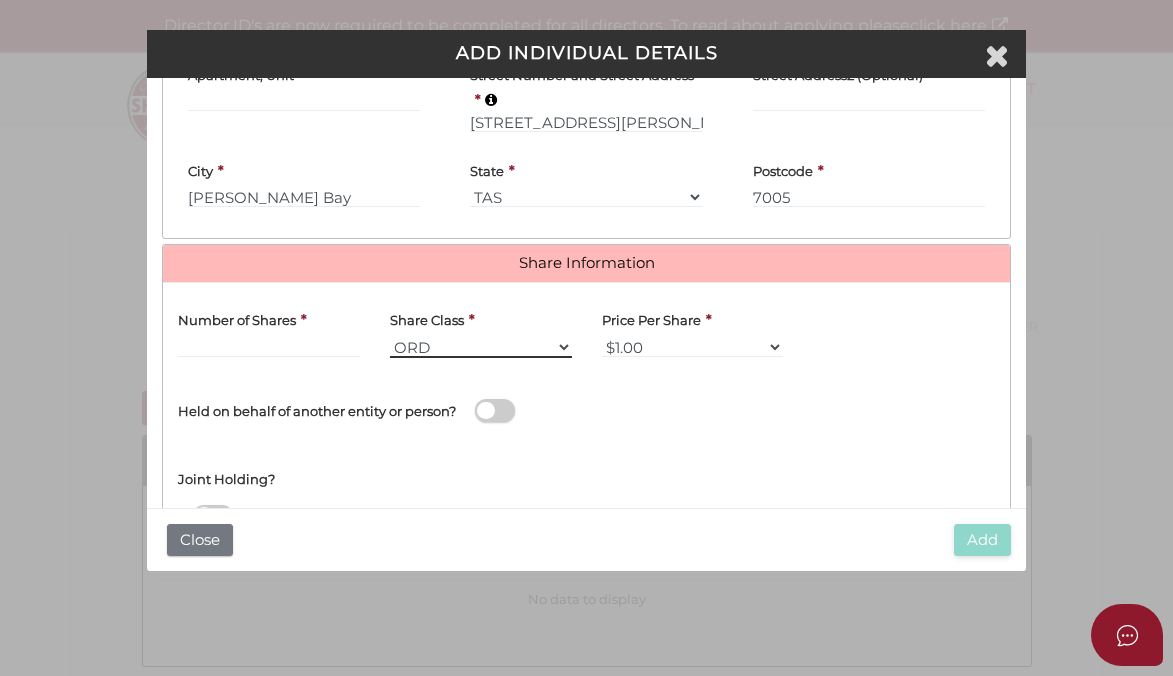 click on "ORD
A CLASS
B CLASS
C CLASS
D CLASS
EMP
FOU
LG
MAN
RED
SPE
PRF
CUMP
NCP
REDP
NRP
CRP
NCRP
PARP" at bounding box center (481, 347) 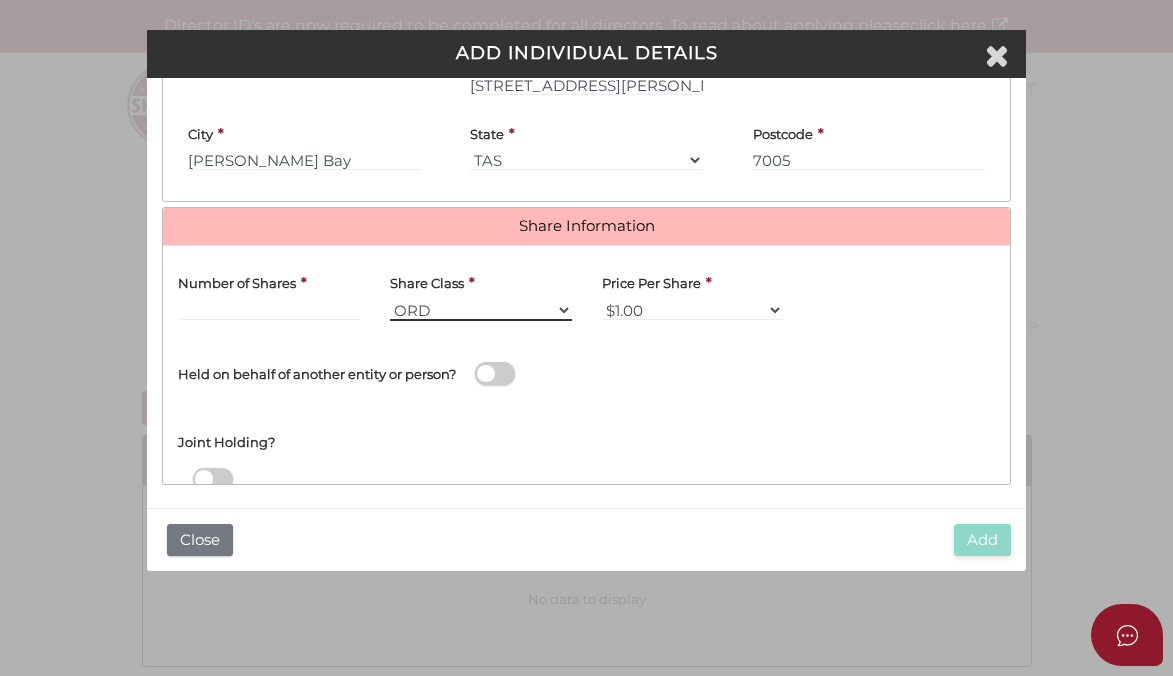 scroll, scrollTop: 1115, scrollLeft: 0, axis: vertical 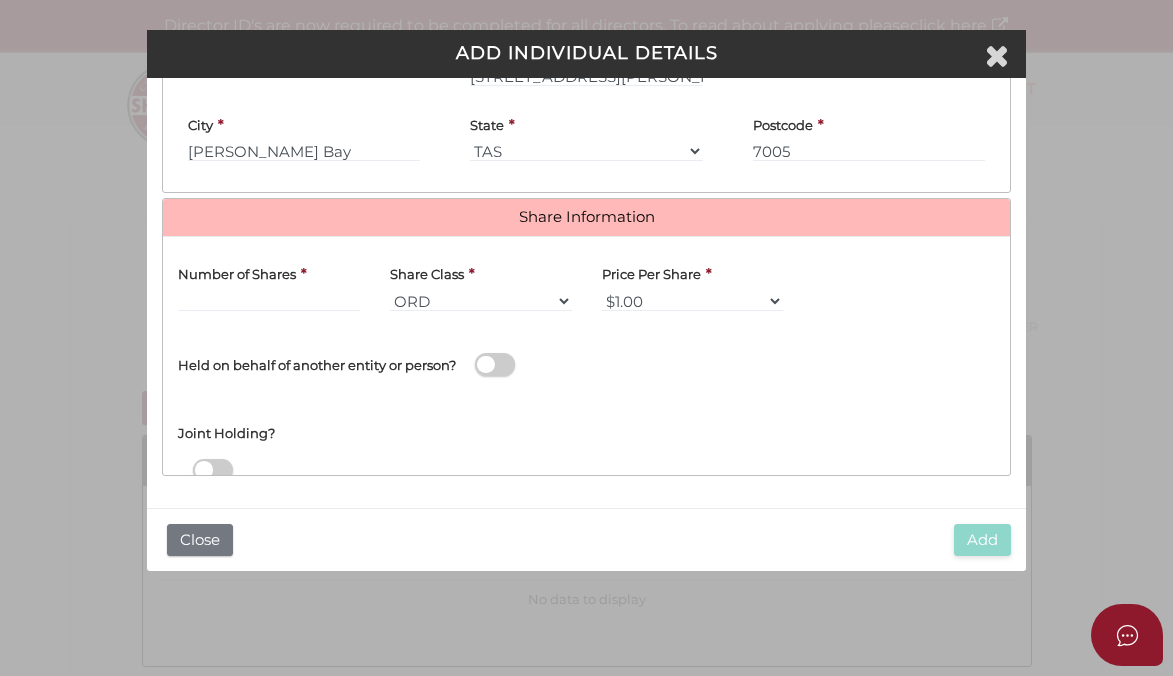 click at bounding box center [213, 470] 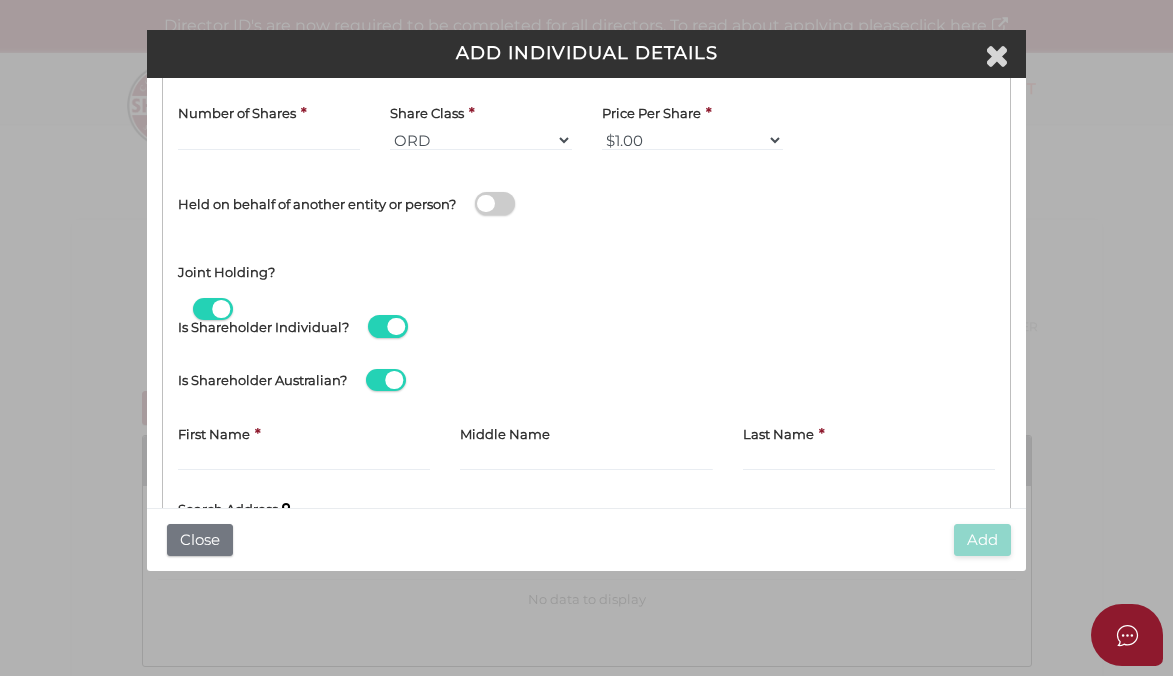 scroll, scrollTop: 1257, scrollLeft: 0, axis: vertical 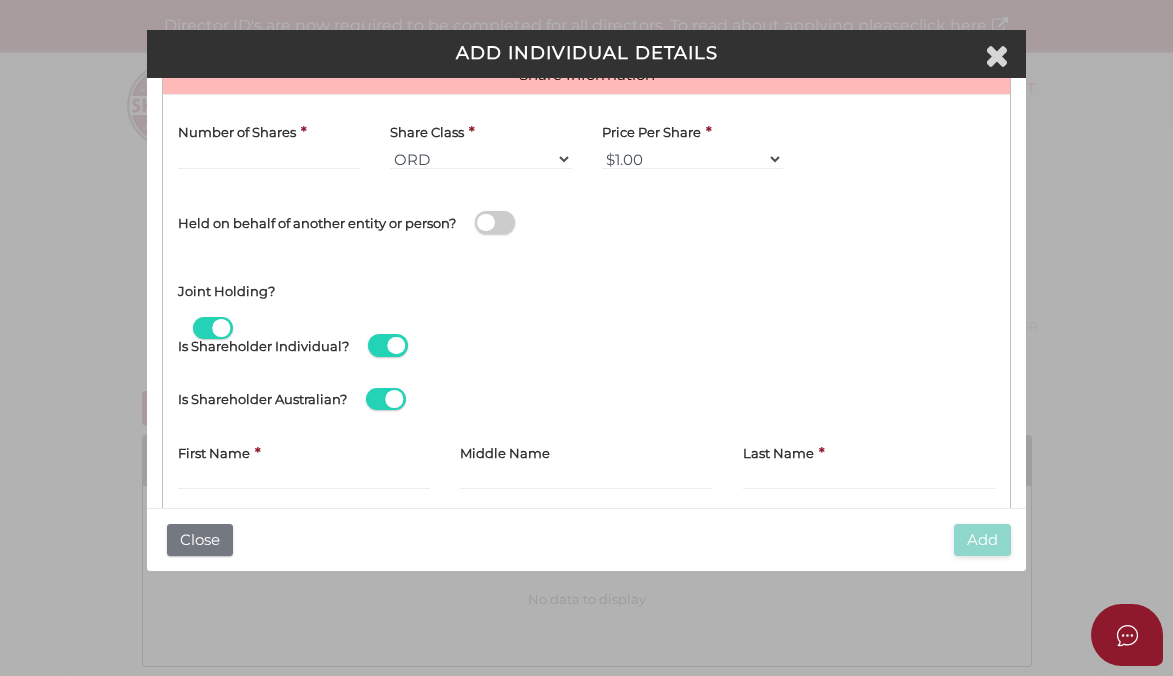 click on "Is Shareholder Individual?" at bounding box center [319, 334] 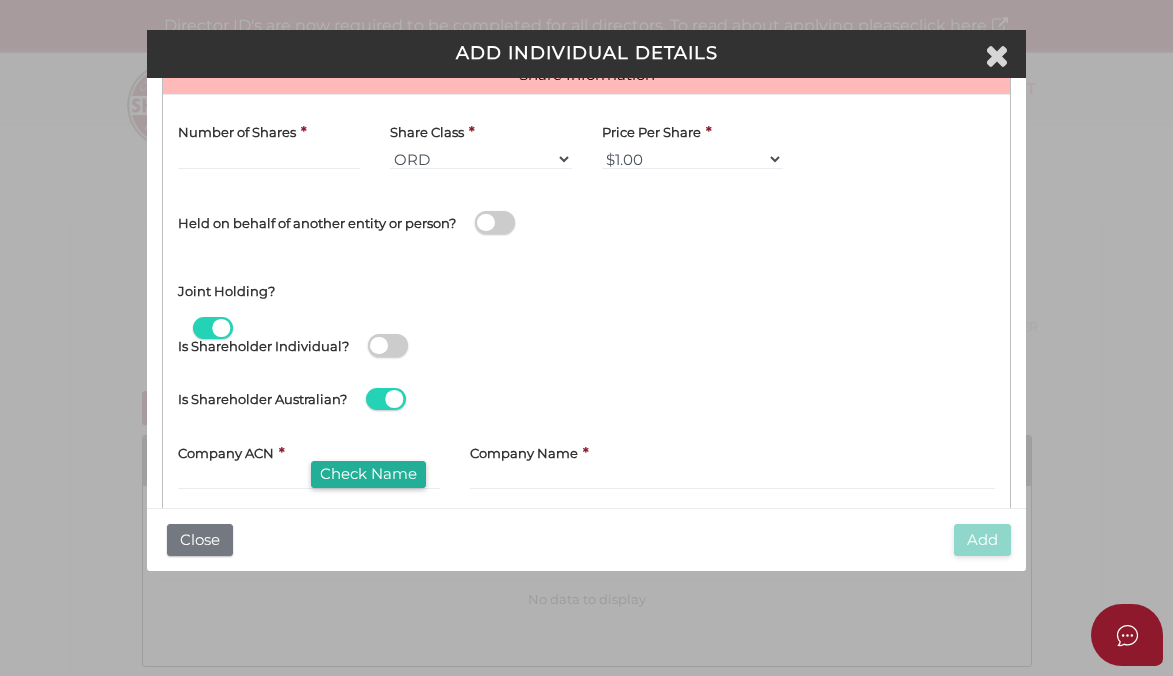 click at bounding box center (386, 399) 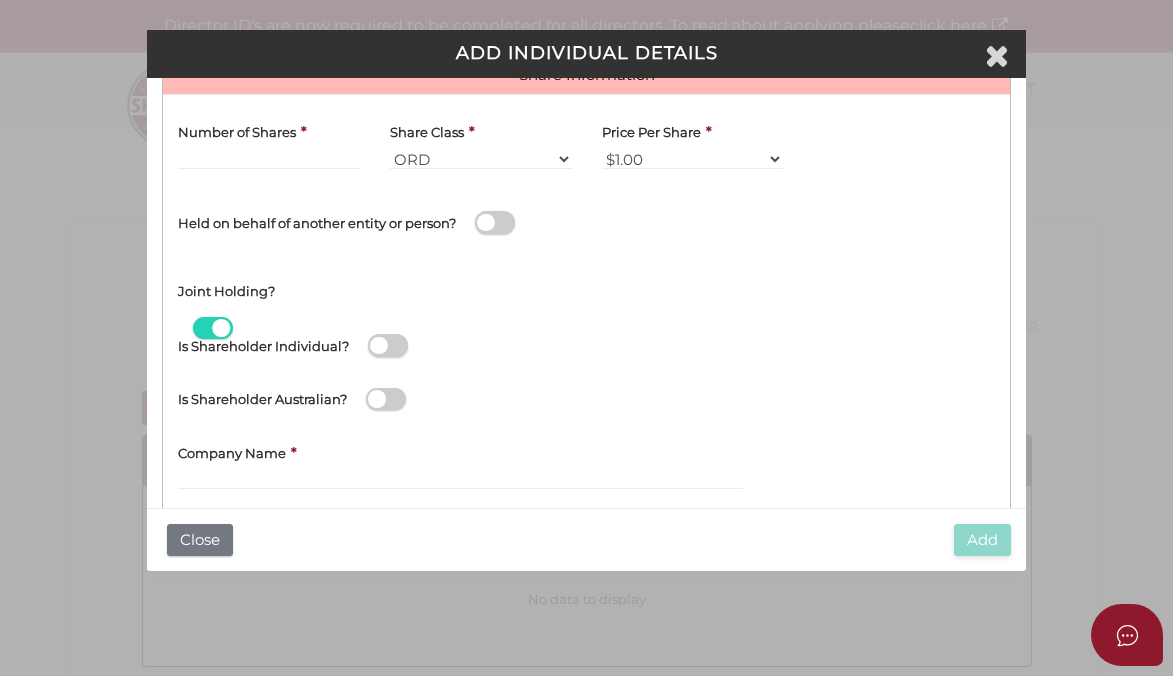 click on "Is Shareholder Individual?" at bounding box center [263, 342] 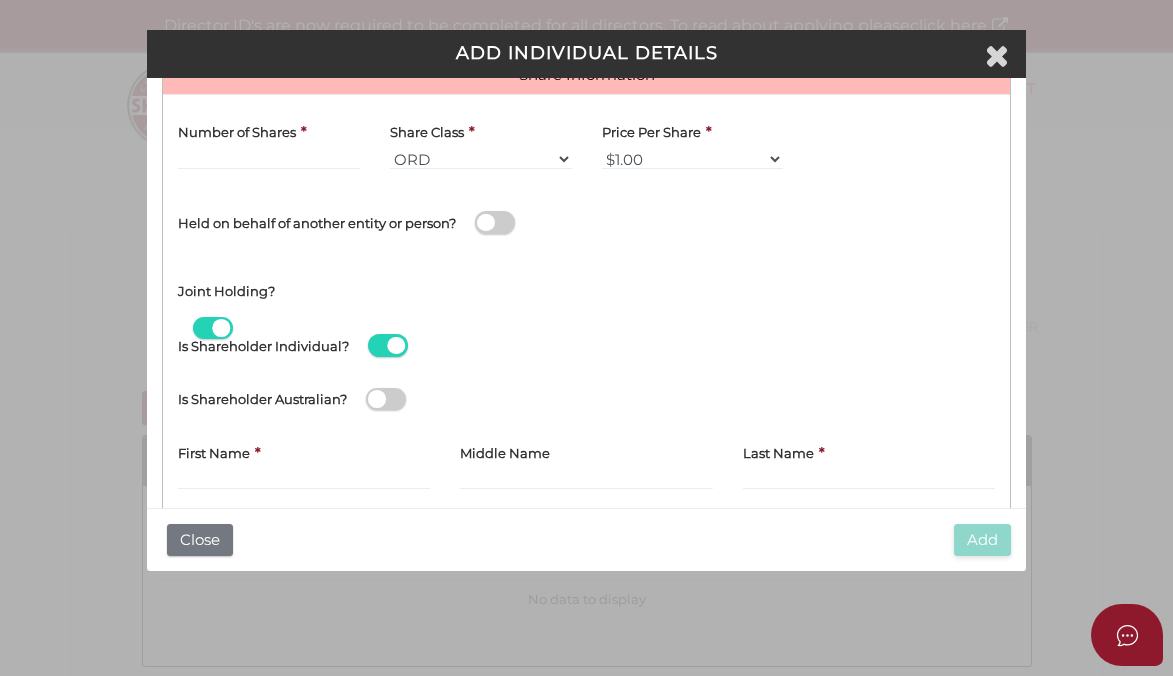 click on "Is Shareholder Individual?" at bounding box center [263, 342] 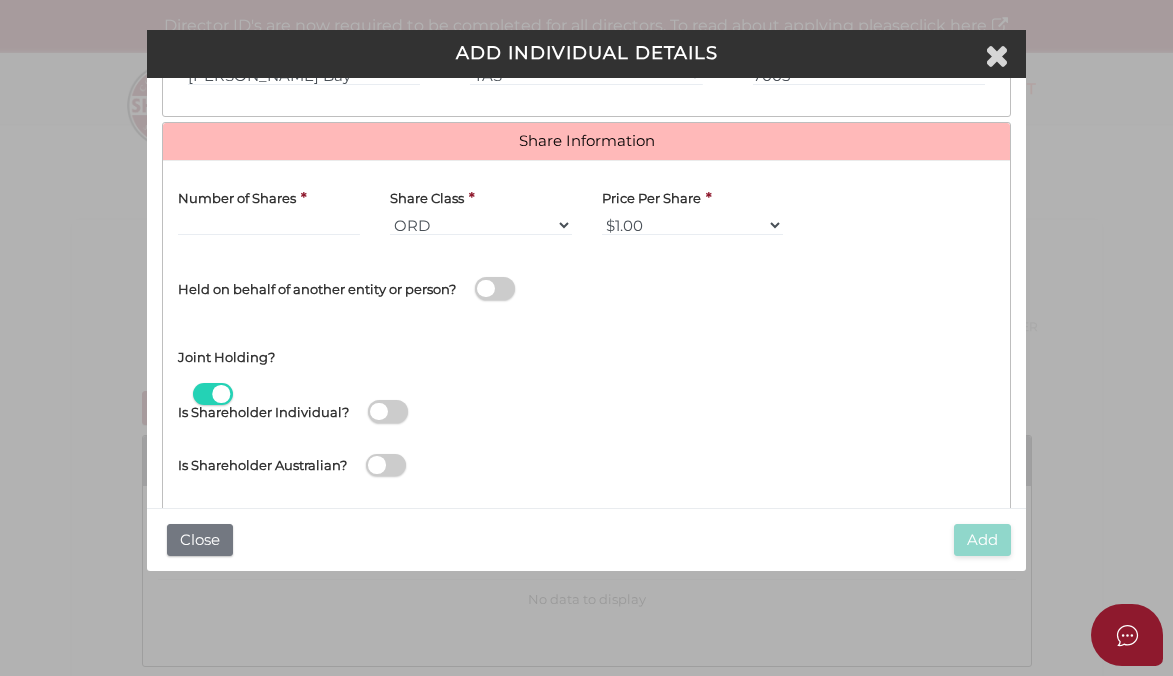 scroll, scrollTop: 1187, scrollLeft: 0, axis: vertical 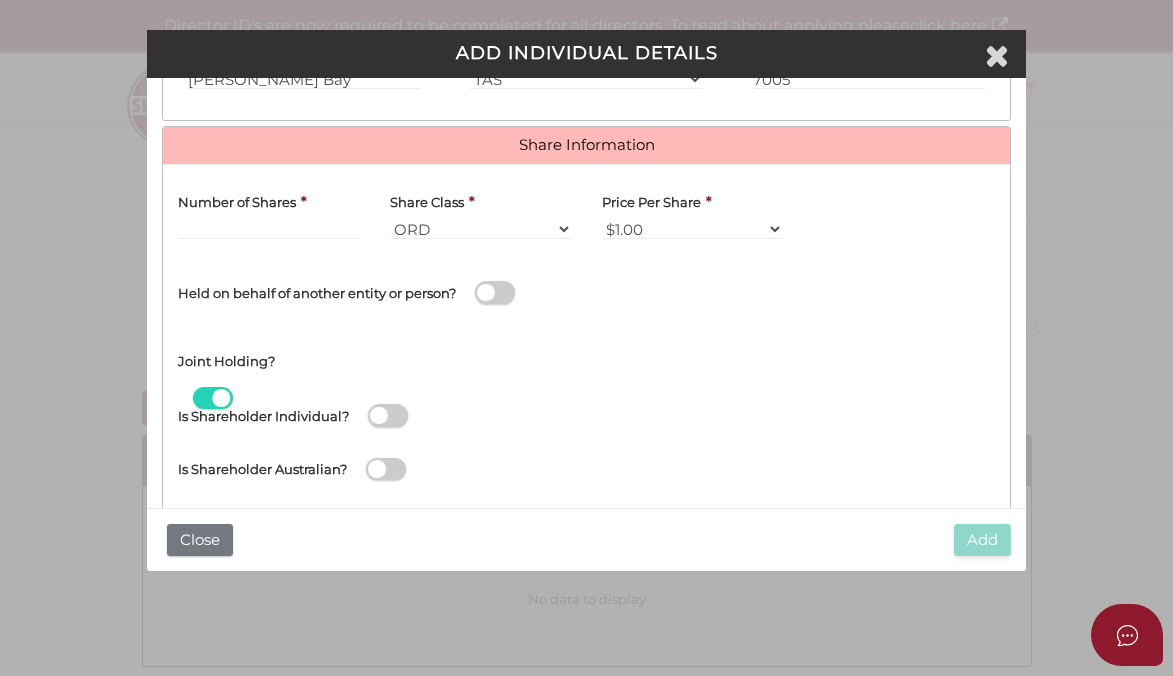click on "Is Shareholder Individual?" at bounding box center (263, 412) 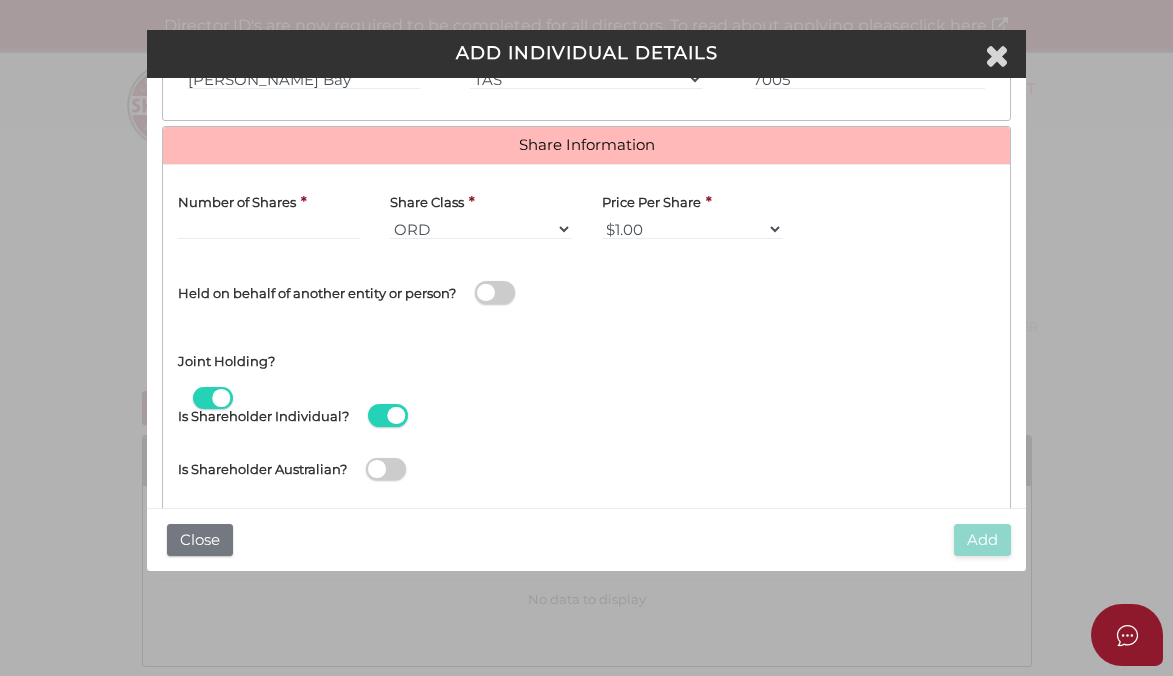 click on "Is Shareholder Individual?" at bounding box center (263, 412) 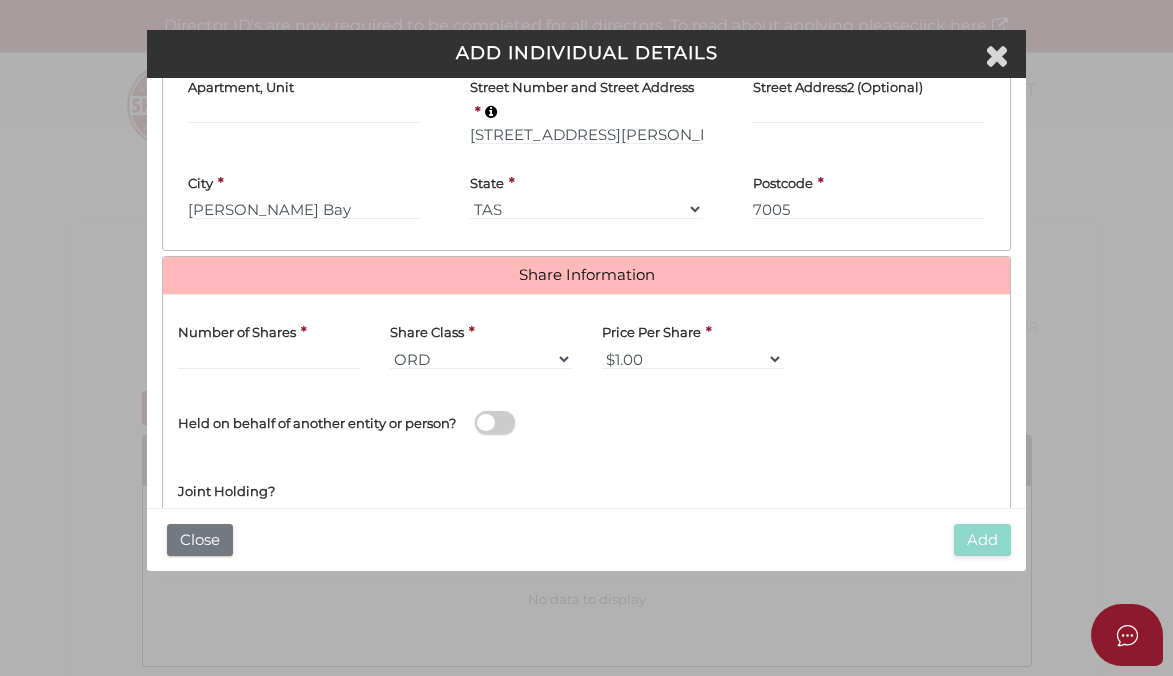 scroll, scrollTop: 1044, scrollLeft: 0, axis: vertical 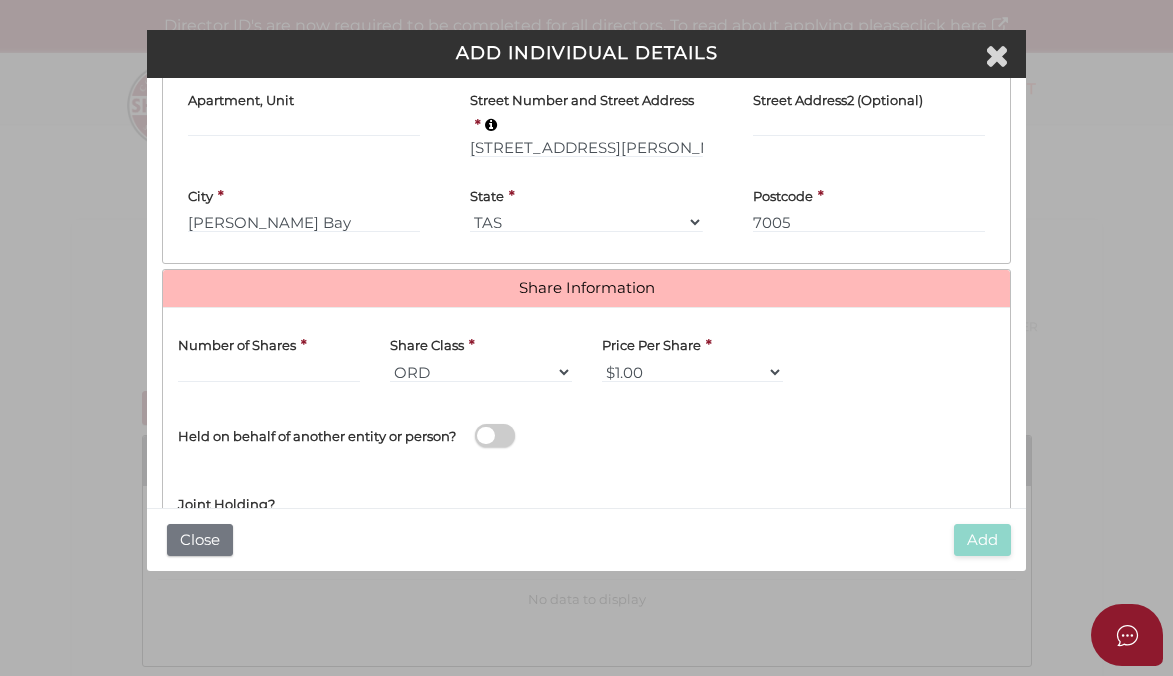click on "Number of Shares *" at bounding box center (269, 360) 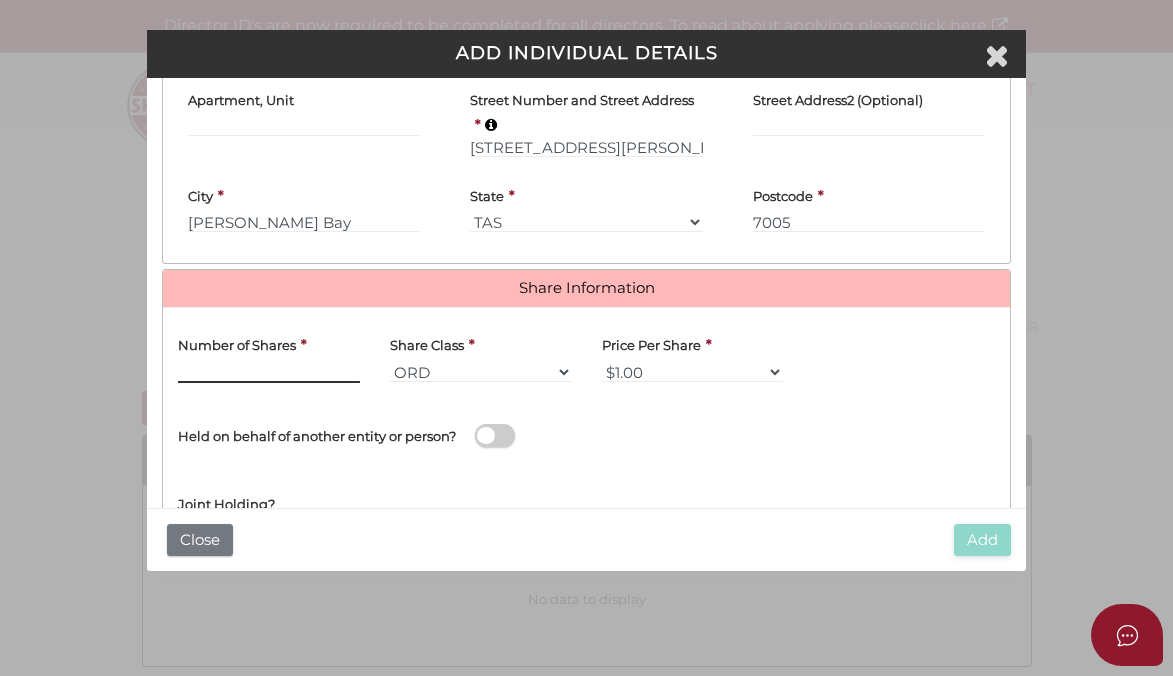 click at bounding box center [269, 372] 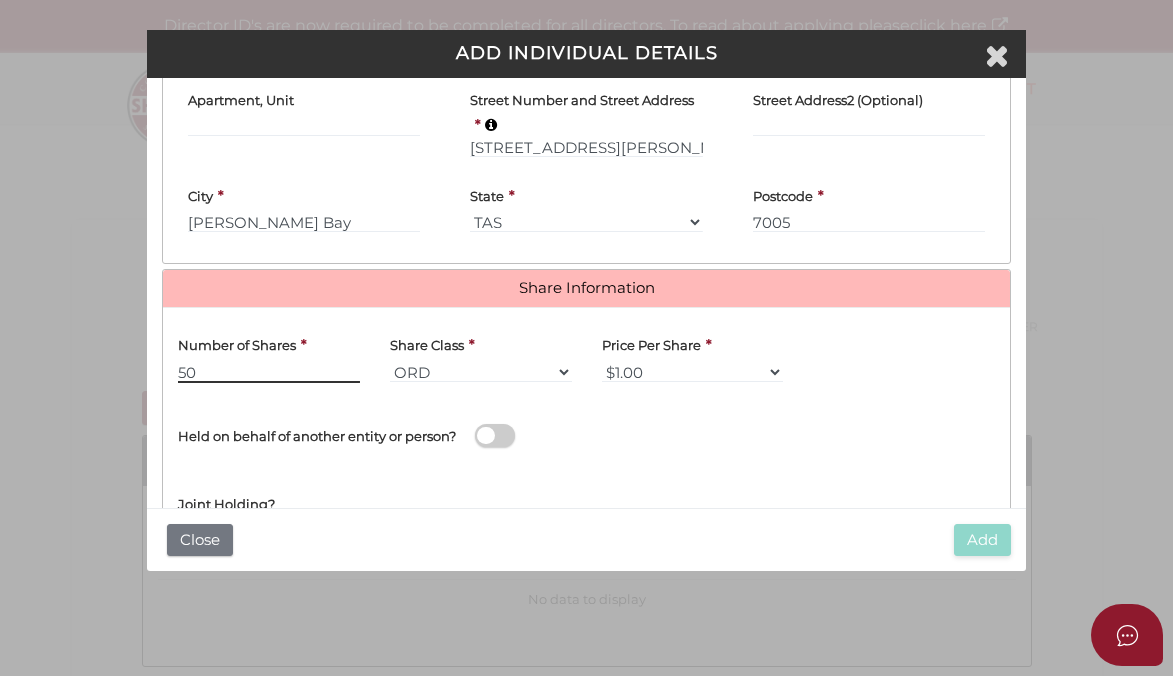 type on "50" 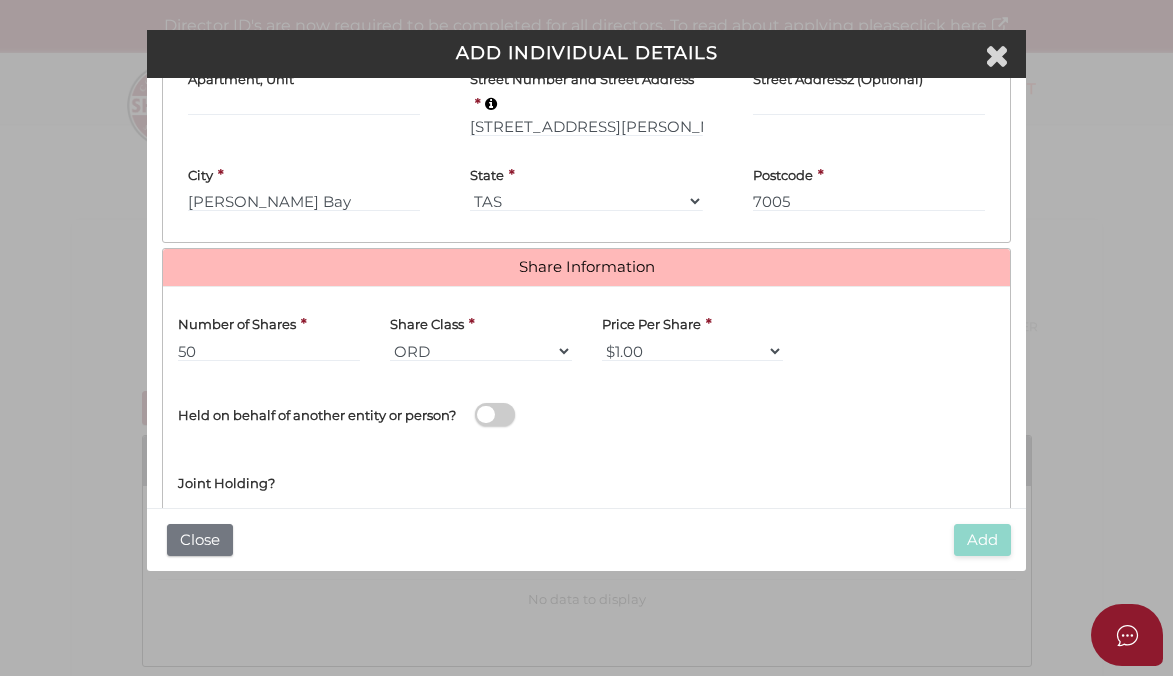 scroll, scrollTop: 1071, scrollLeft: 0, axis: vertical 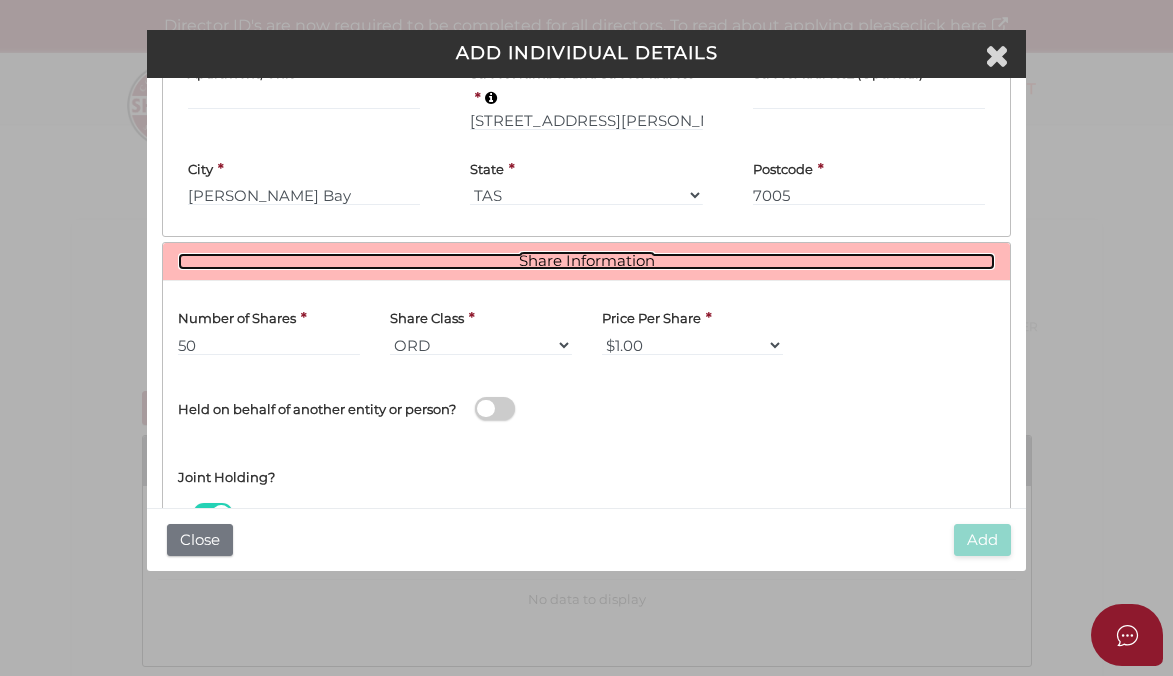 click on "Share Information" at bounding box center (587, 261) 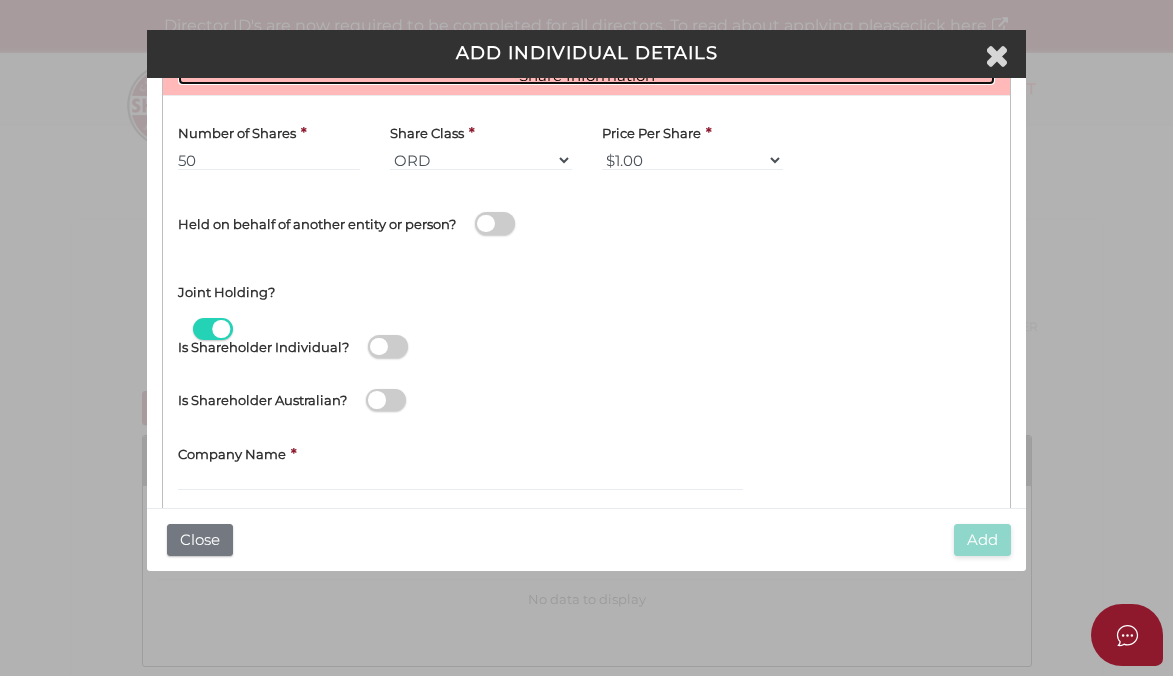 scroll, scrollTop: 1261, scrollLeft: 0, axis: vertical 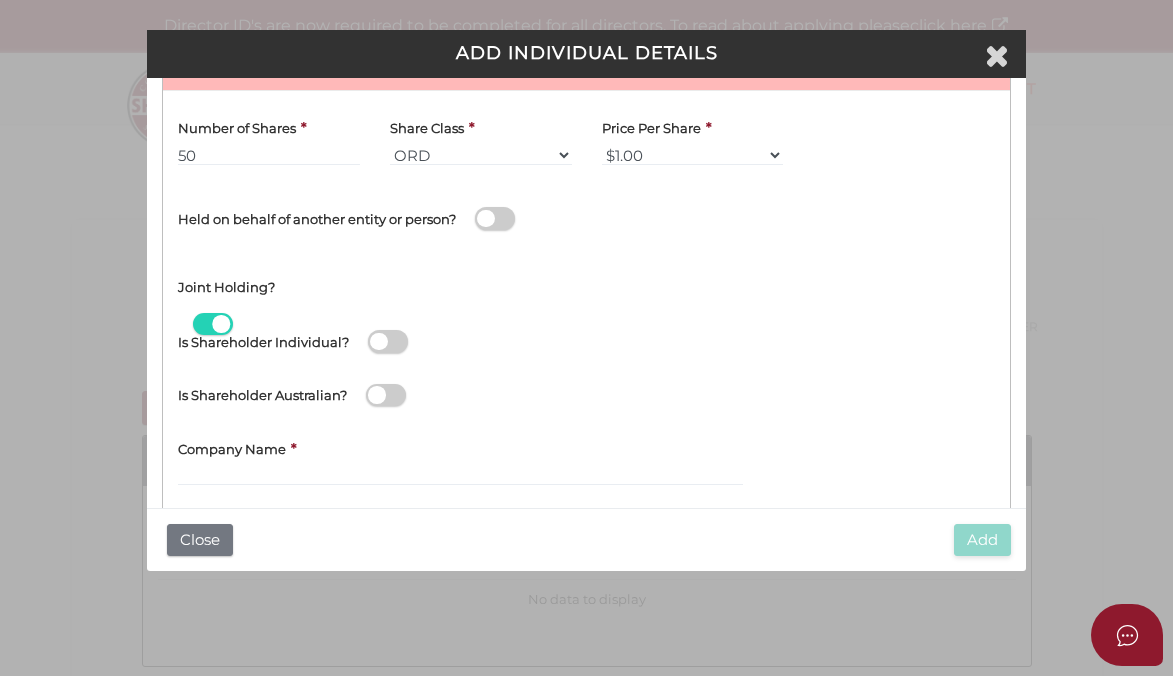click on "Is Shareholder Individual?" at bounding box center (263, 338) 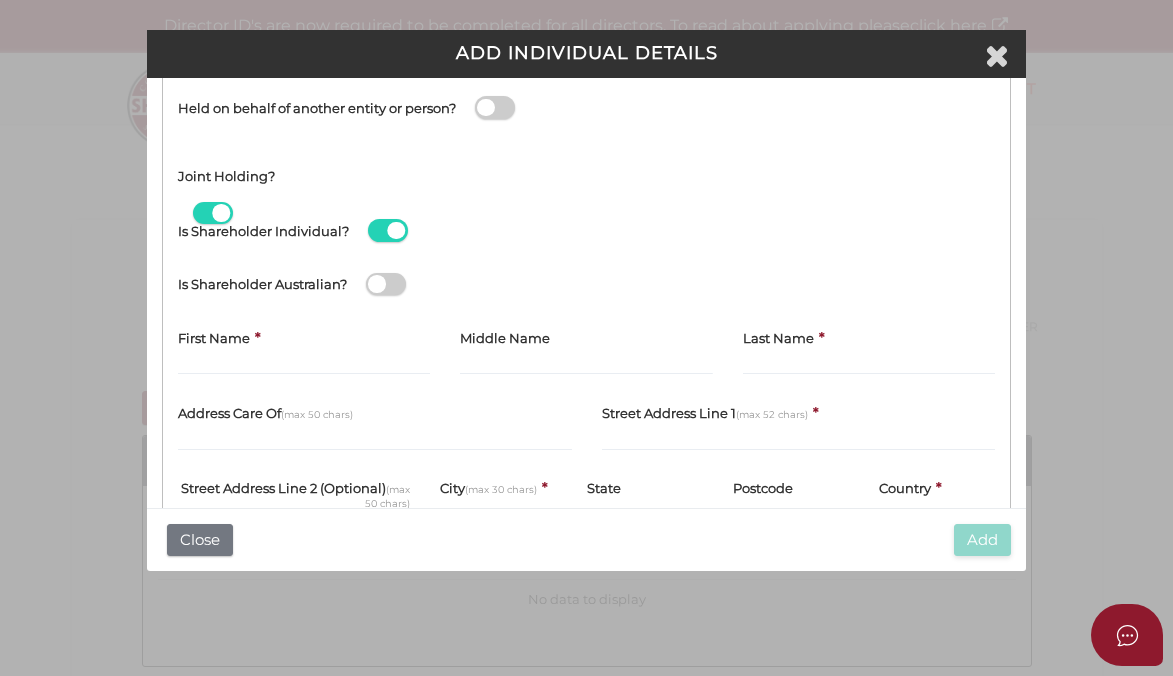 scroll, scrollTop: 1376, scrollLeft: 0, axis: vertical 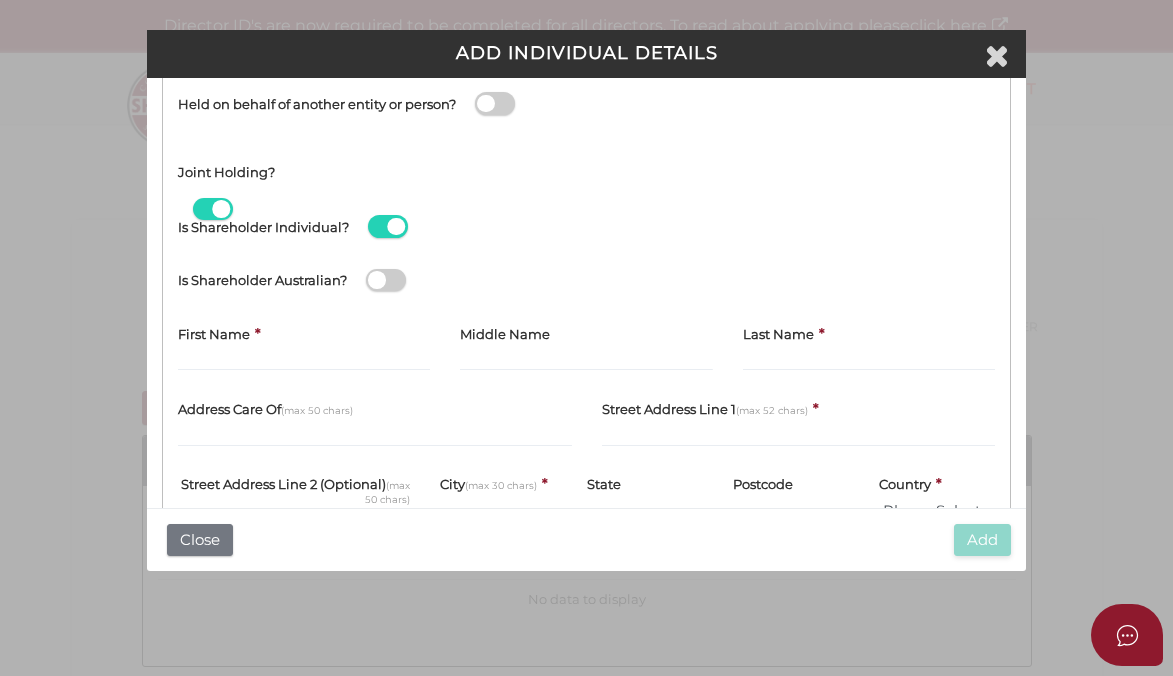 click at bounding box center (386, 280) 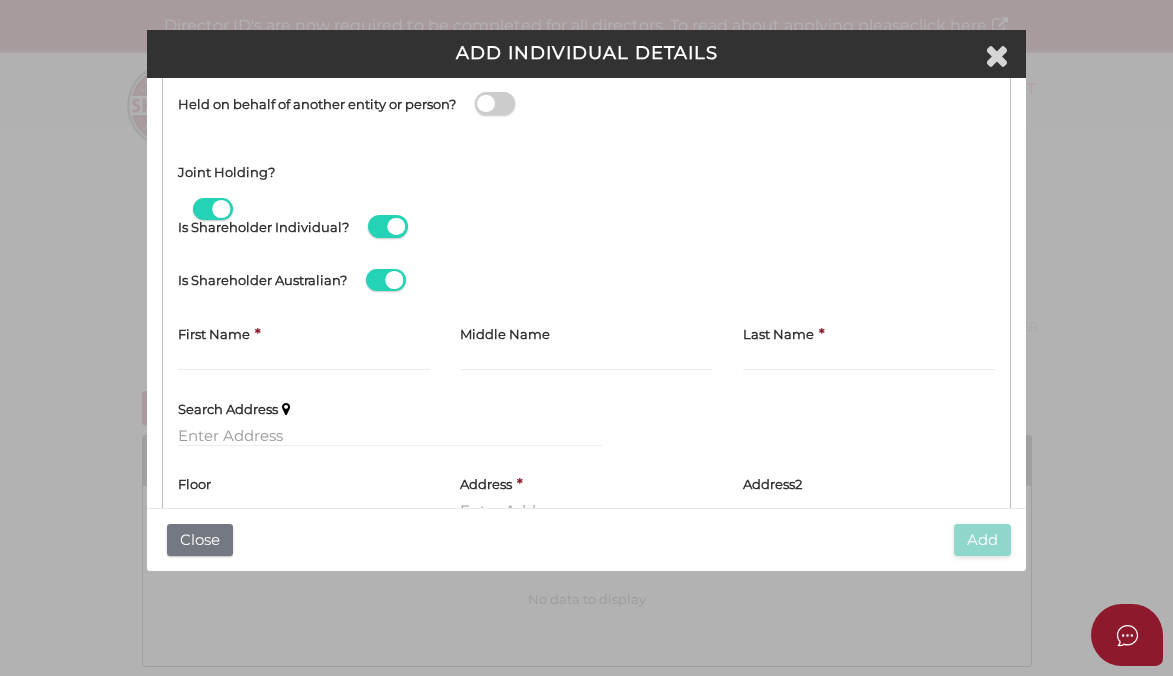 click at bounding box center (386, 280) 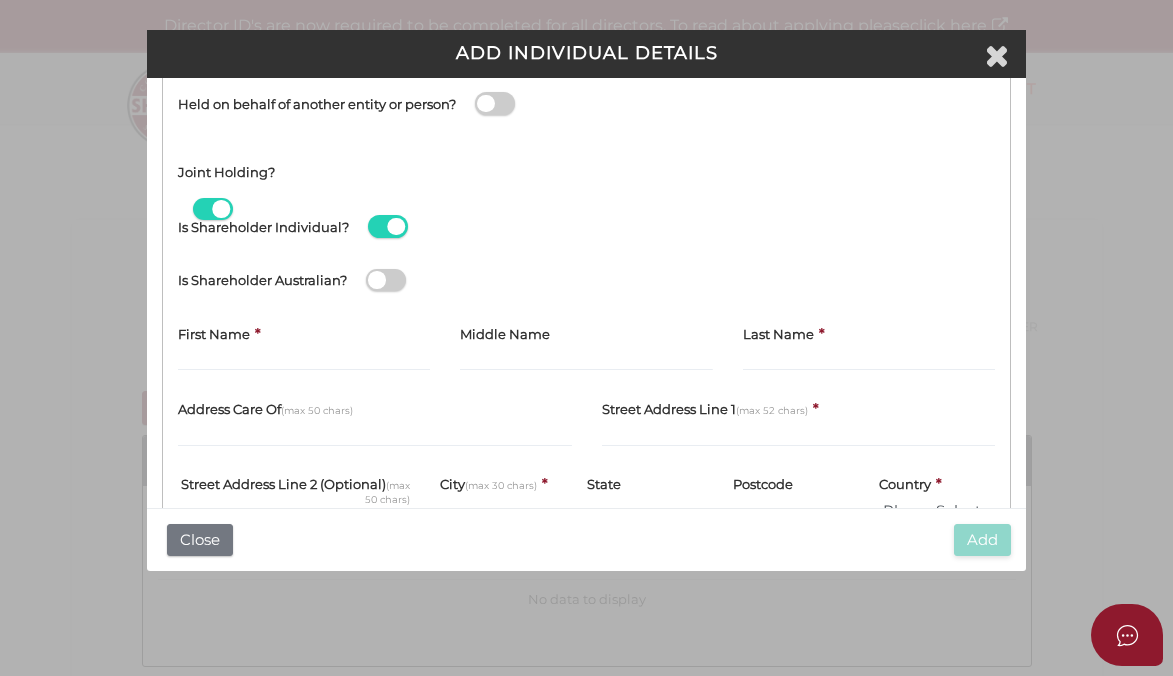 click at bounding box center (388, 226) 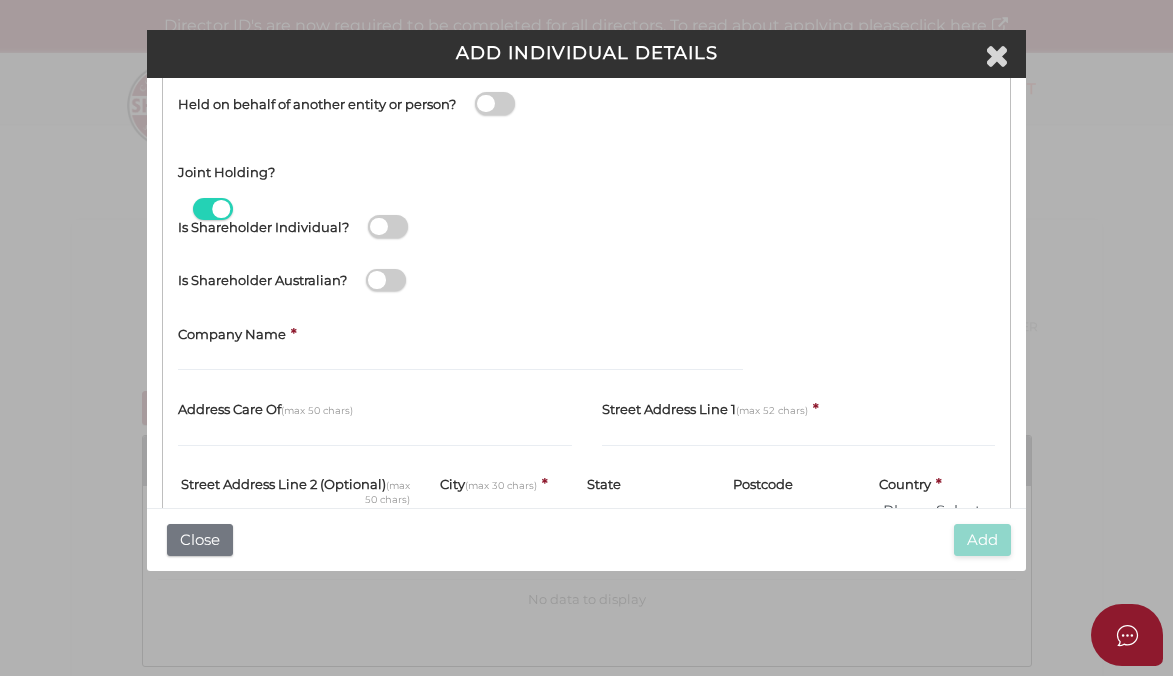 click on "Is Shareholder Individual?" at bounding box center (263, 223) 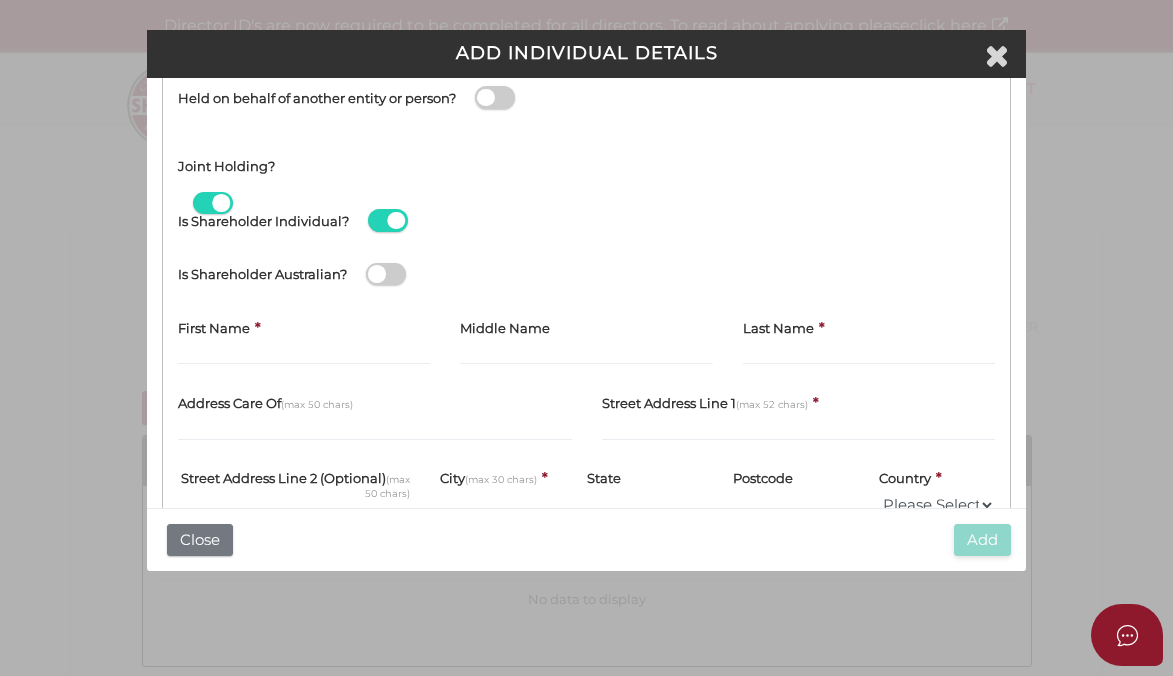 scroll, scrollTop: 1466, scrollLeft: 0, axis: vertical 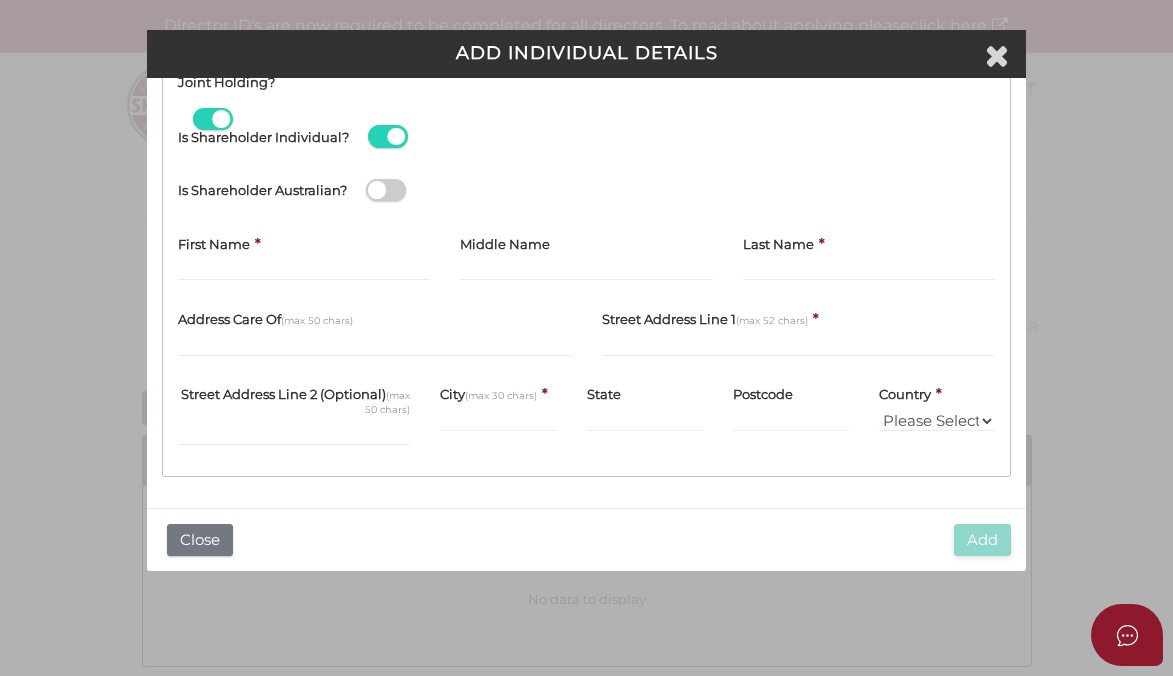 click at bounding box center (386, 190) 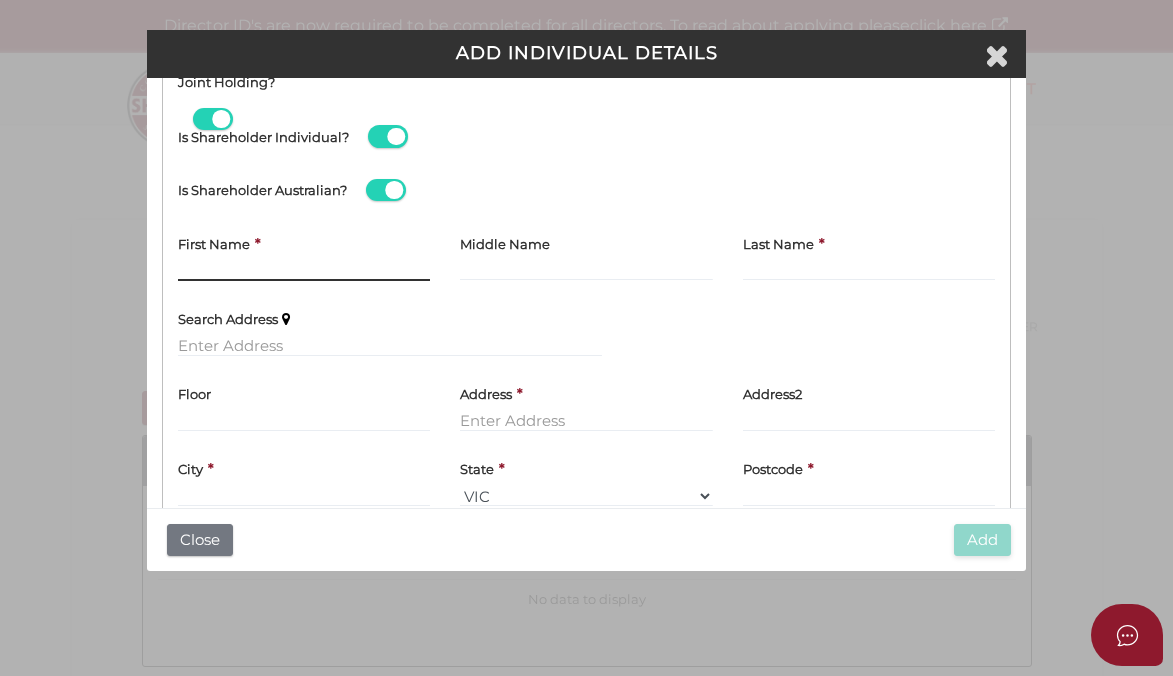 click at bounding box center (304, 270) 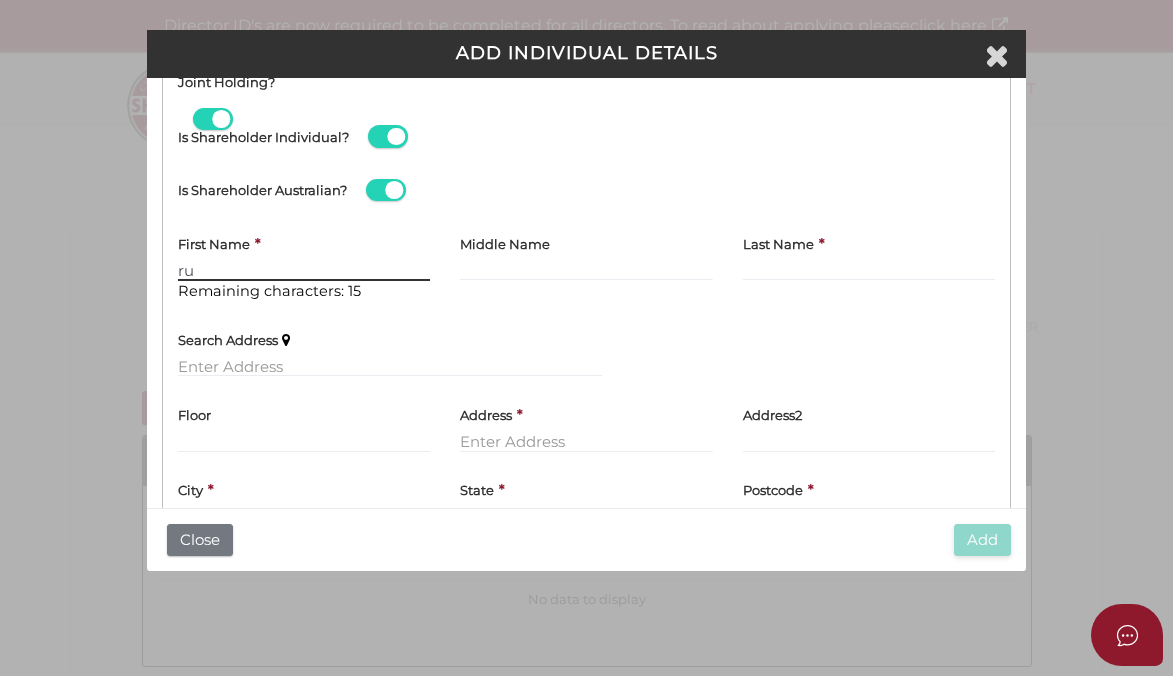 type on "r" 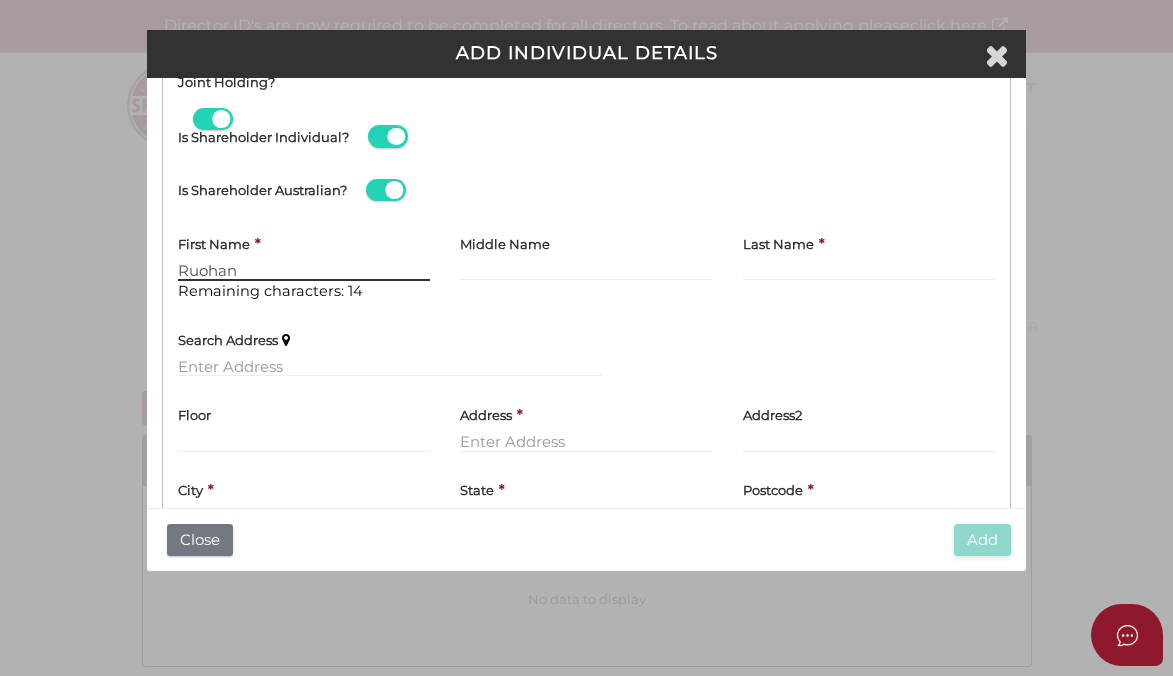 type on "Ruohan" 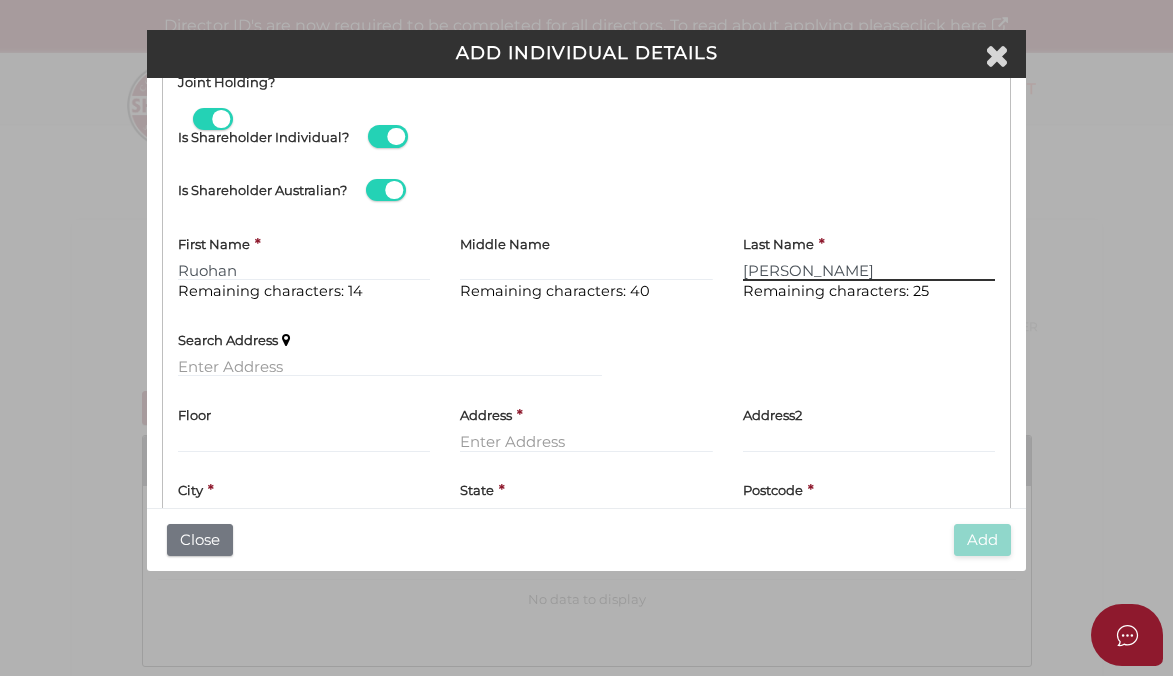 type on "Zhang" 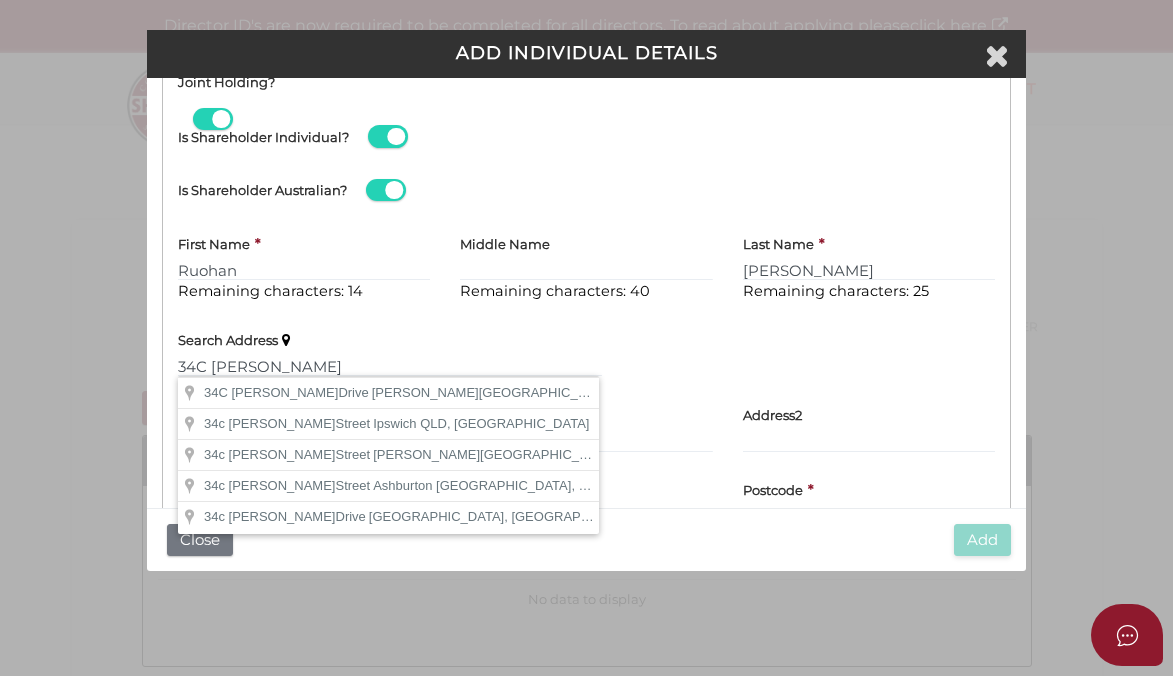 type on "34C Nicholas Drive, Sandy Bay TAS, Australia" 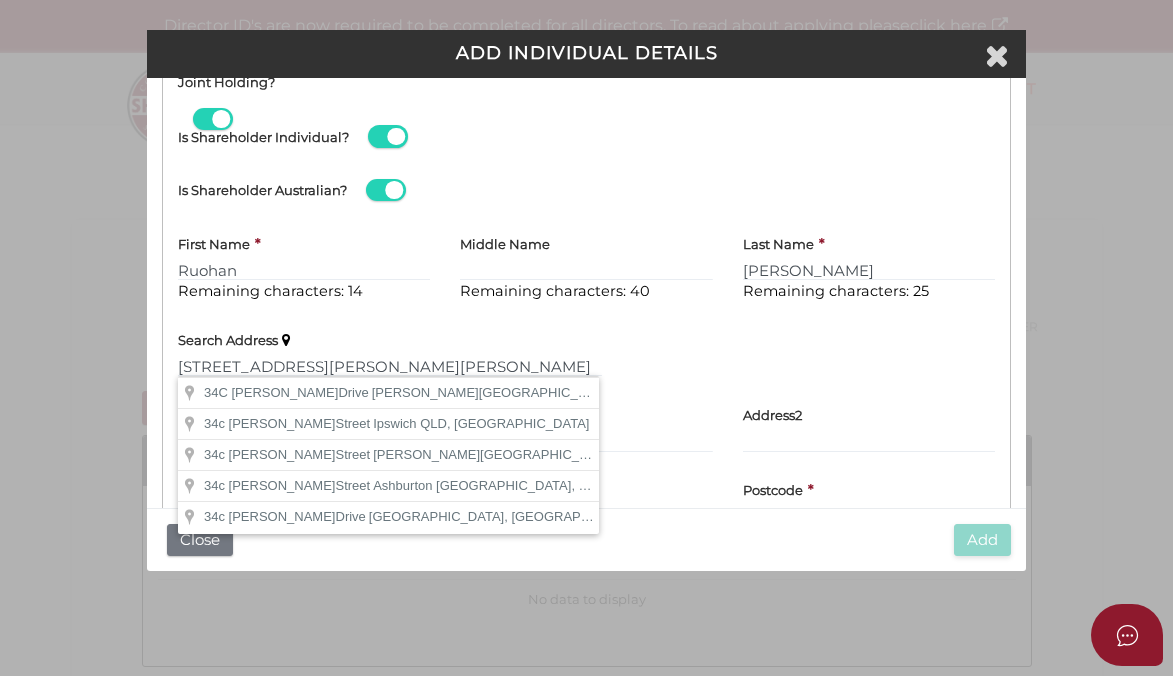 type 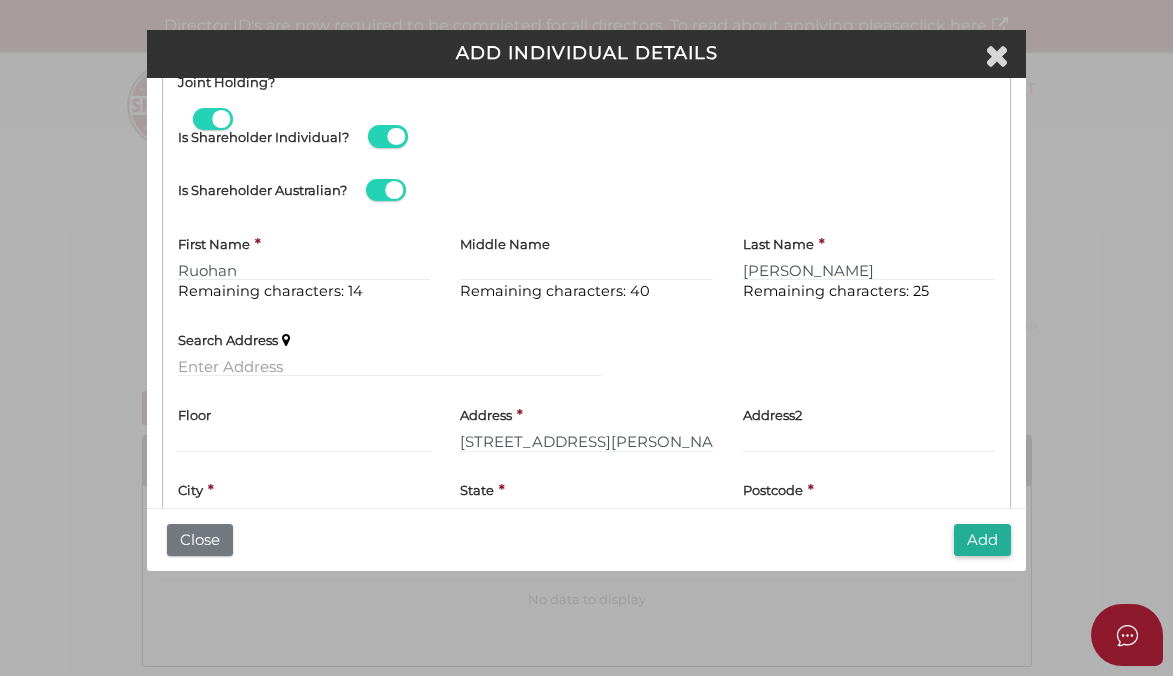 scroll, scrollTop: 1548, scrollLeft: 0, axis: vertical 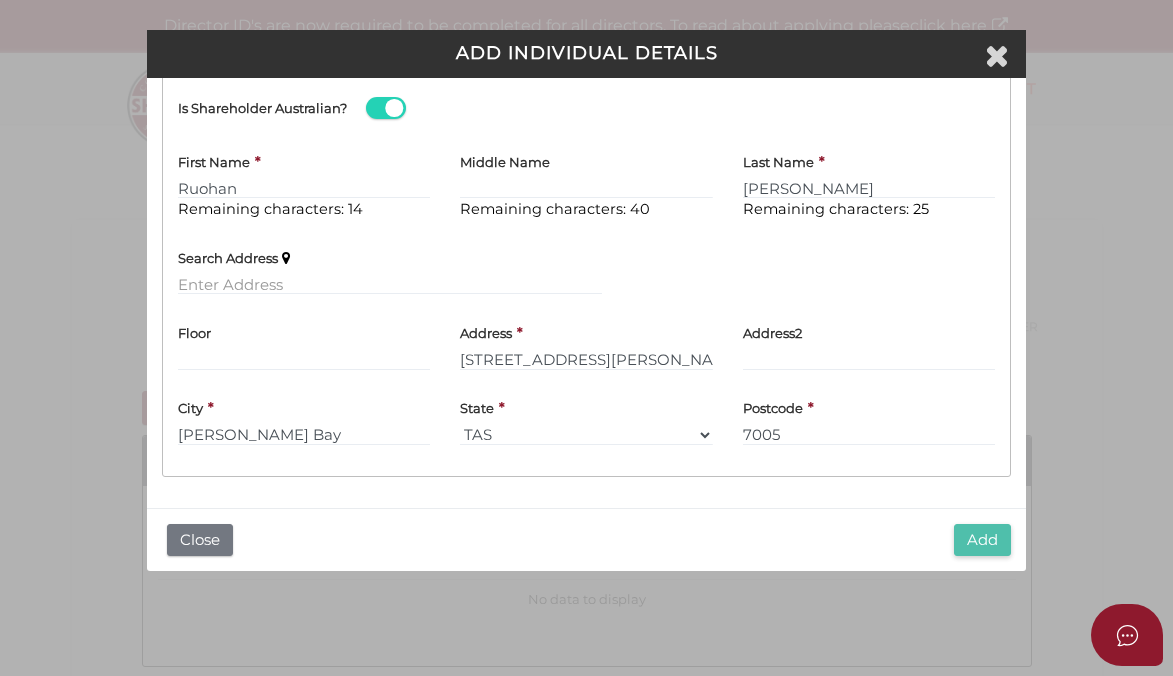 click on "Add" at bounding box center [982, 540] 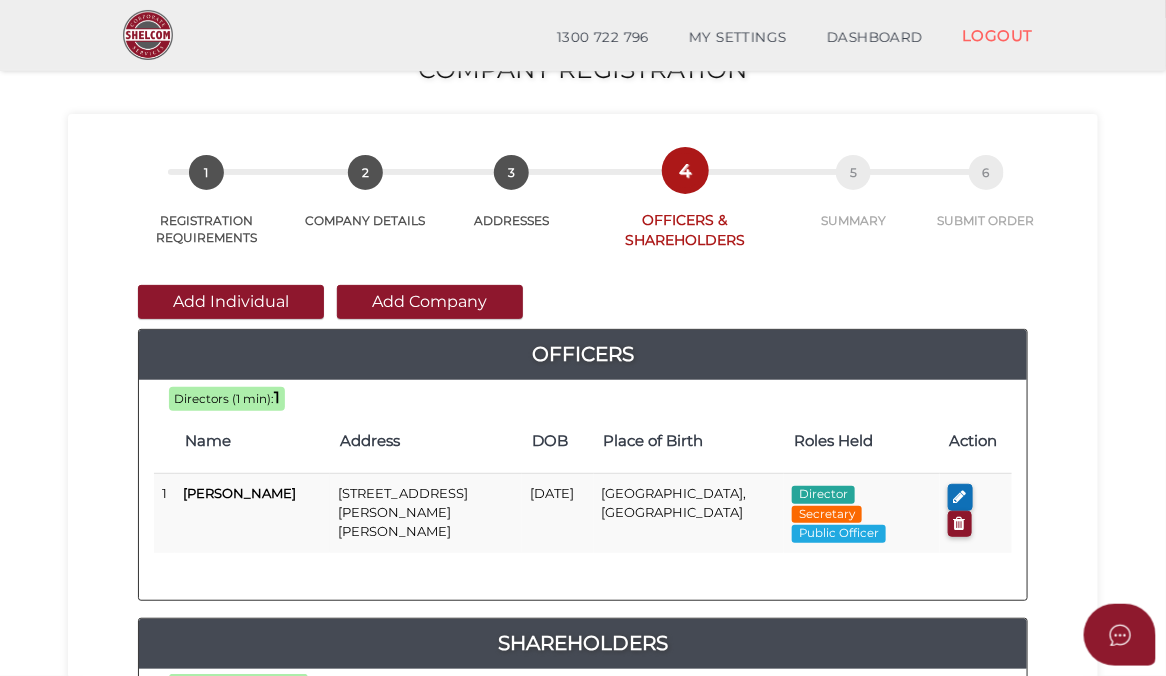 scroll, scrollTop: 19, scrollLeft: 0, axis: vertical 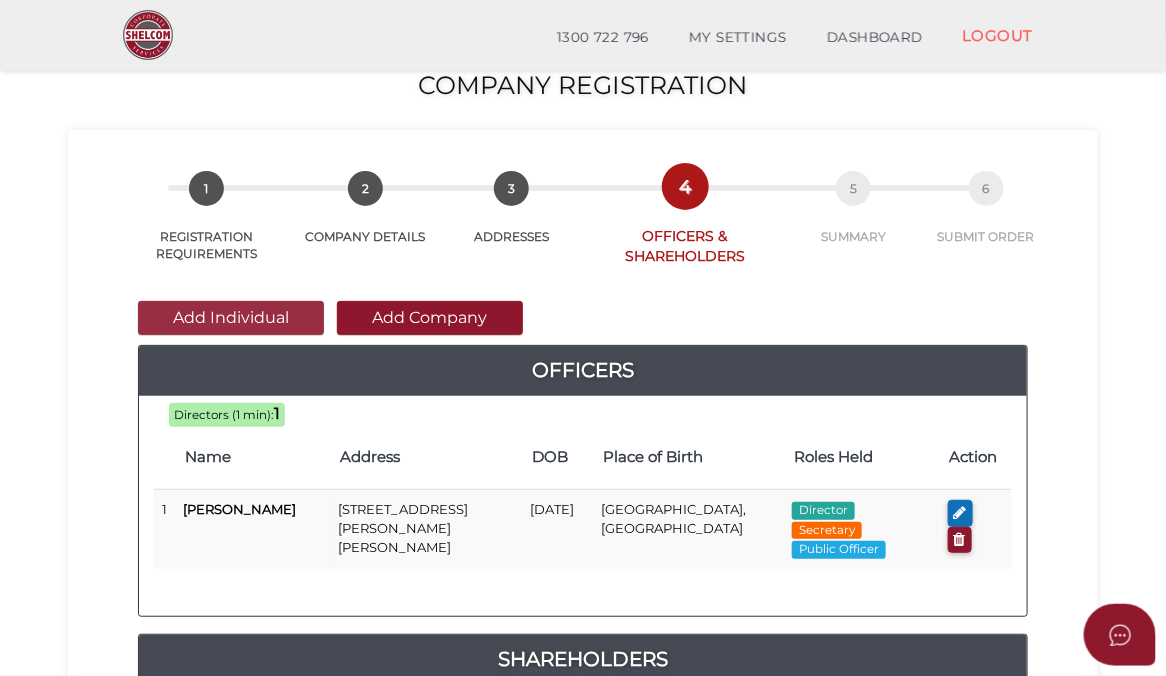 click on "Add Individual" at bounding box center [231, 318] 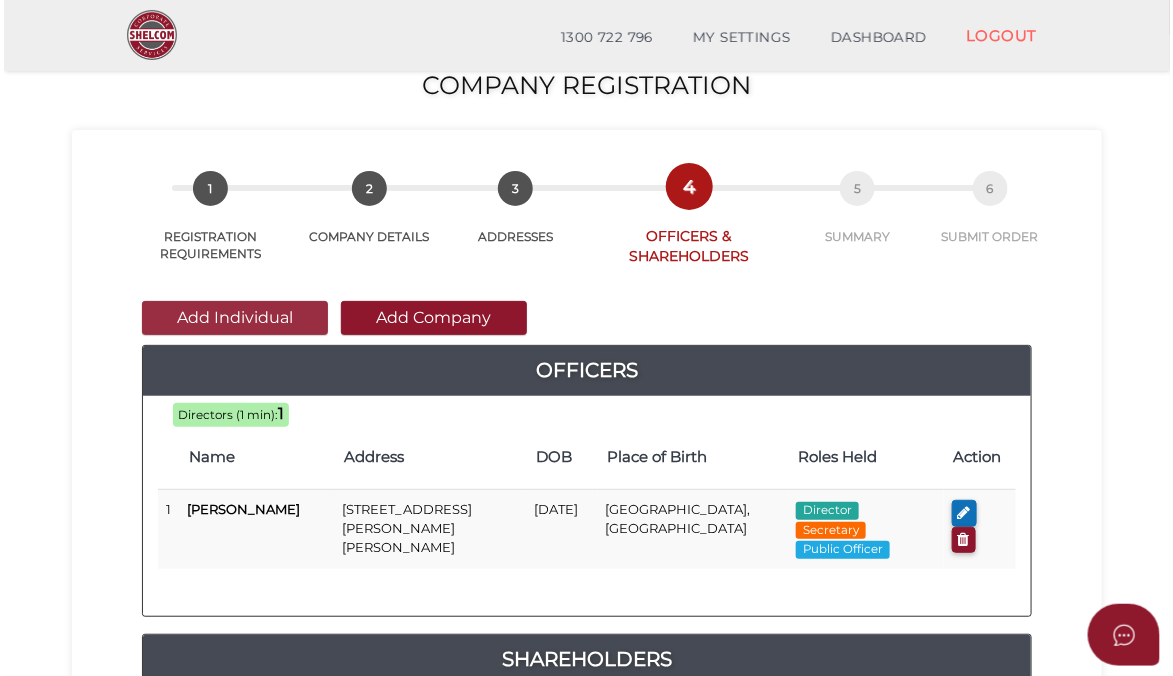 scroll, scrollTop: 0, scrollLeft: 0, axis: both 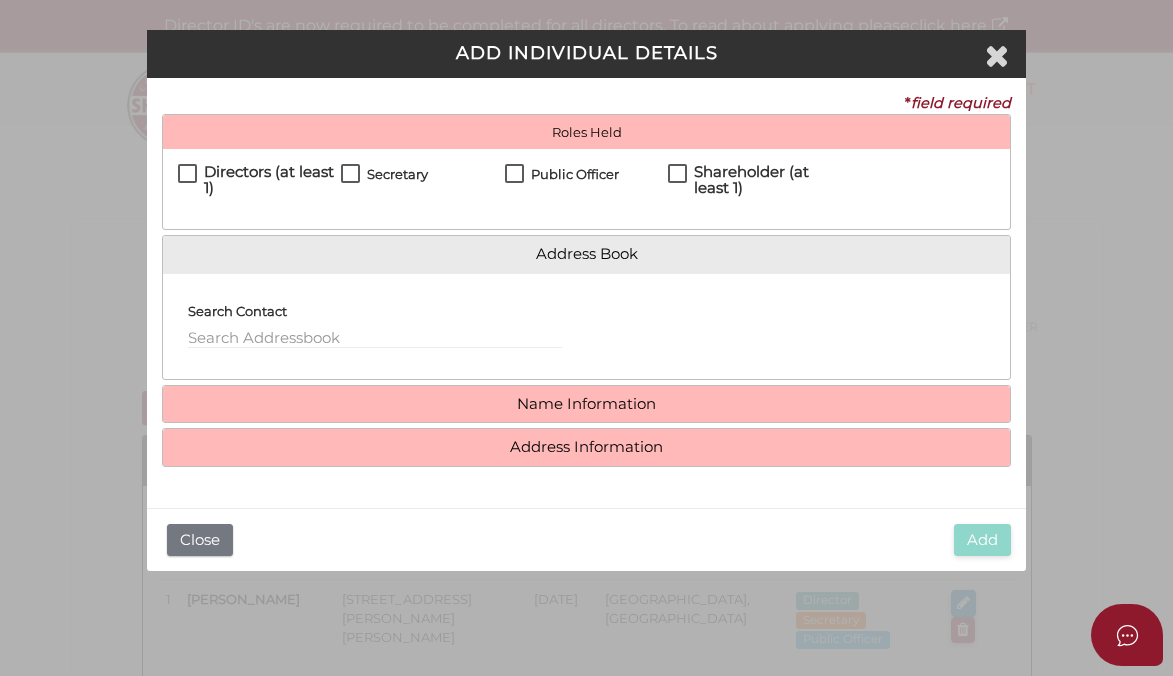 click on "Shareholder (at least 1)" at bounding box center [763, 180] 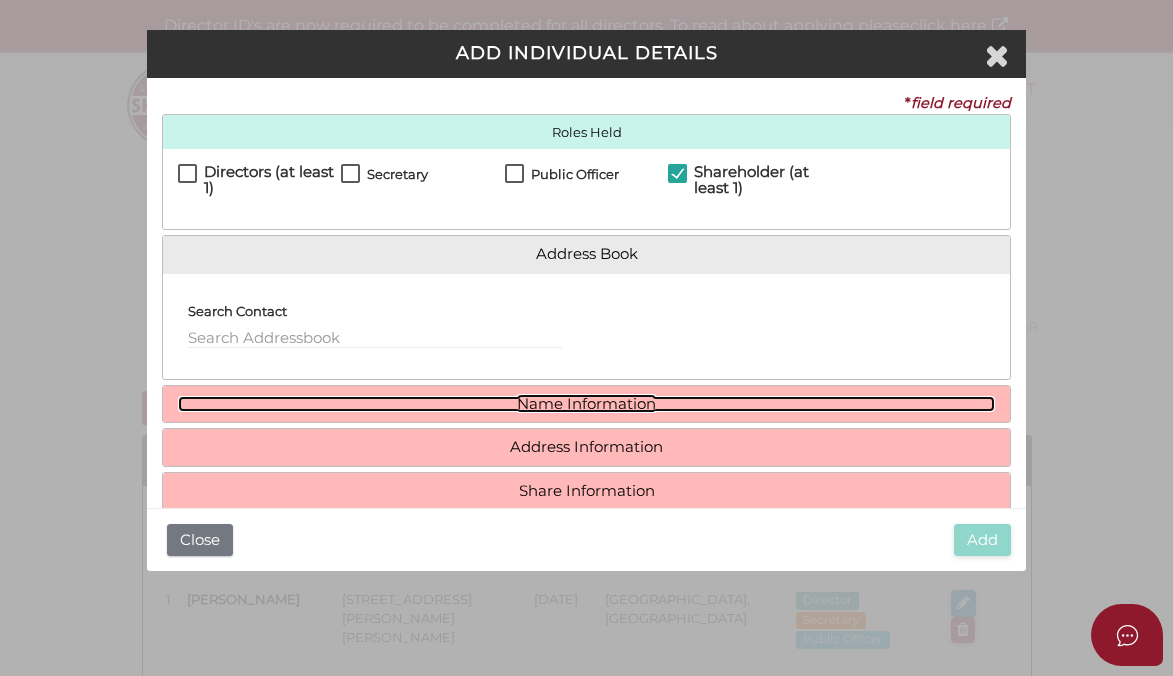 click on "Name Information" at bounding box center [587, 404] 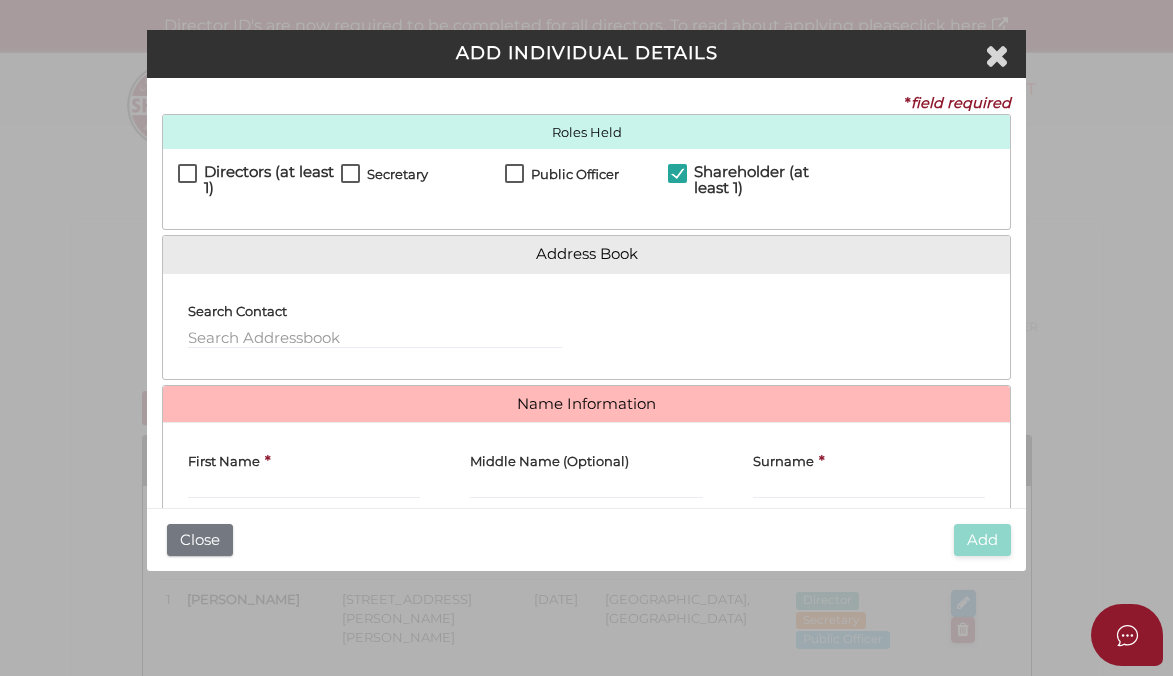 click on "First Name *" at bounding box center (304, 468) 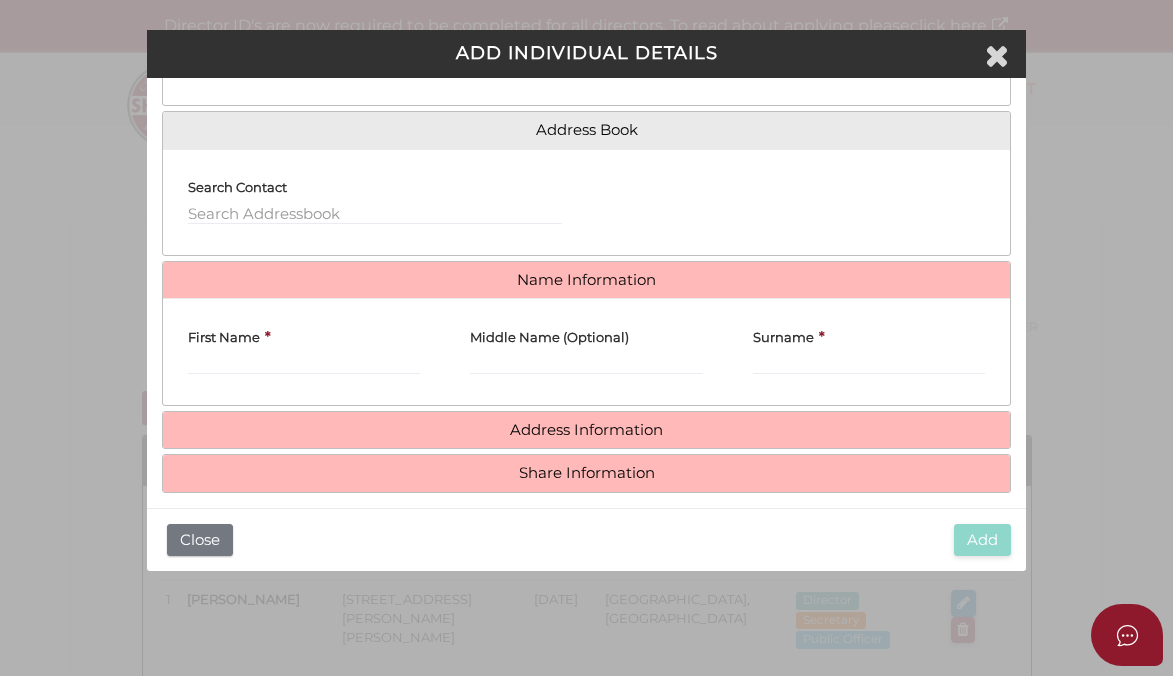 scroll, scrollTop: 126, scrollLeft: 0, axis: vertical 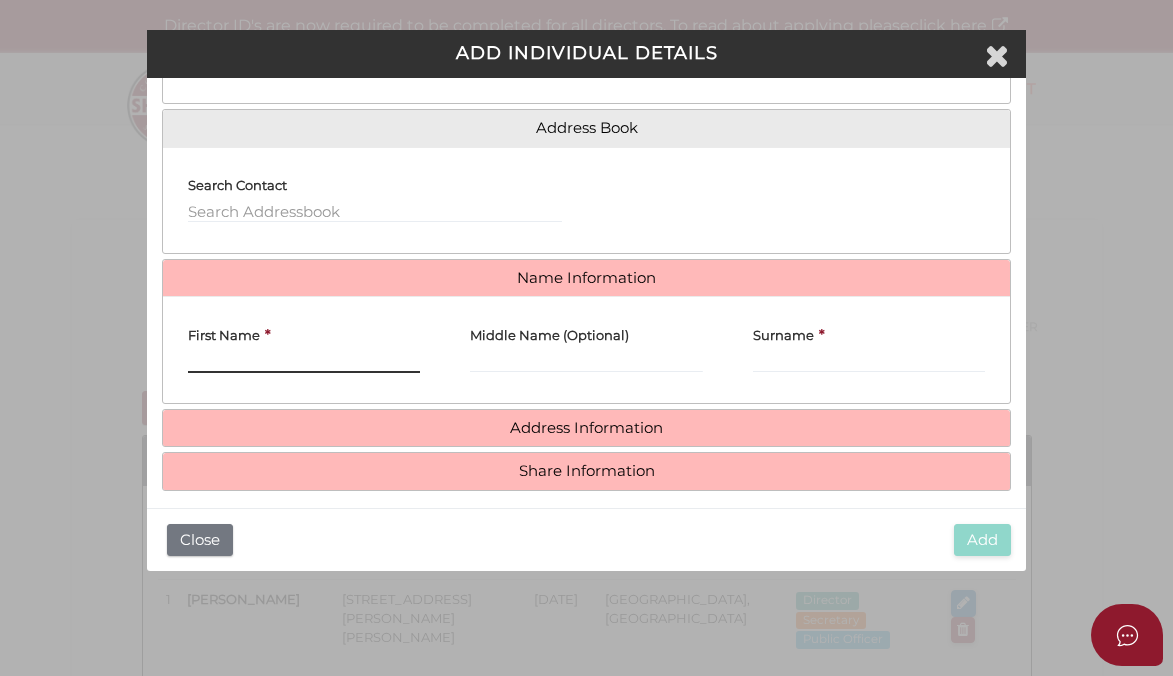 click on "First Name" at bounding box center (304, 362) 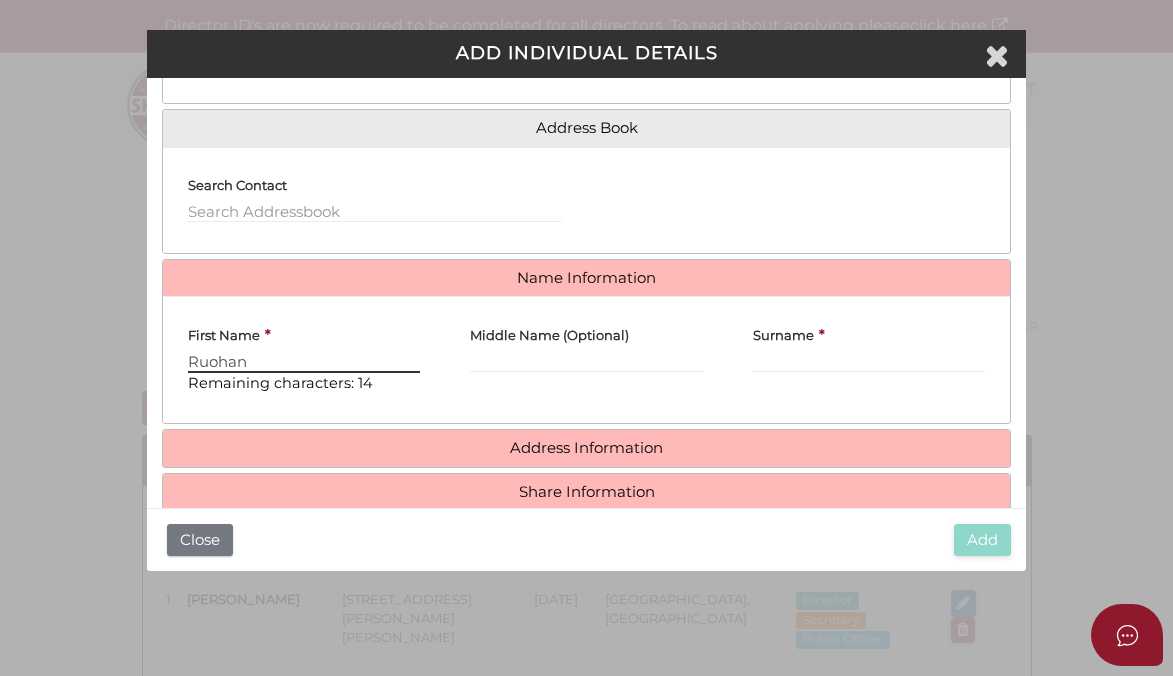 type on "Ruohan" 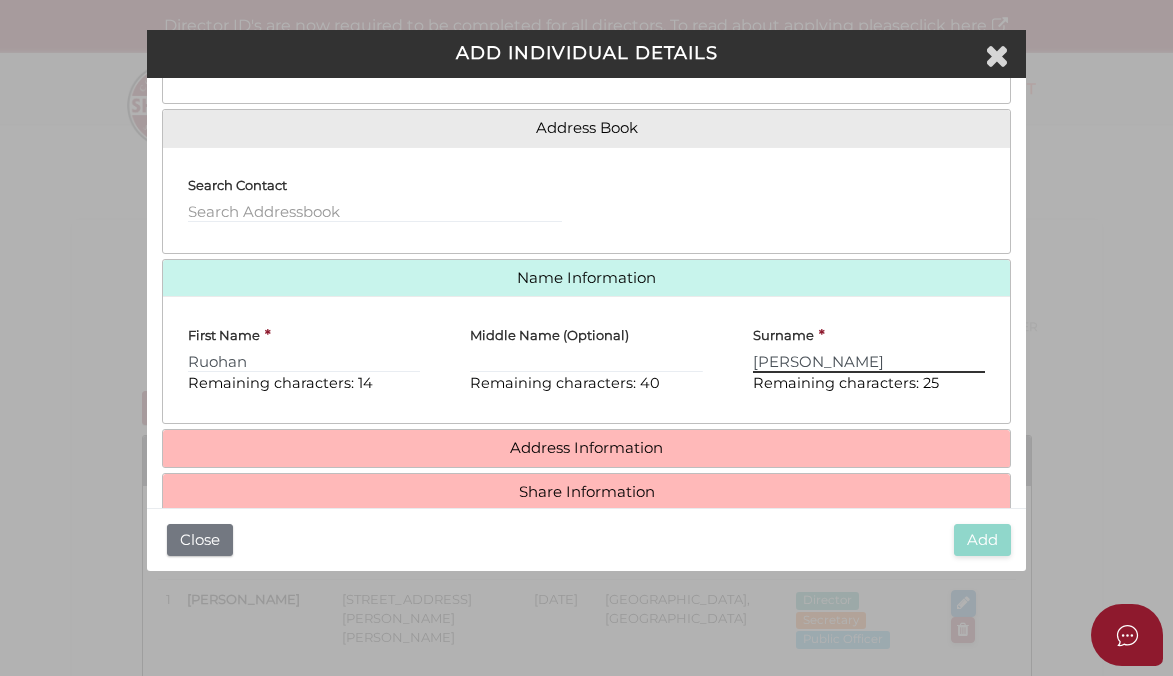 type on "Zhang" 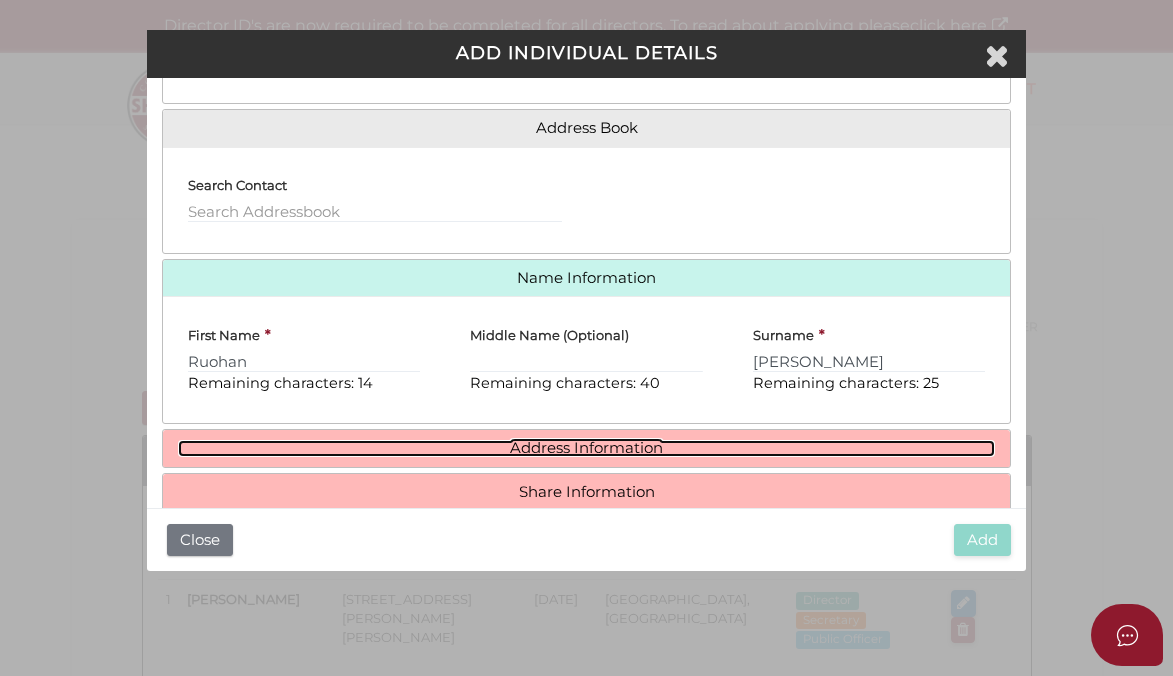 click on "Address Information" at bounding box center (587, 448) 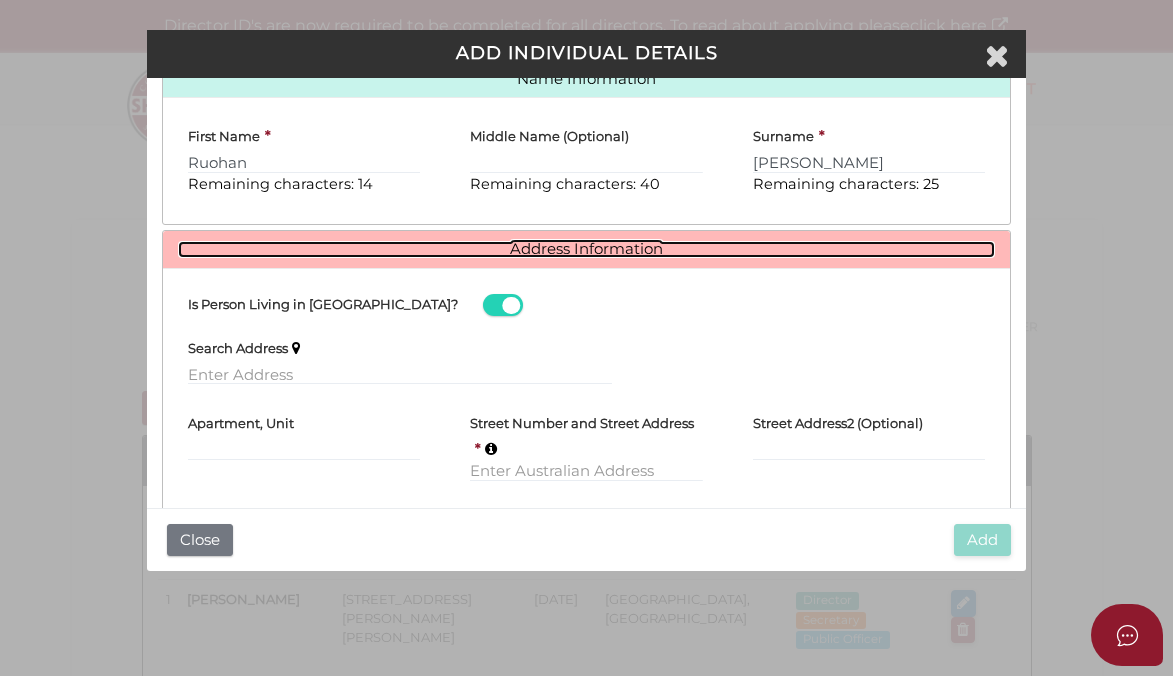 scroll, scrollTop: 326, scrollLeft: 0, axis: vertical 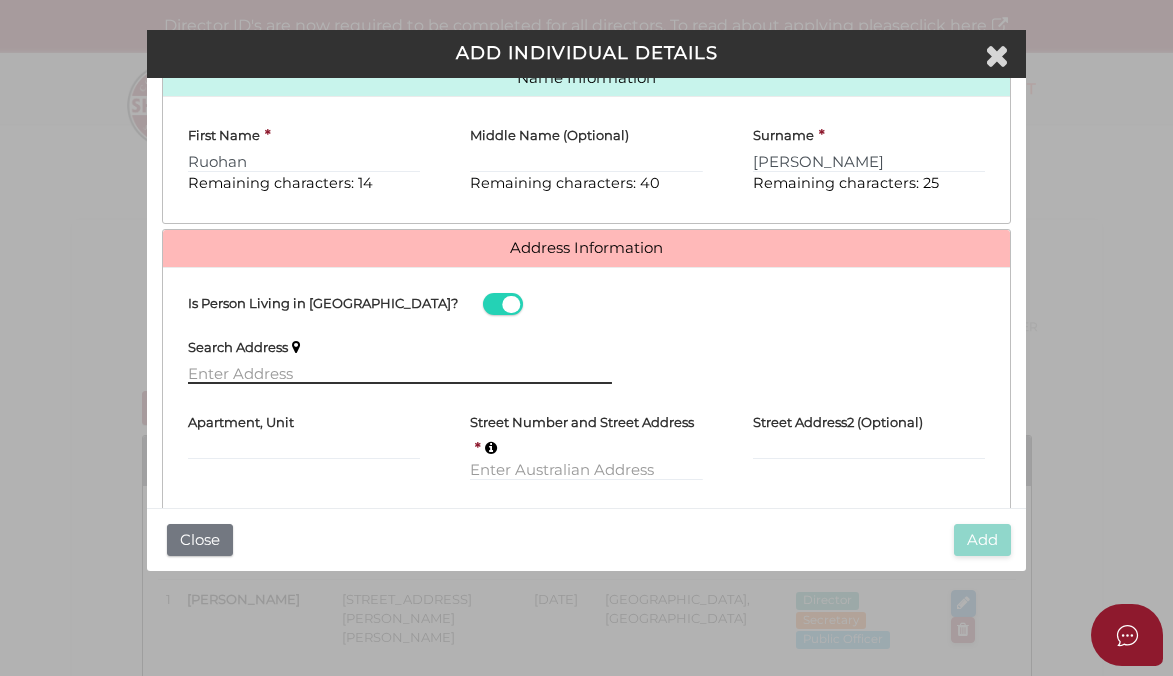 click at bounding box center (400, 373) 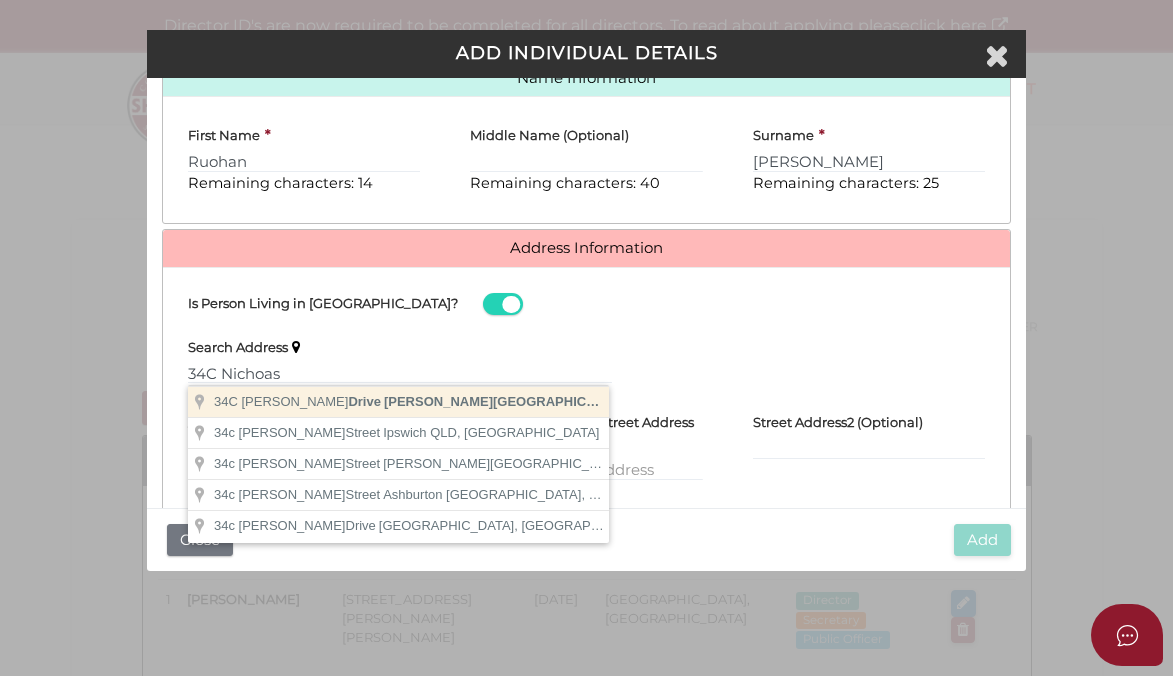type on "34C Nicholas Drive, Sandy Bay TAS, Australia" 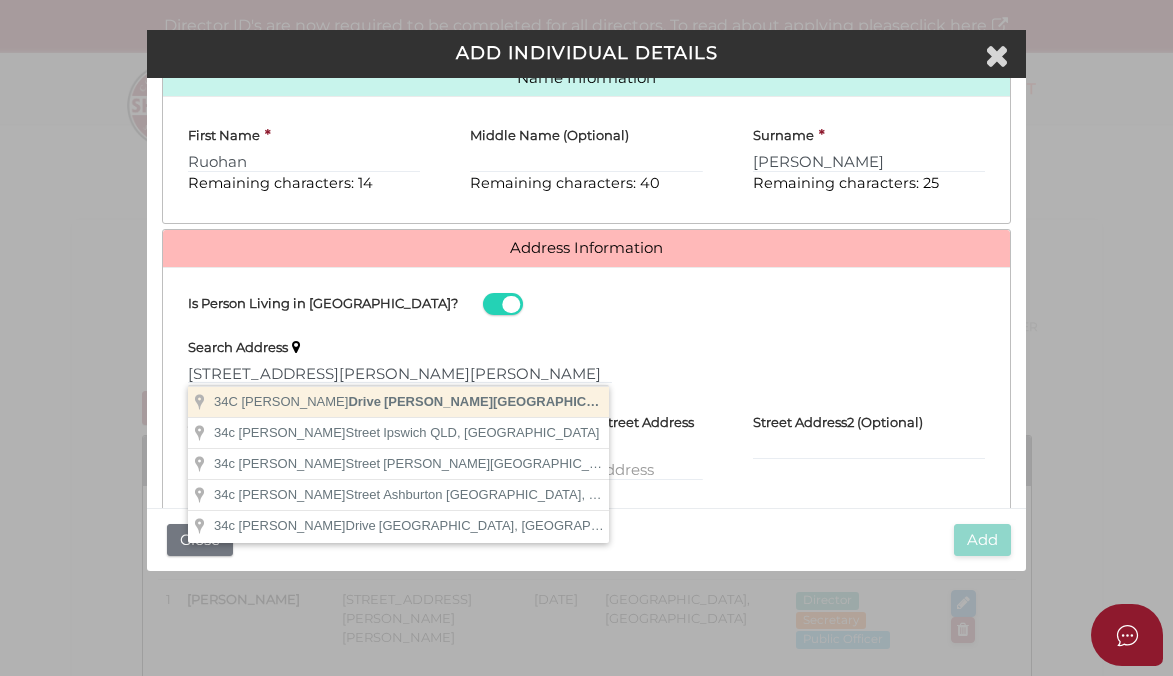 type 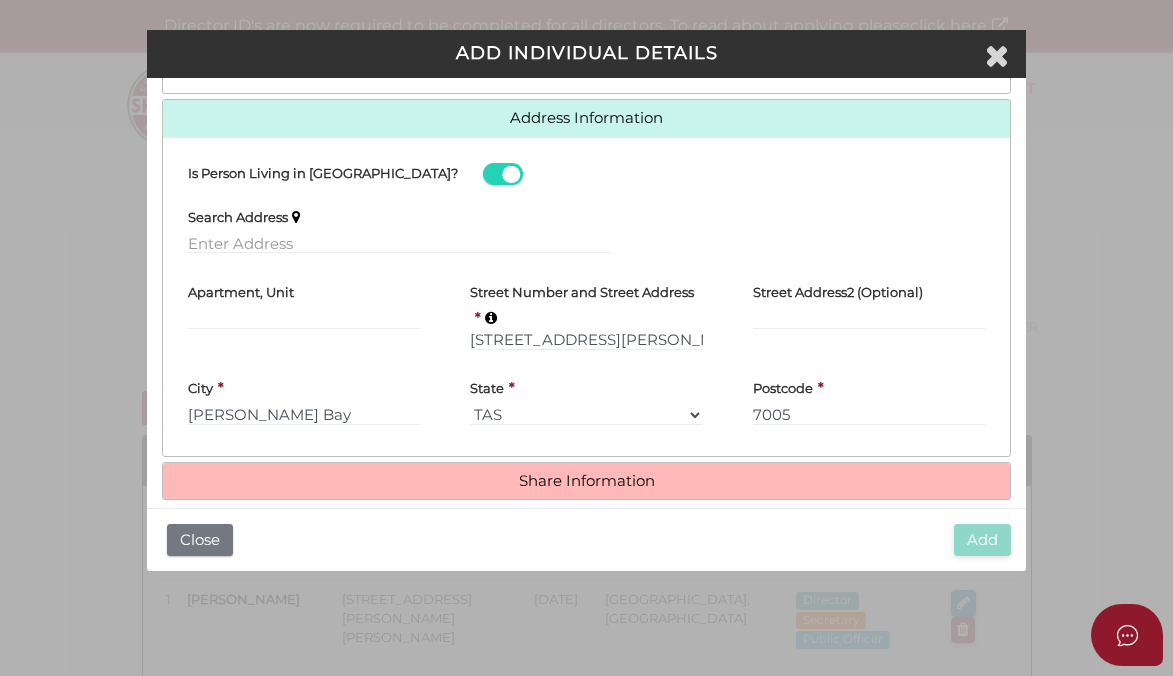 scroll, scrollTop: 480, scrollLeft: 0, axis: vertical 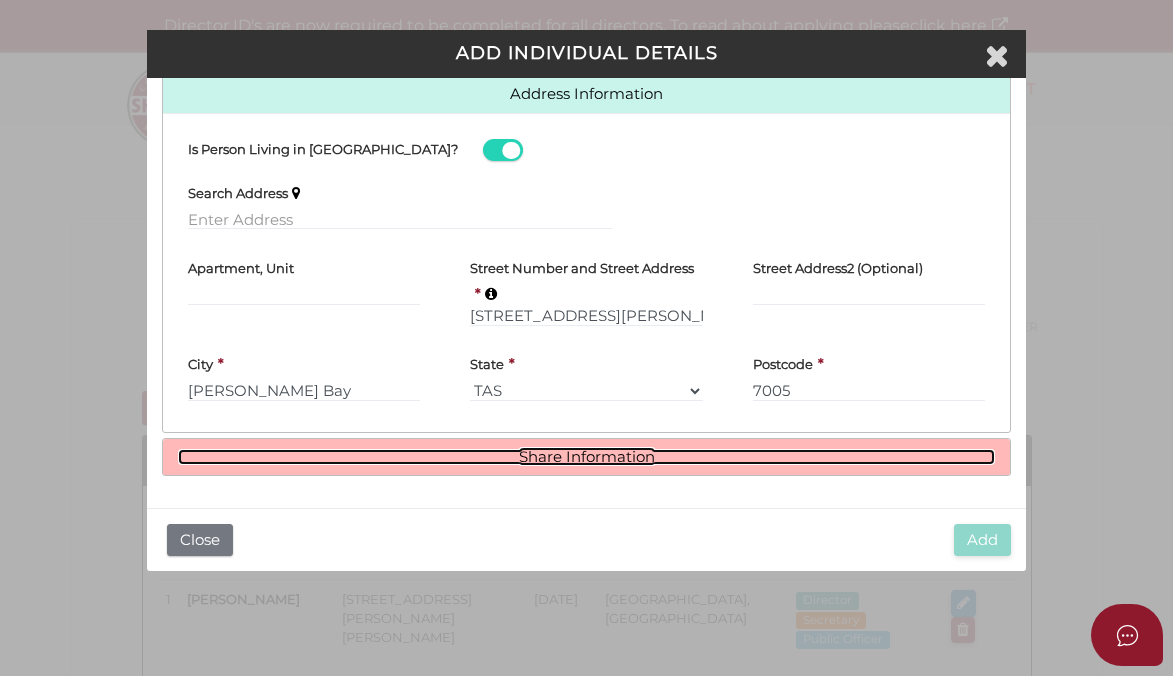 click on "Share Information" at bounding box center (587, 457) 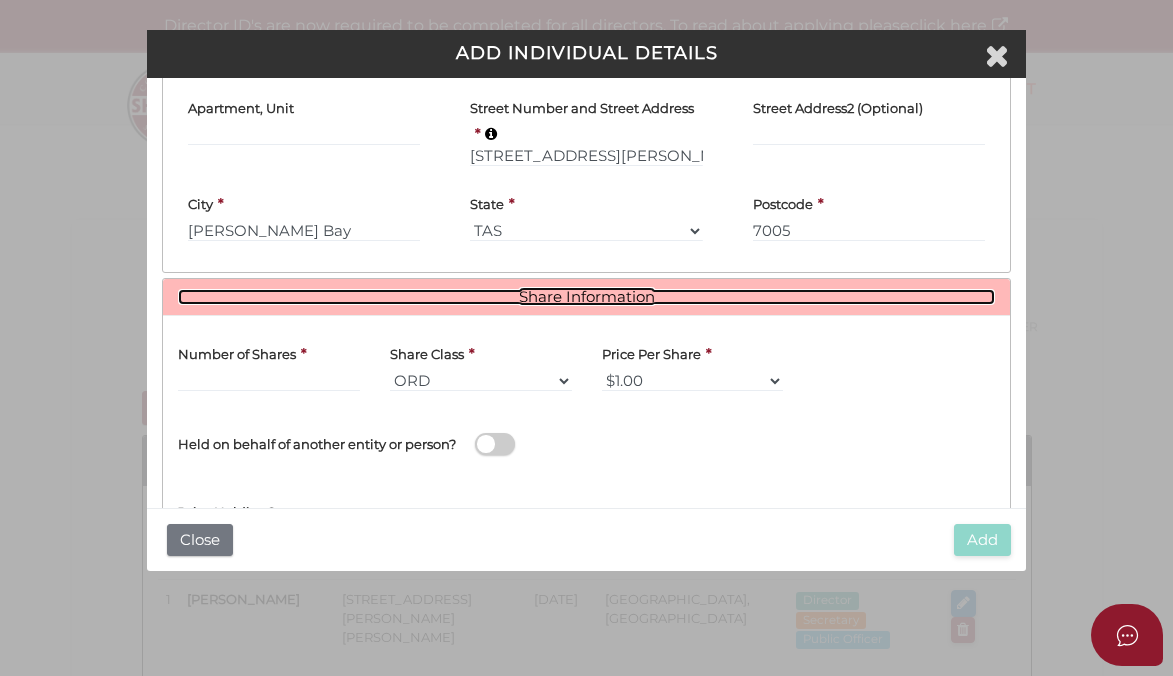 scroll, scrollTop: 696, scrollLeft: 0, axis: vertical 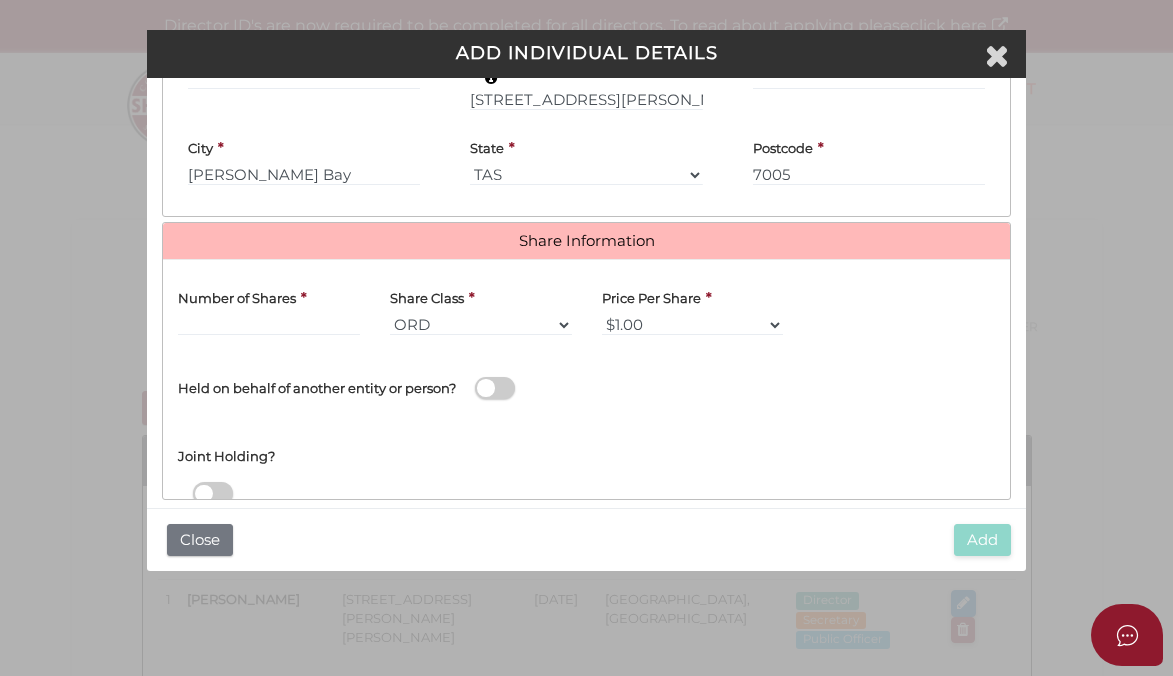 click on "Number of Shares *" at bounding box center (269, 312) 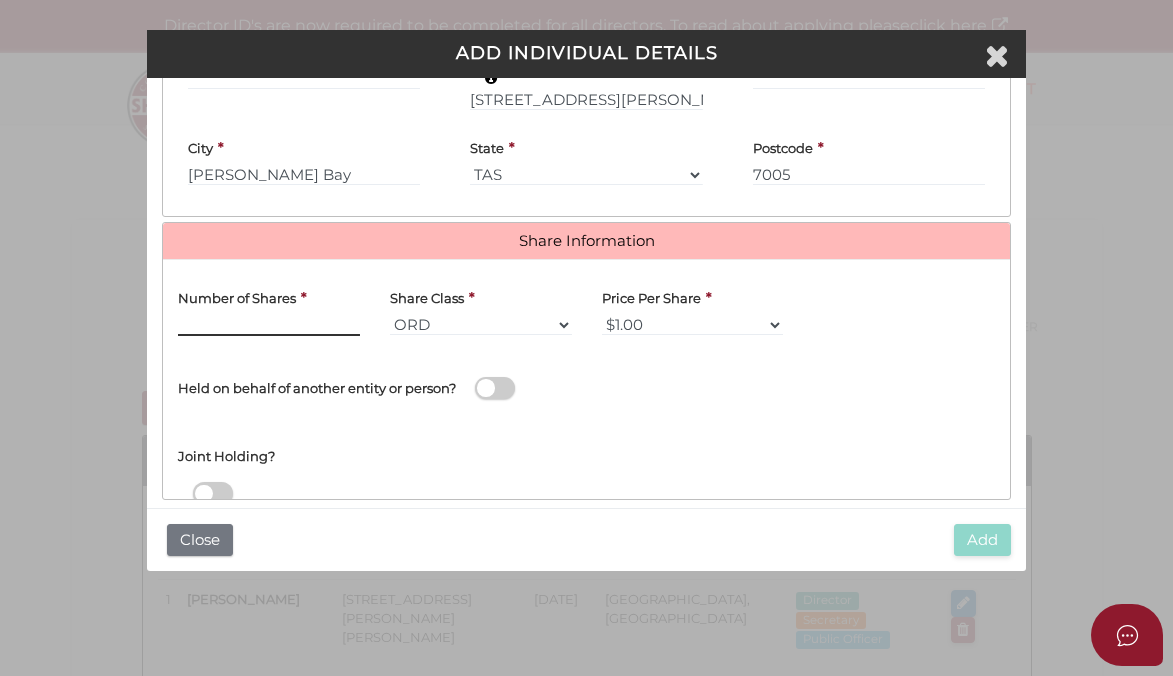 click at bounding box center (269, 325) 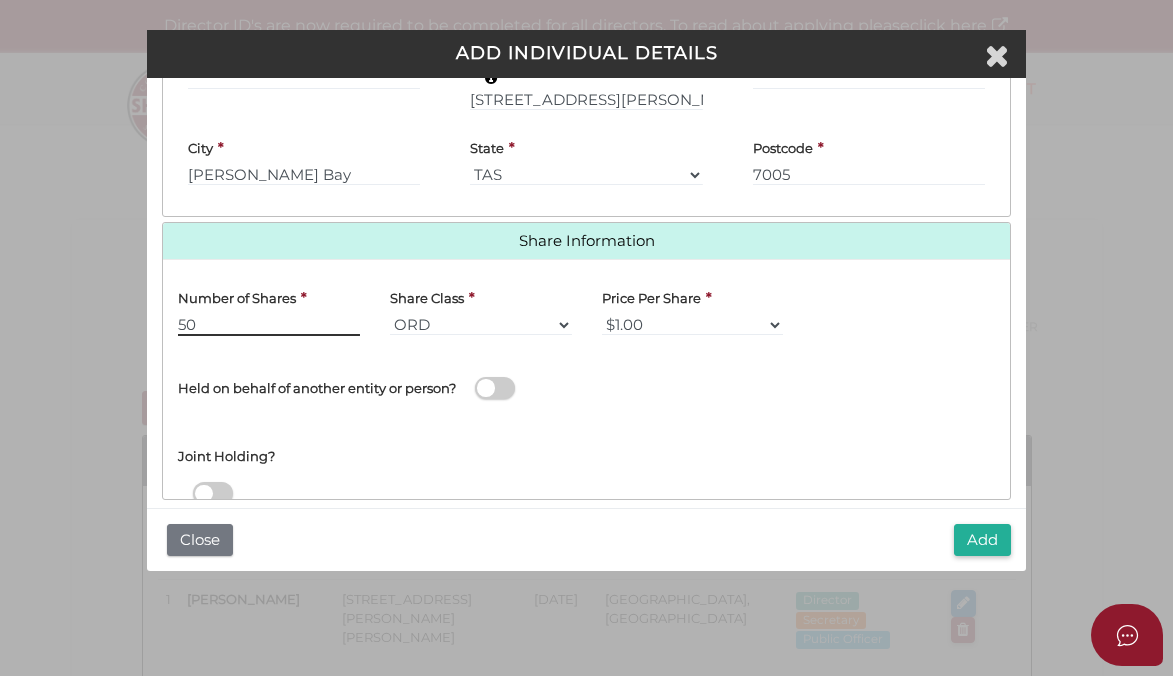 type on "50" 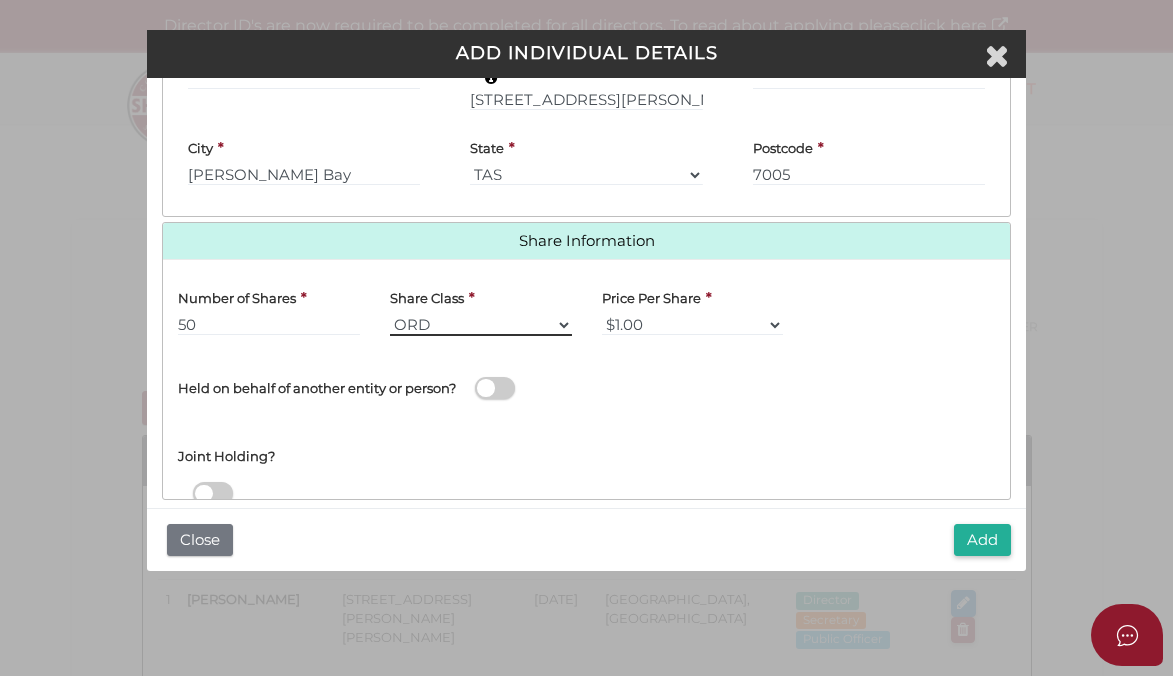 scroll, scrollTop: 720, scrollLeft: 0, axis: vertical 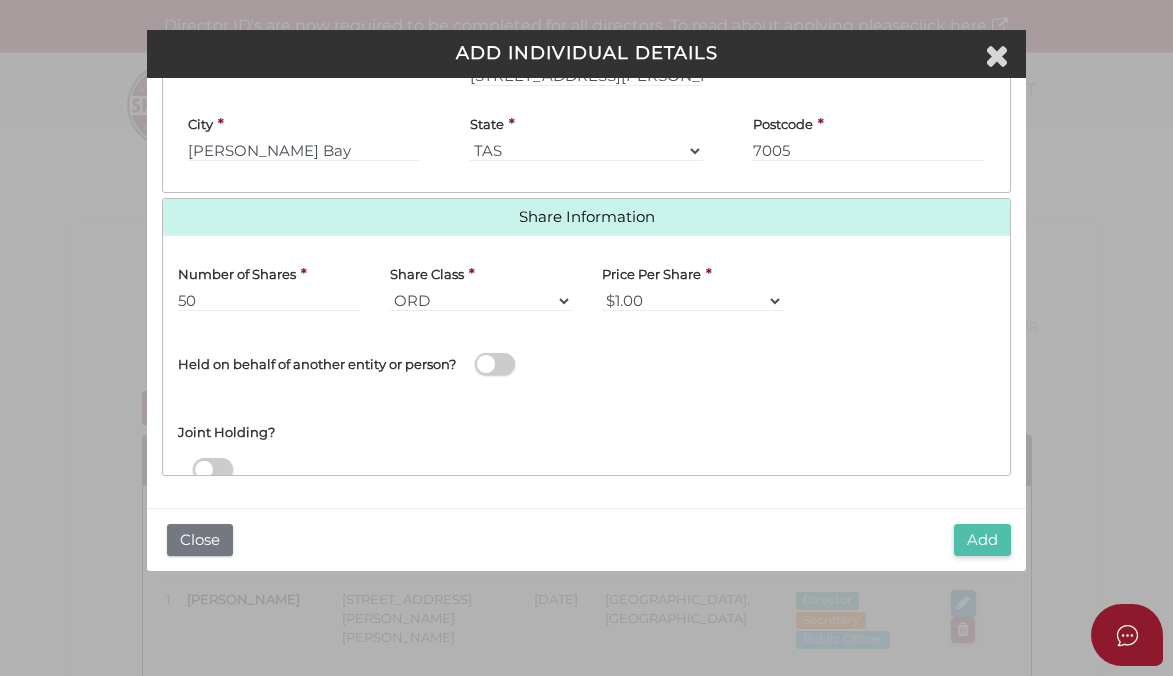 click on "Add" at bounding box center [982, 540] 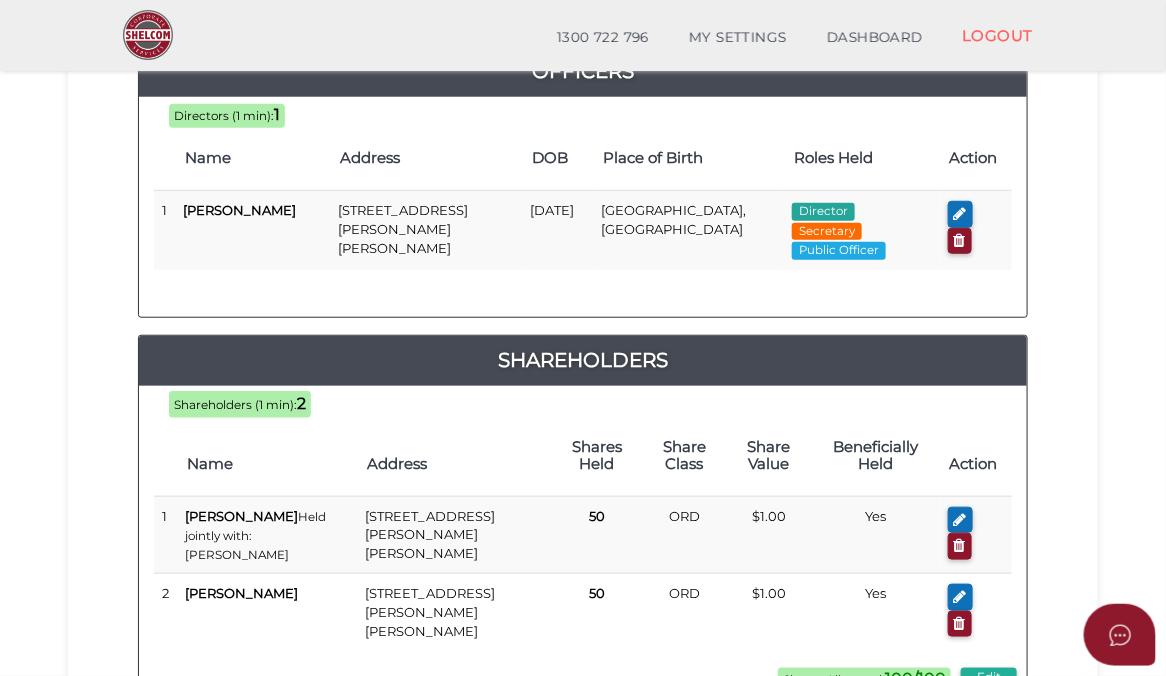 scroll, scrollTop: 564, scrollLeft: 0, axis: vertical 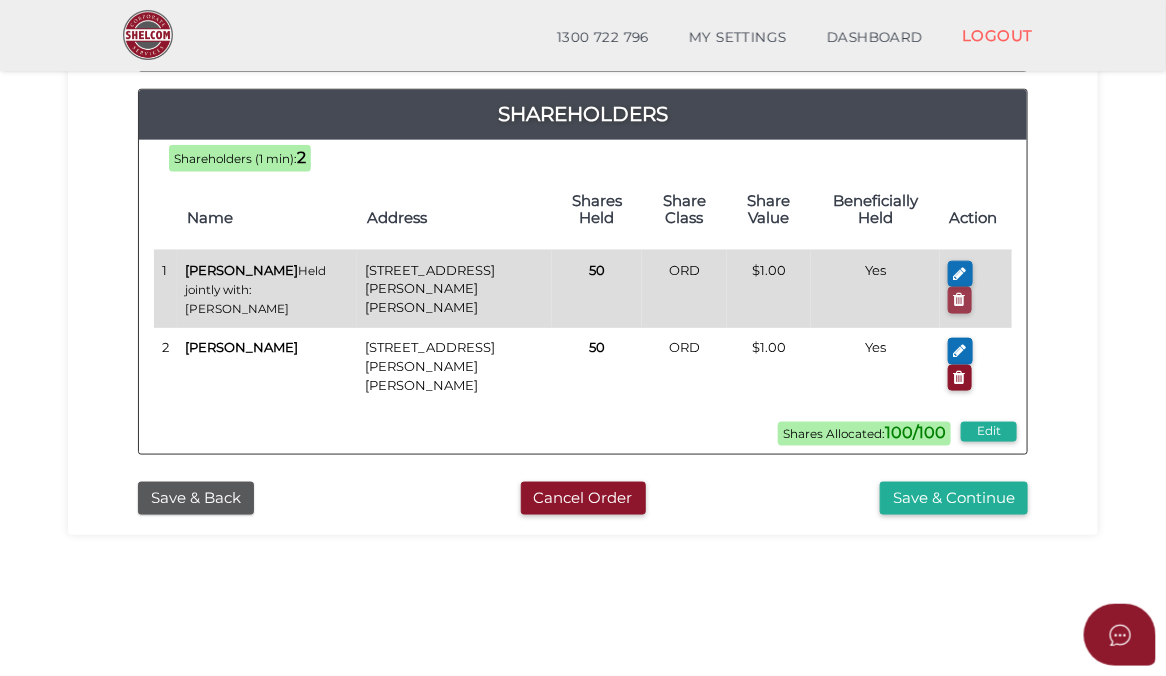 click at bounding box center [960, 299] 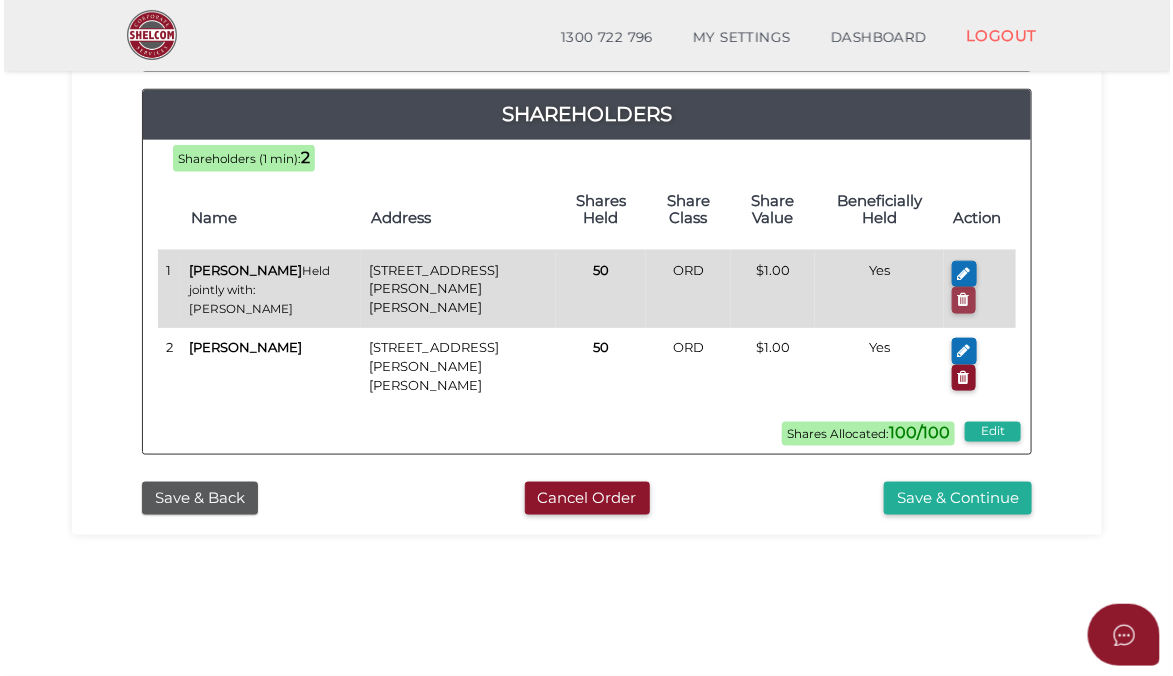 scroll, scrollTop: 0, scrollLeft: 0, axis: both 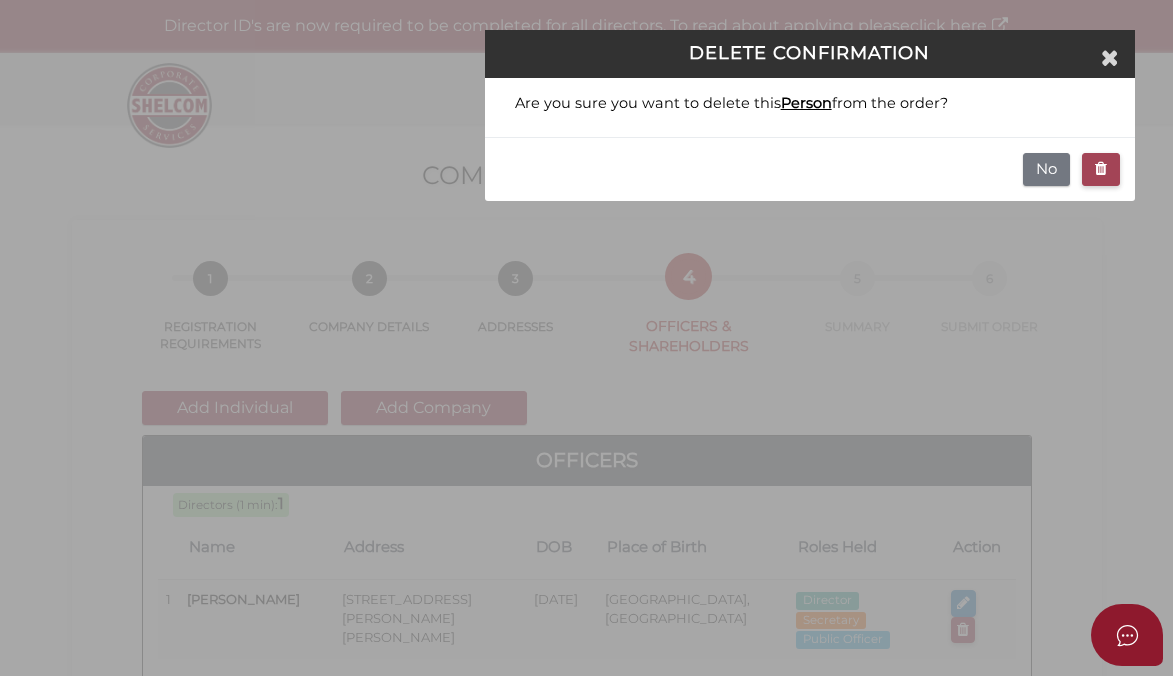 click at bounding box center (1101, 169) 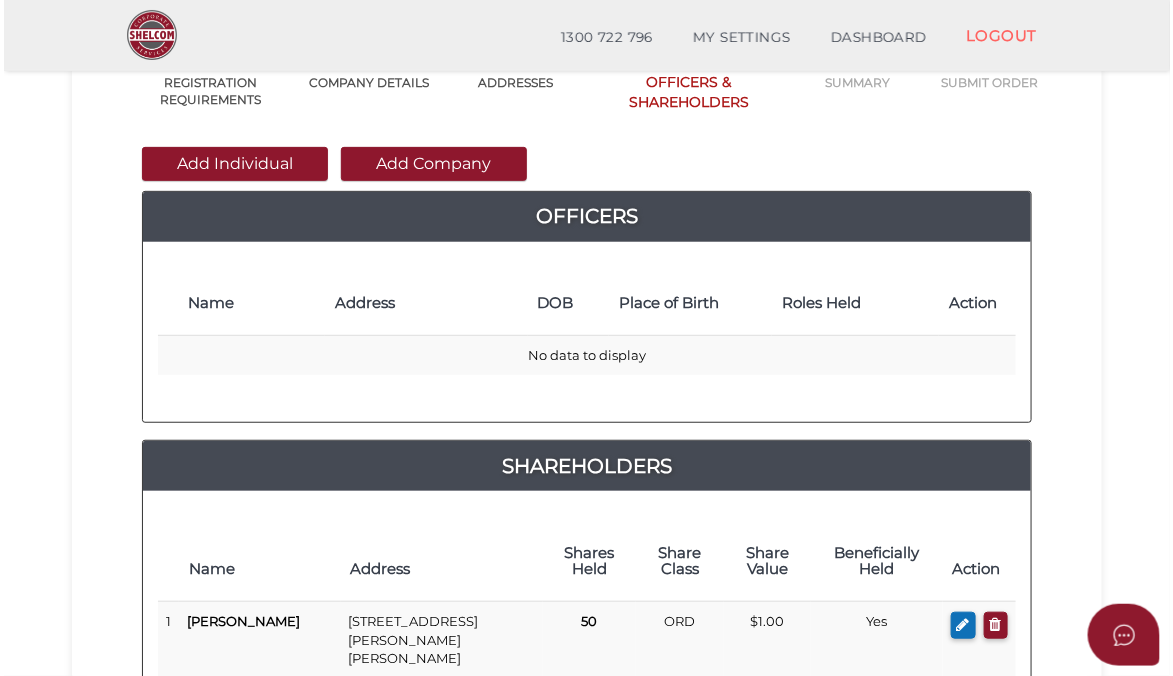 scroll, scrollTop: 0, scrollLeft: 0, axis: both 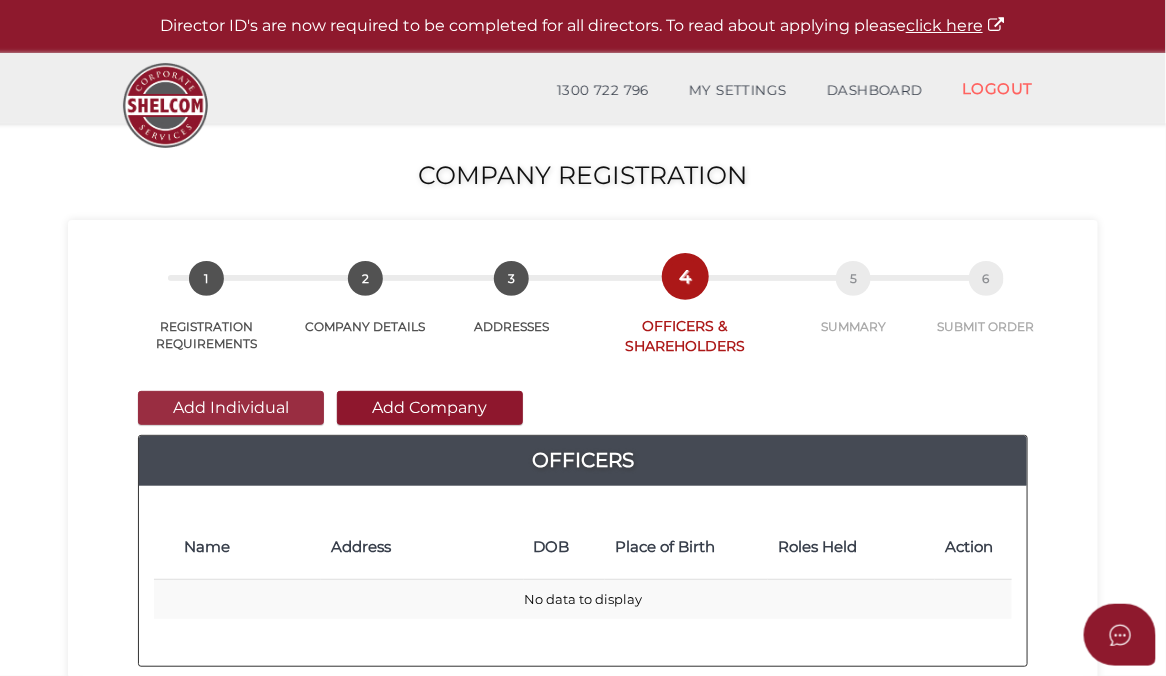 click on "Add Individual" at bounding box center (231, 408) 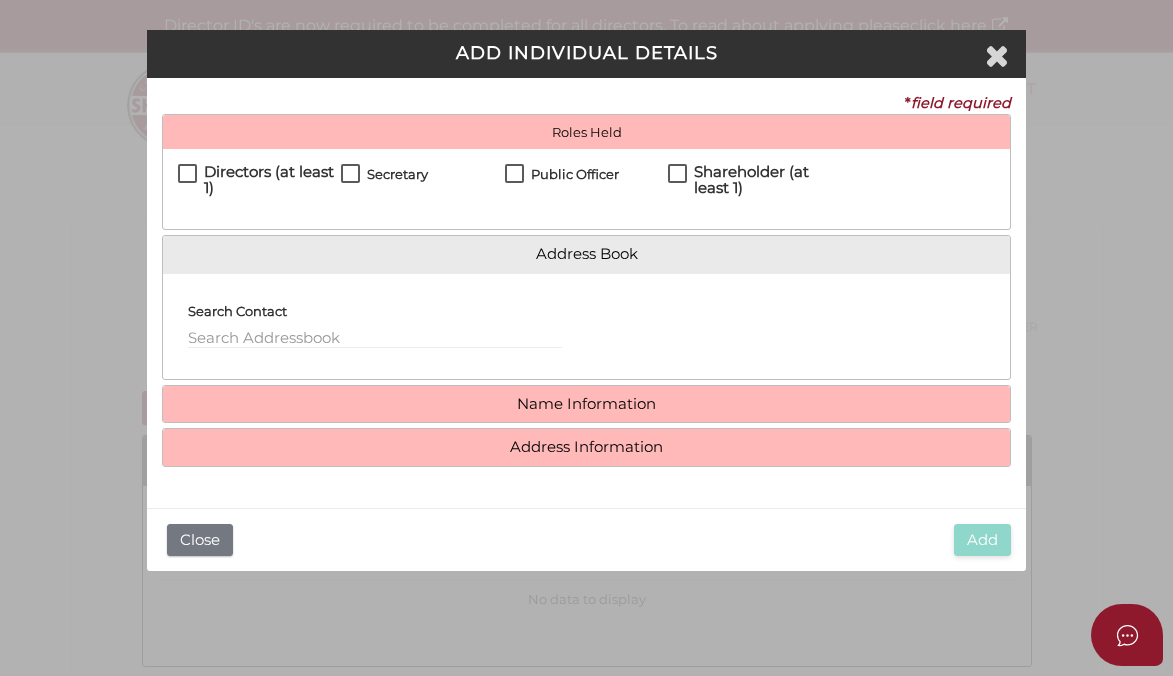 click on "Directors (at least 1)" at bounding box center [273, 180] 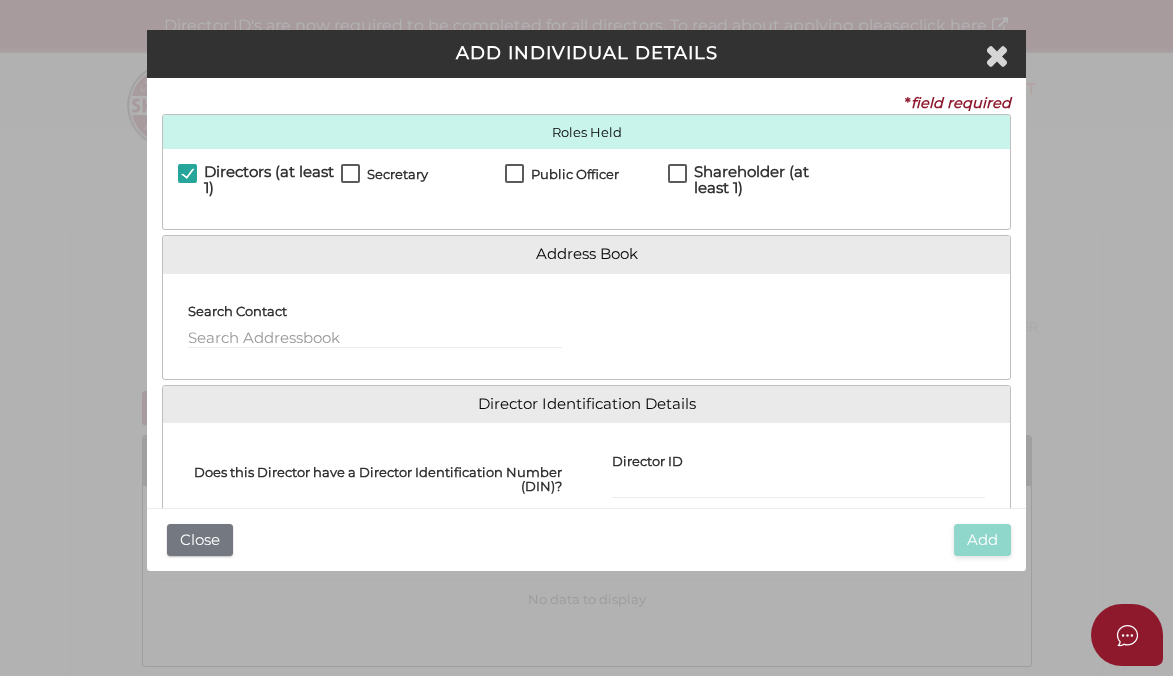 click on "Secretary" at bounding box center (397, 174) 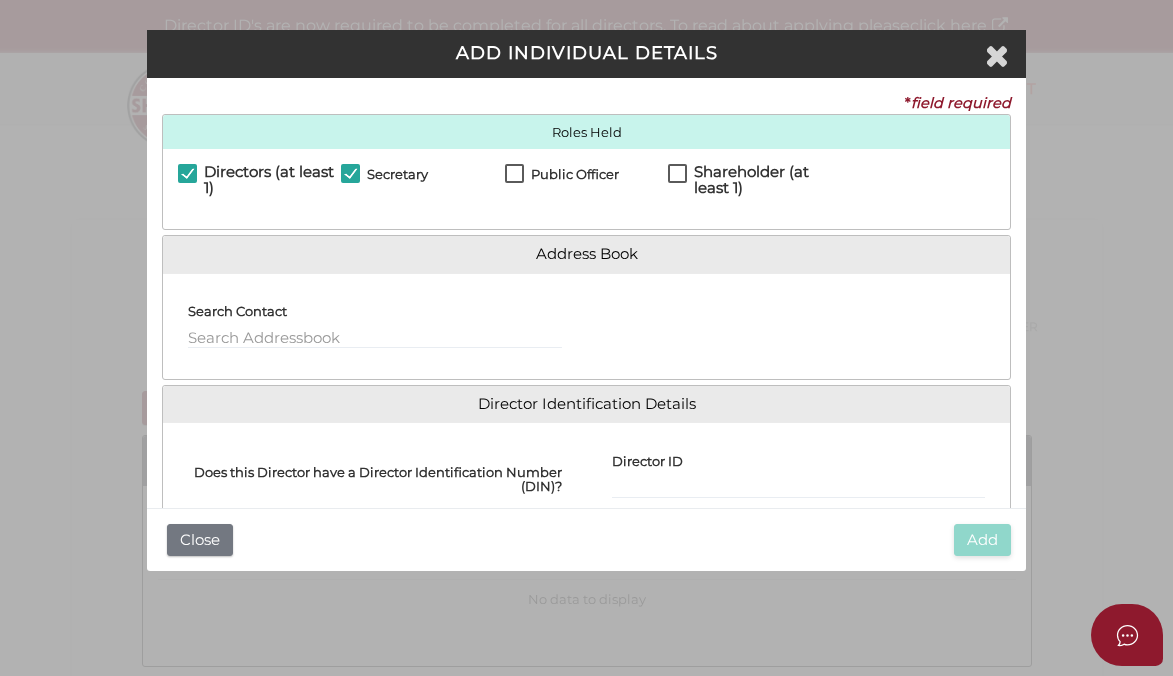 click on "Public Officer" at bounding box center [562, 179] 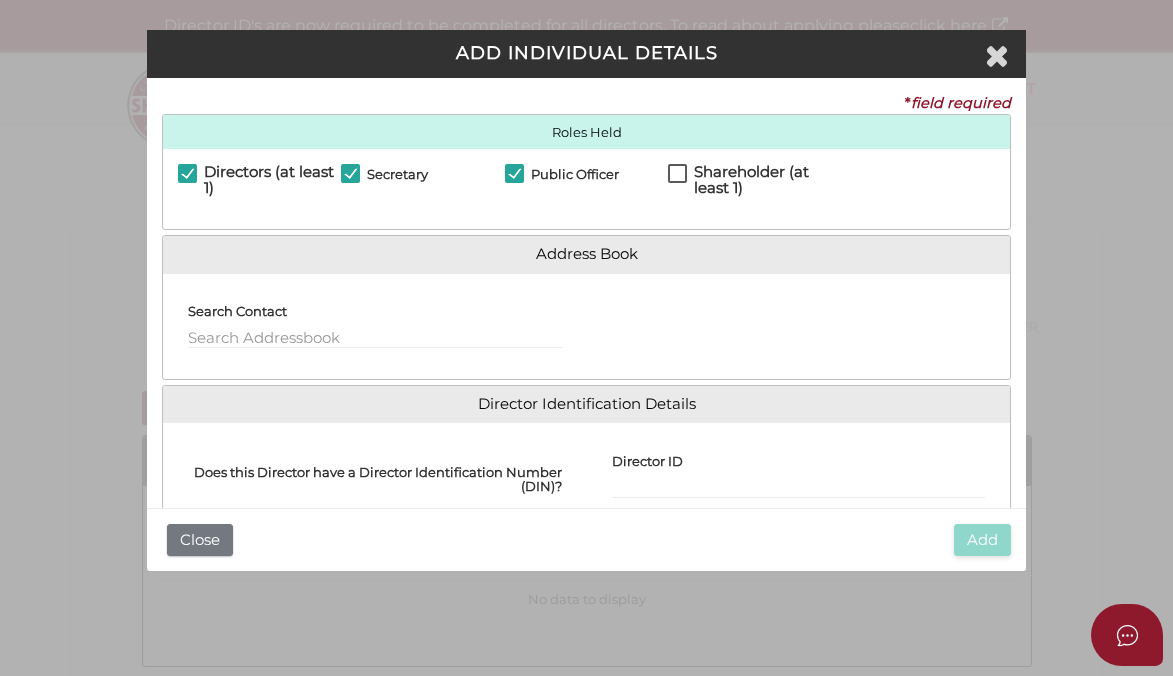 click on "Shareholder (at least 1)" at bounding box center (763, 180) 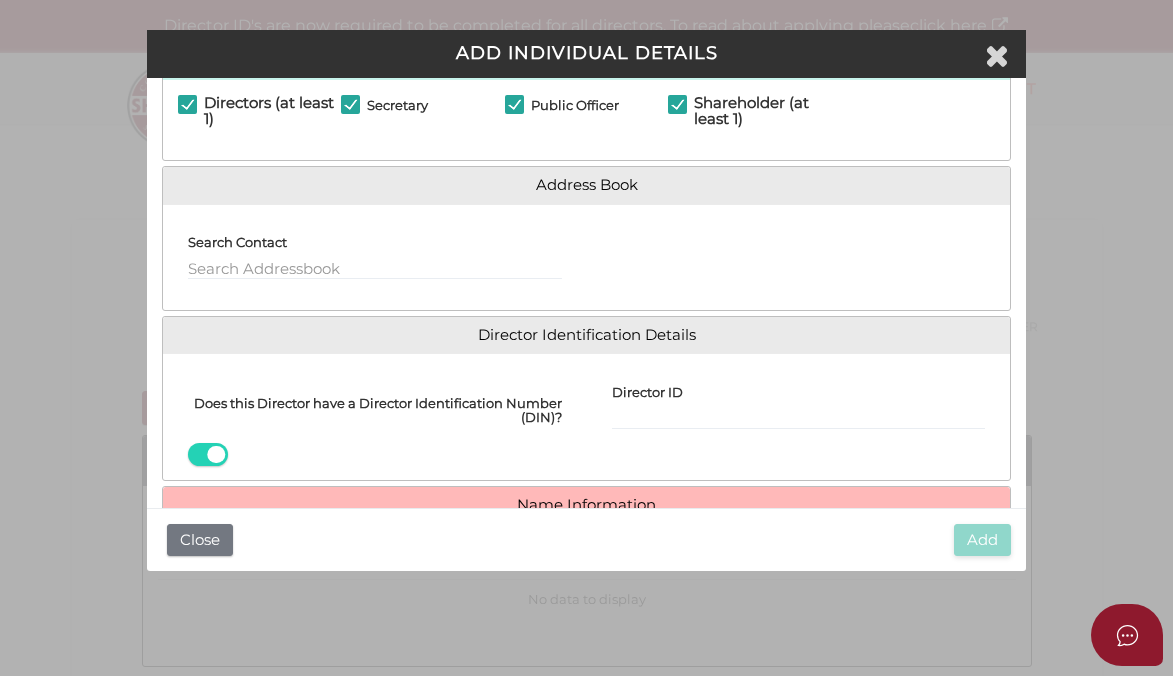 scroll, scrollTop: 89, scrollLeft: 0, axis: vertical 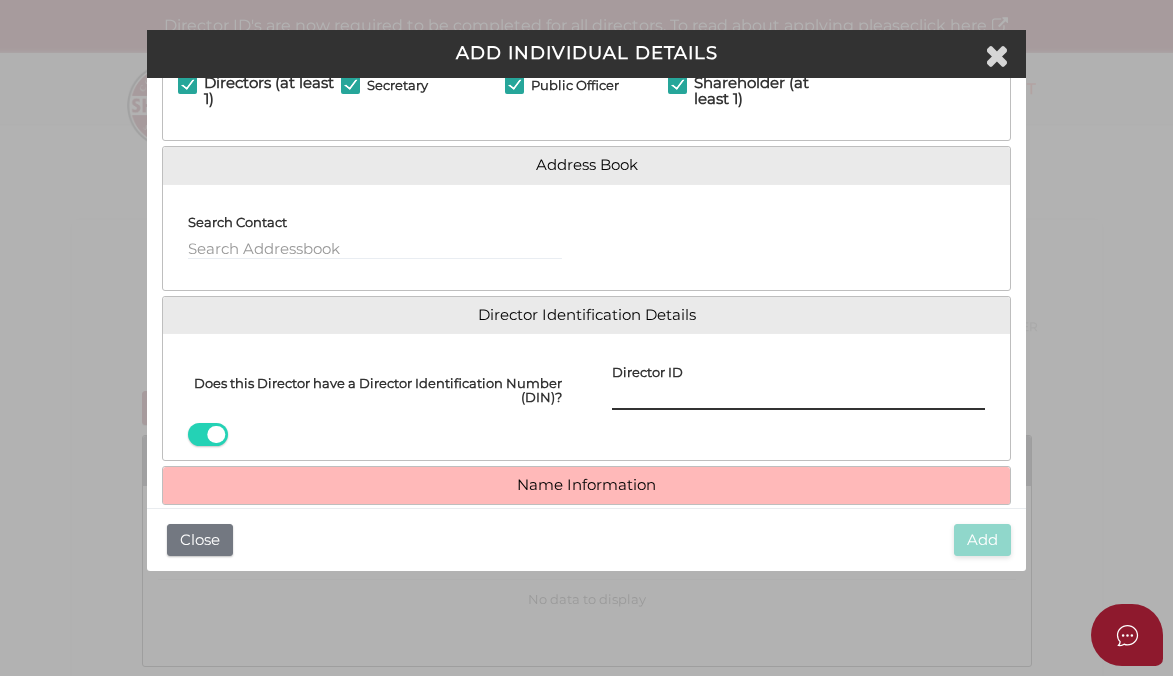 click on "Director ID" at bounding box center [799, 399] 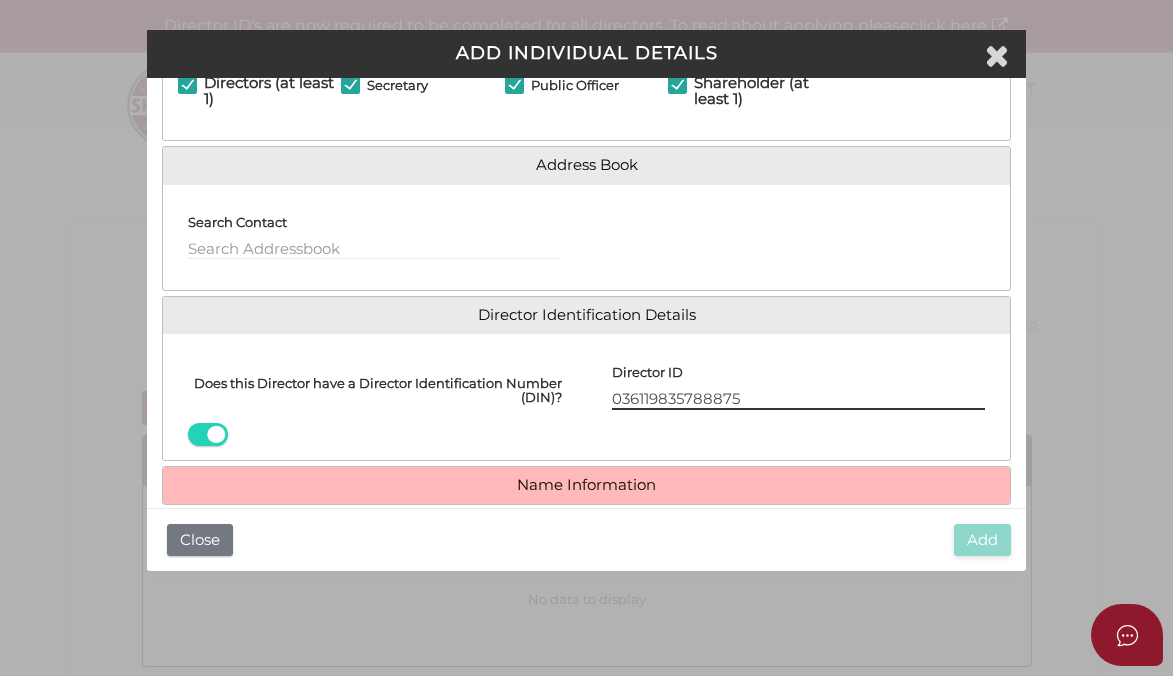 type on "036119835788875" 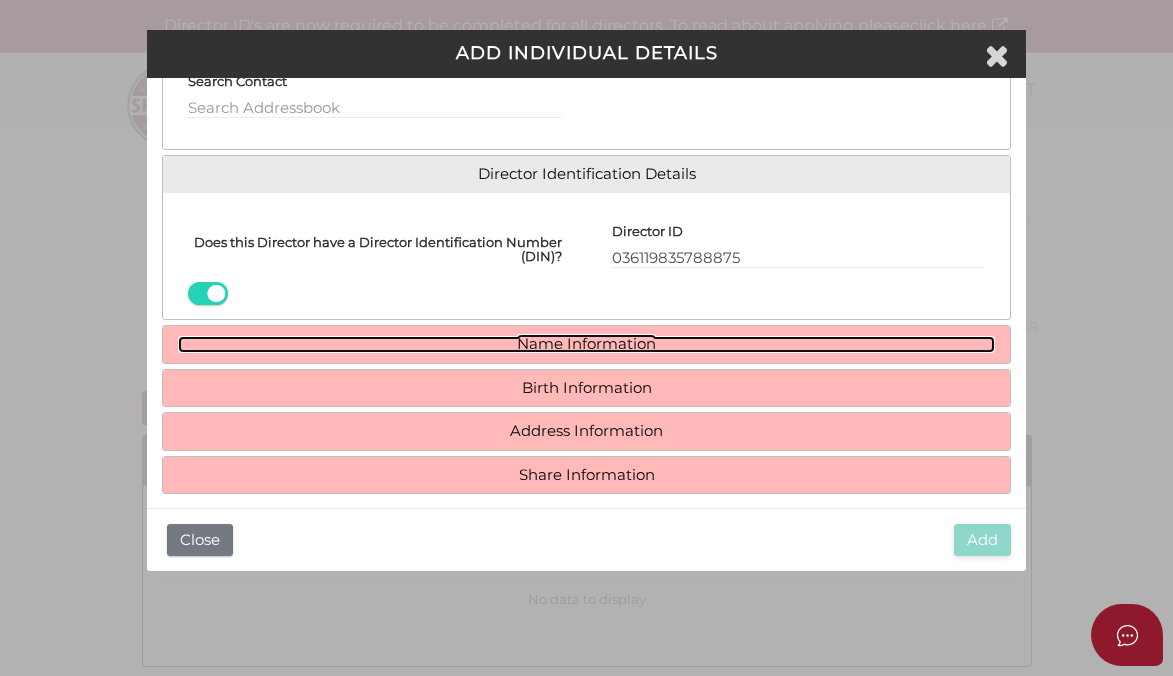 scroll, scrollTop: 248, scrollLeft: 0, axis: vertical 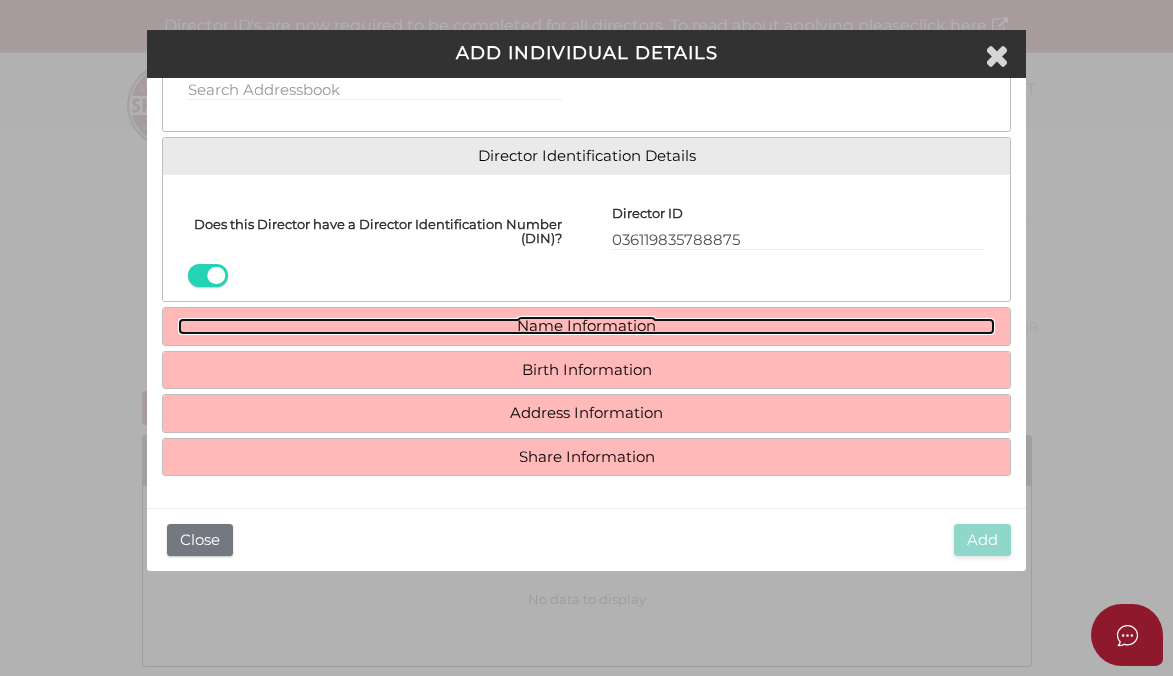 click on "Name Information" at bounding box center [587, 326] 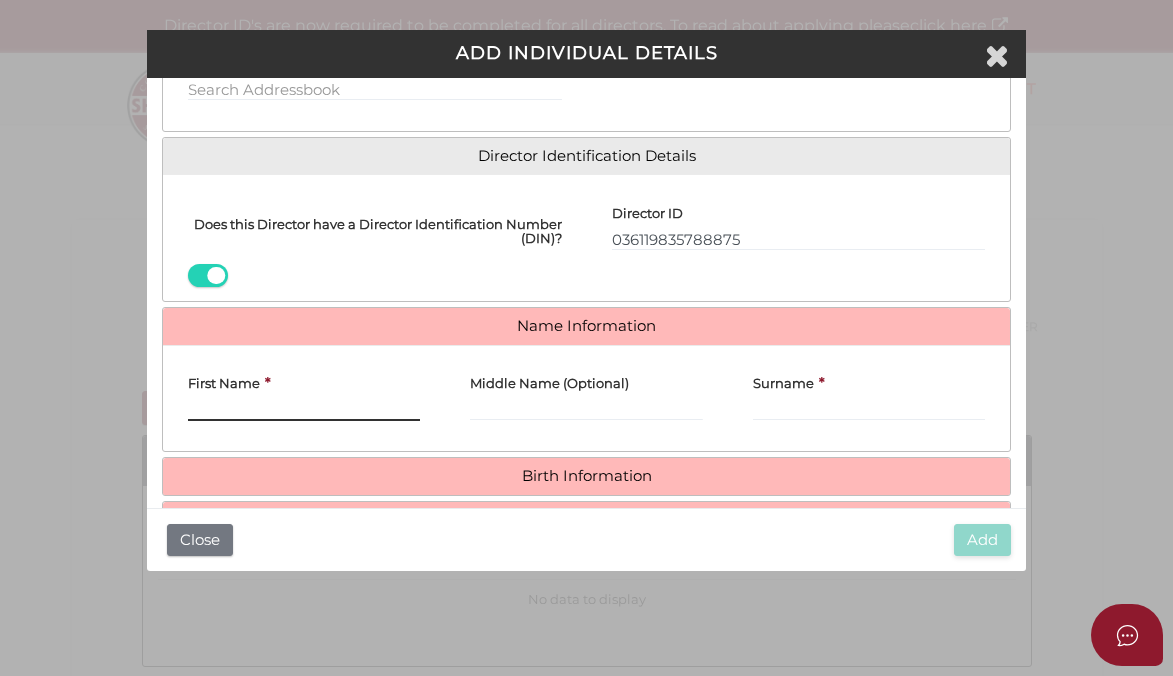 click on "First Name" at bounding box center (304, 410) 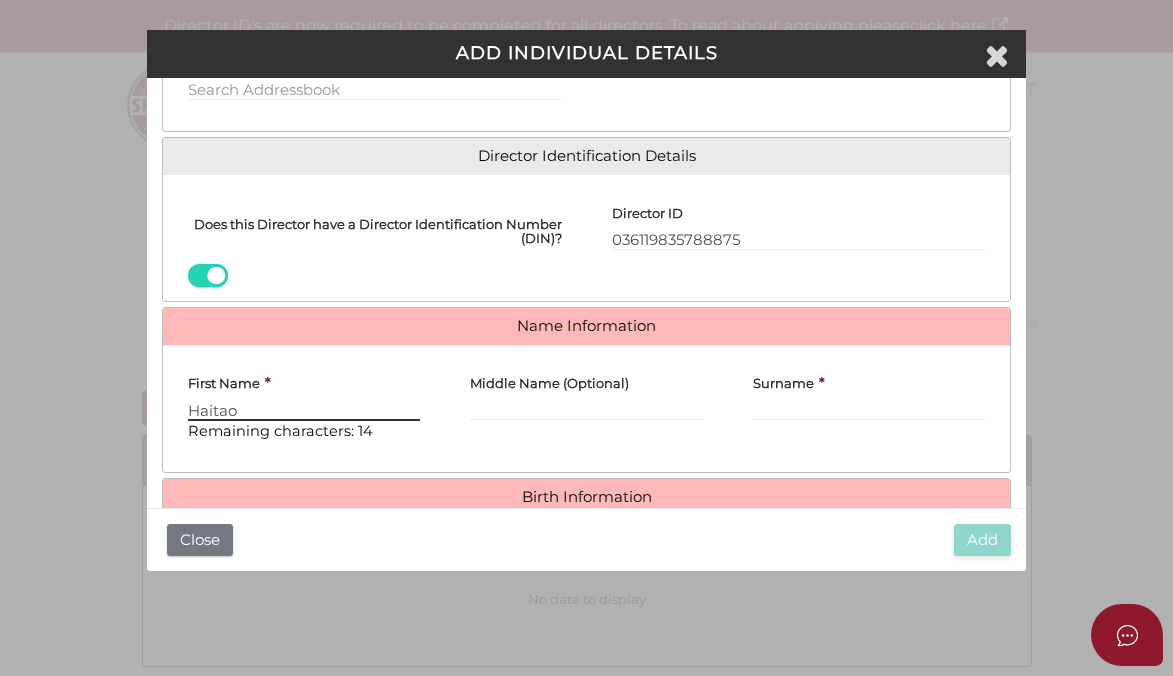 type on "Haitao" 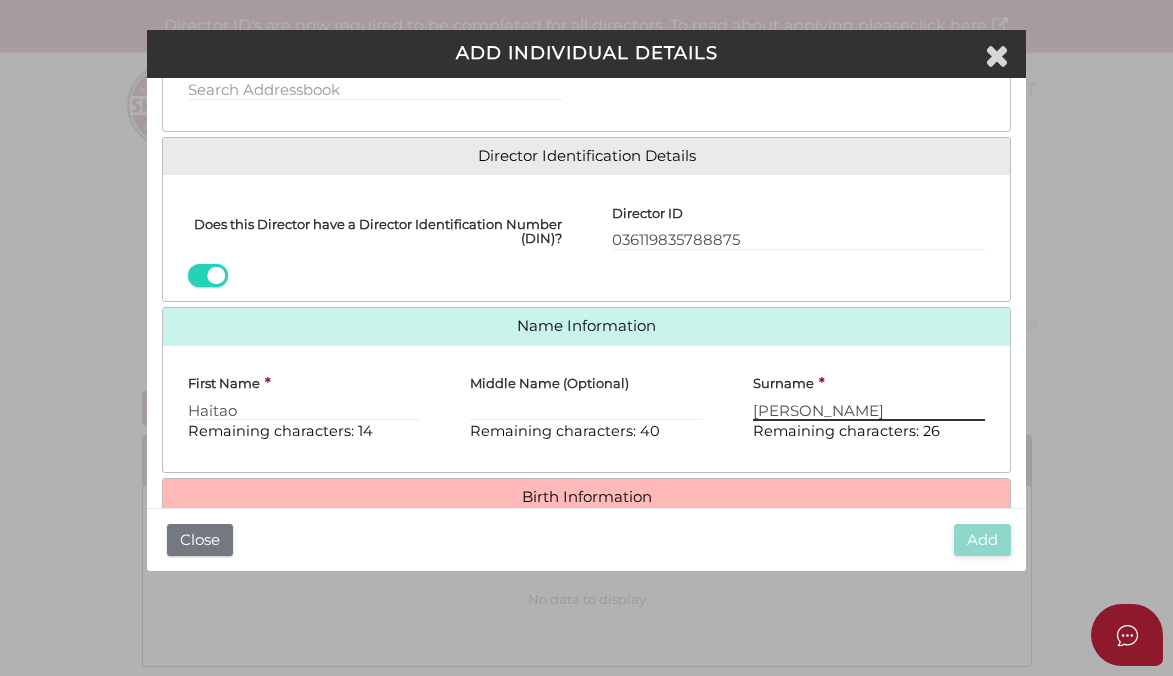 type on "Yang" 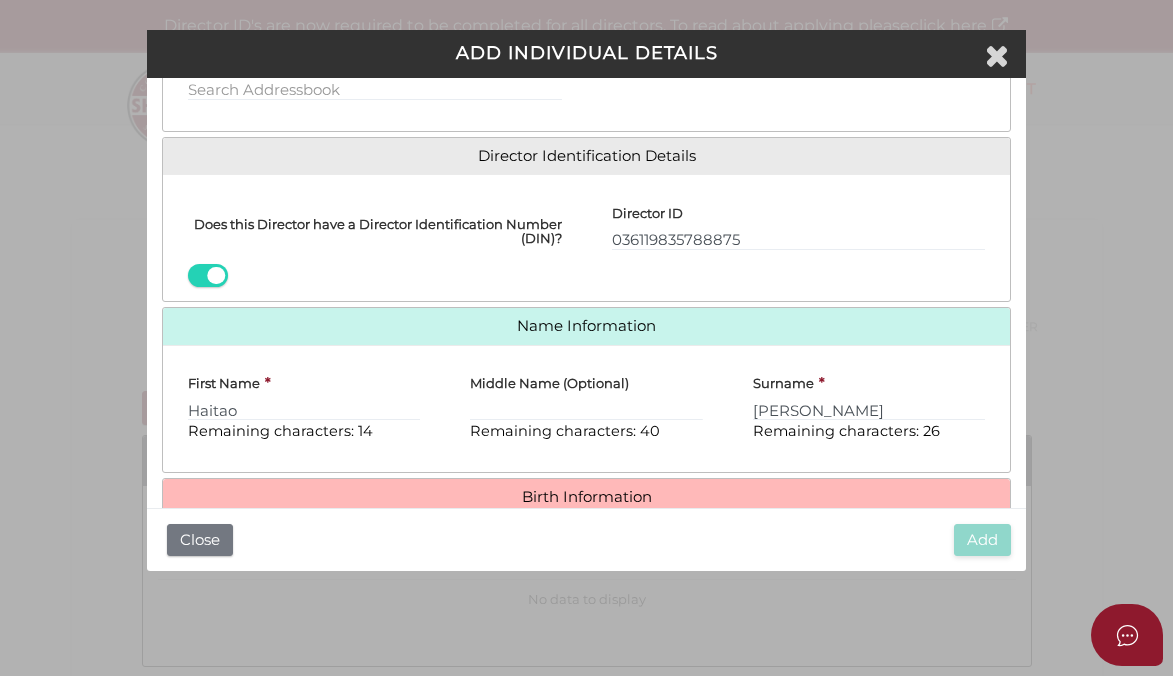 click on "Birth Information" at bounding box center [587, 497] 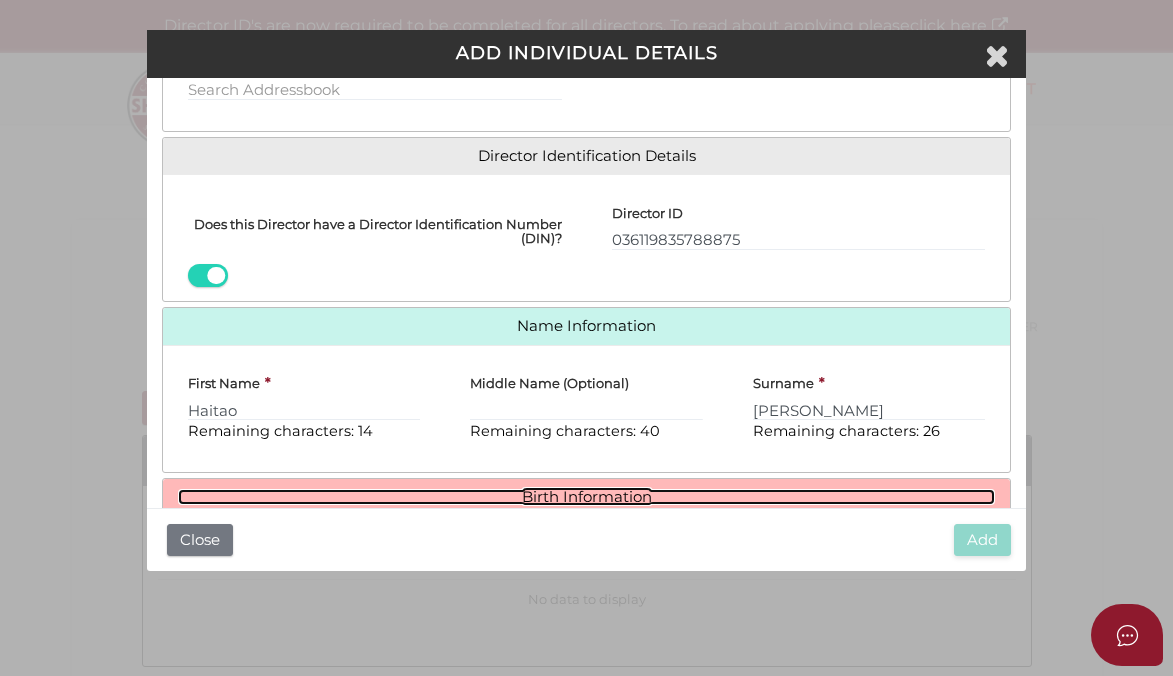 click on "Birth Information" at bounding box center (587, 497) 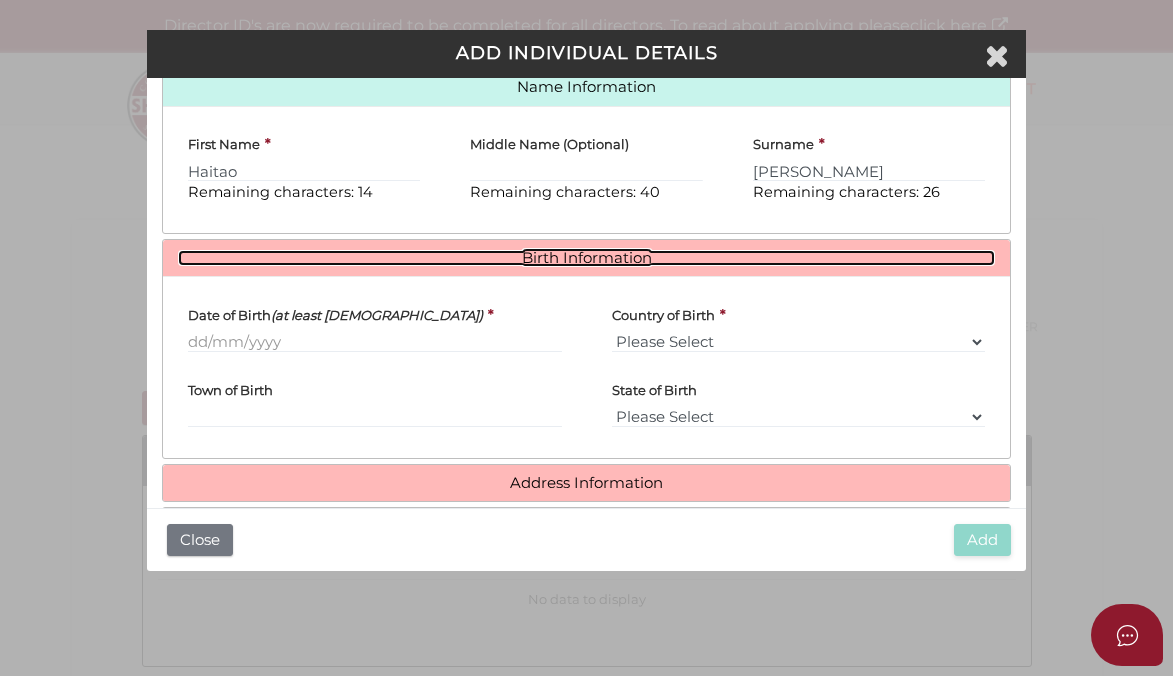 scroll, scrollTop: 490, scrollLeft: 0, axis: vertical 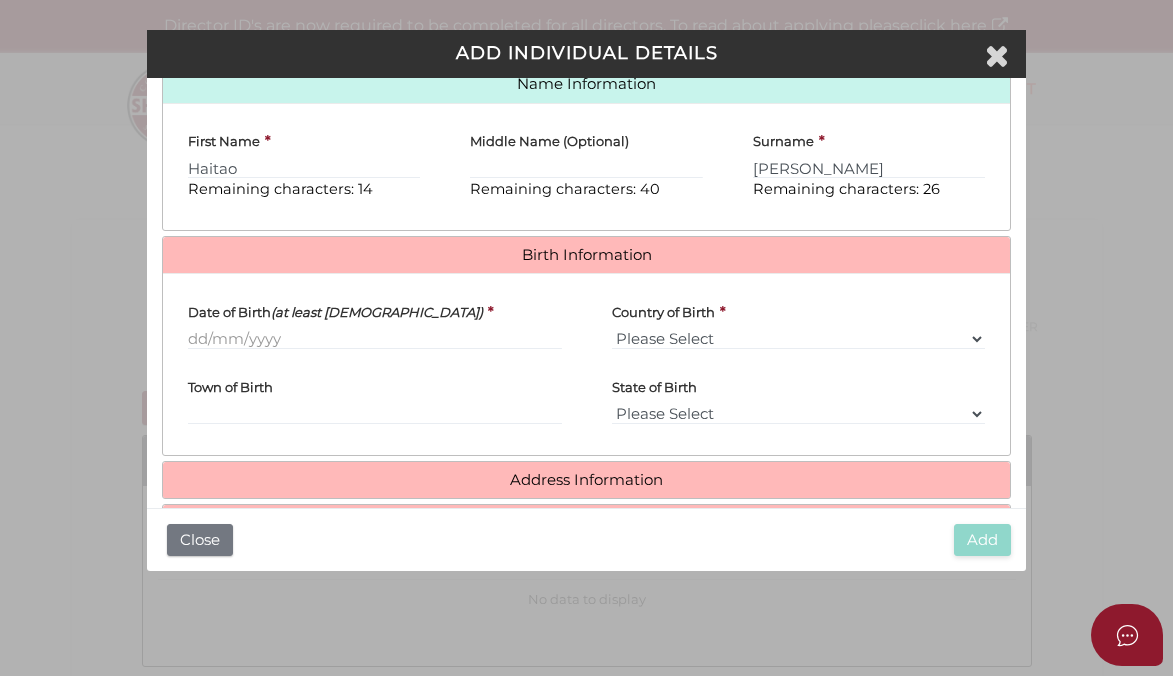 click on "Date of Birth  (at least 18 years old) *" at bounding box center (375, 326) 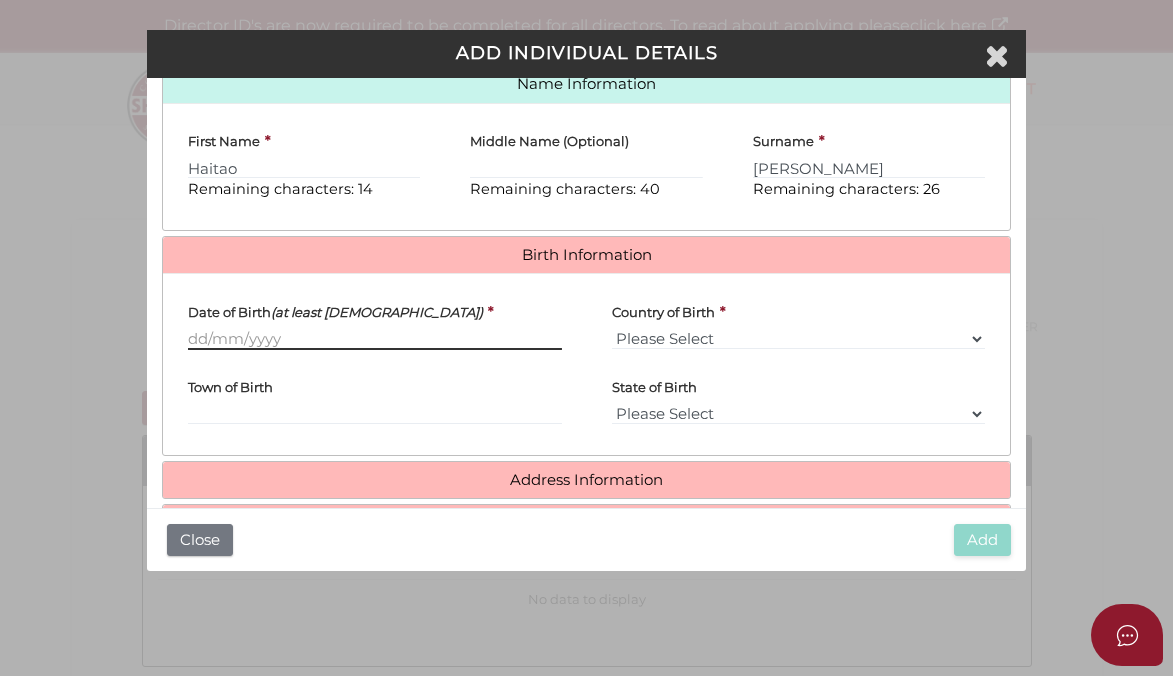 click on "Date of Birth  (at least 18 years old)" at bounding box center (375, 339) 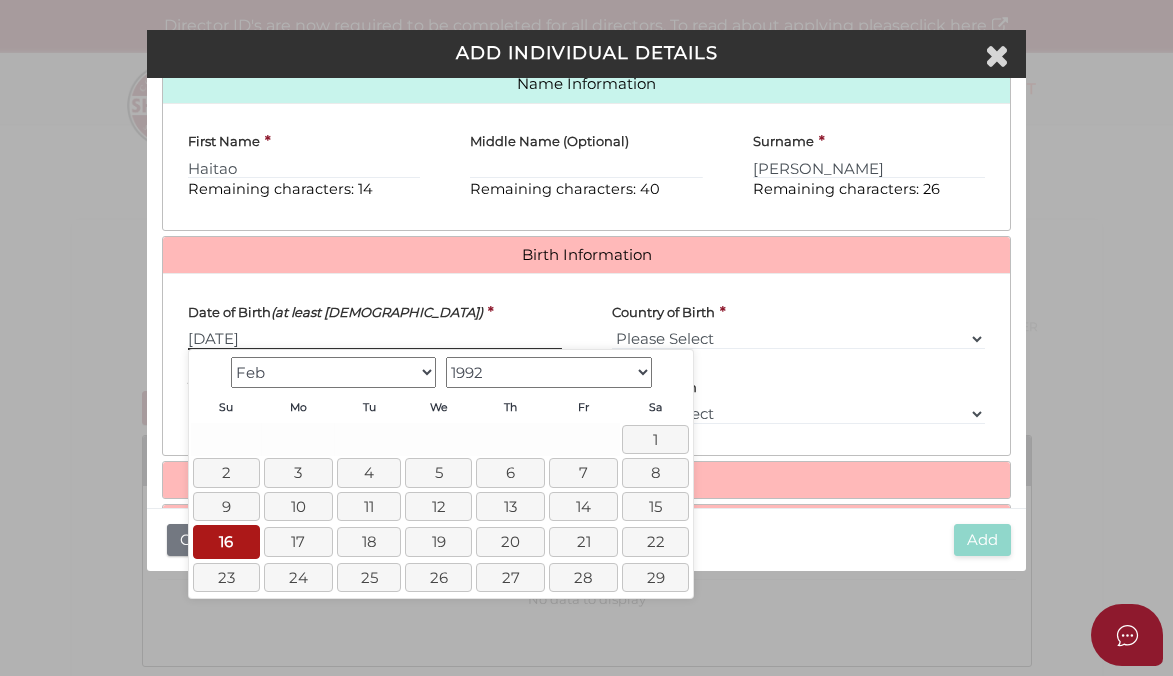 type on "[DATE]" 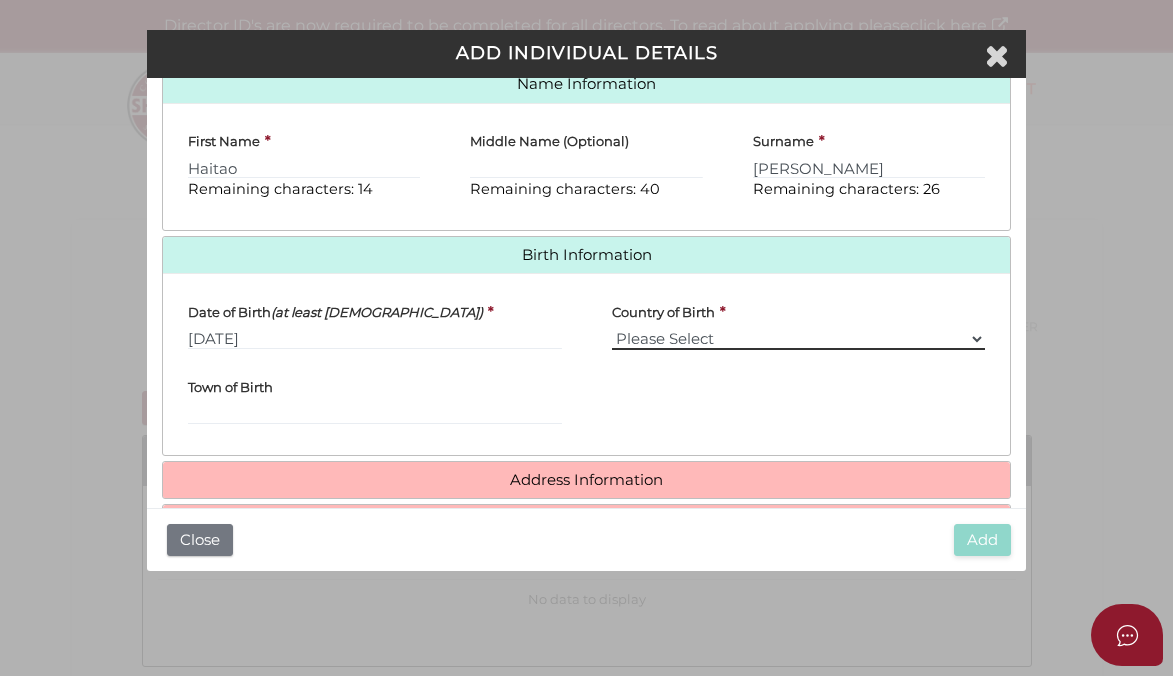 select on "[GEOGRAPHIC_DATA]" 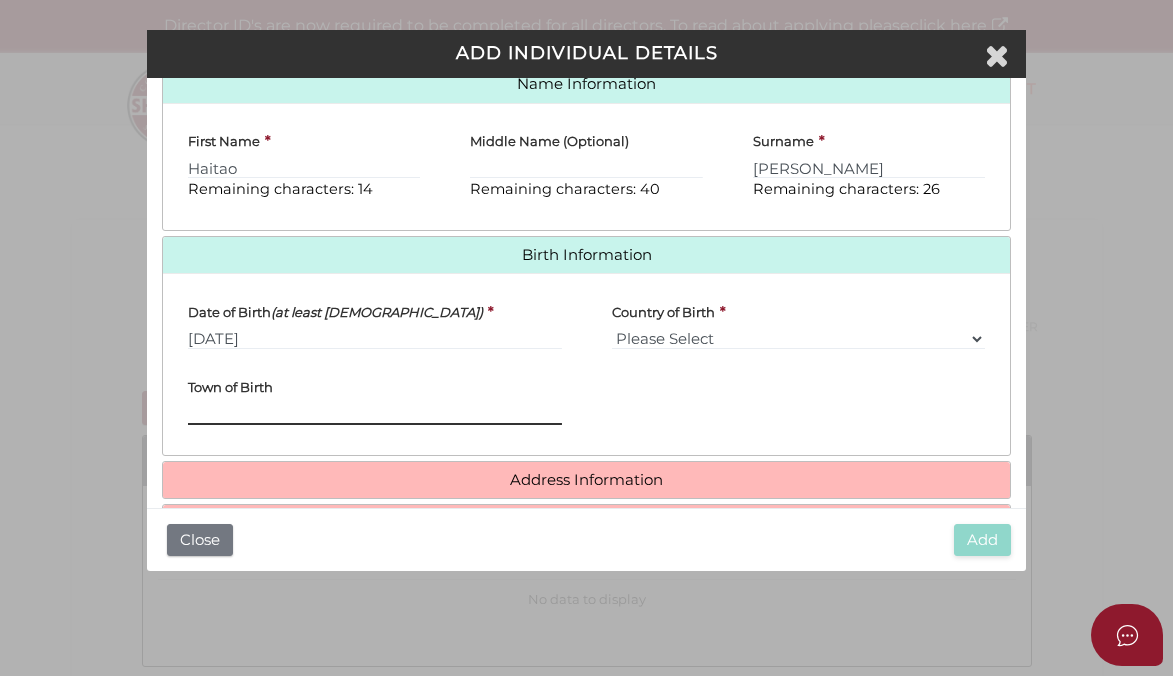 click on "Town of Birth" at bounding box center (375, 414) 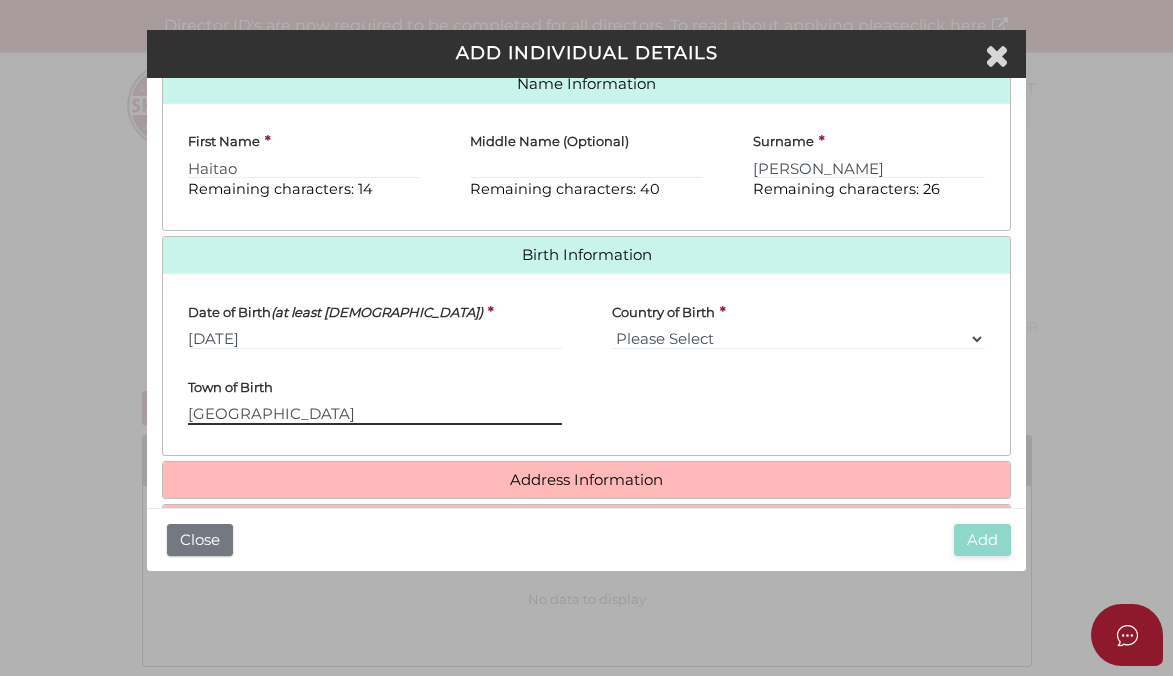 scroll, scrollTop: 556, scrollLeft: 0, axis: vertical 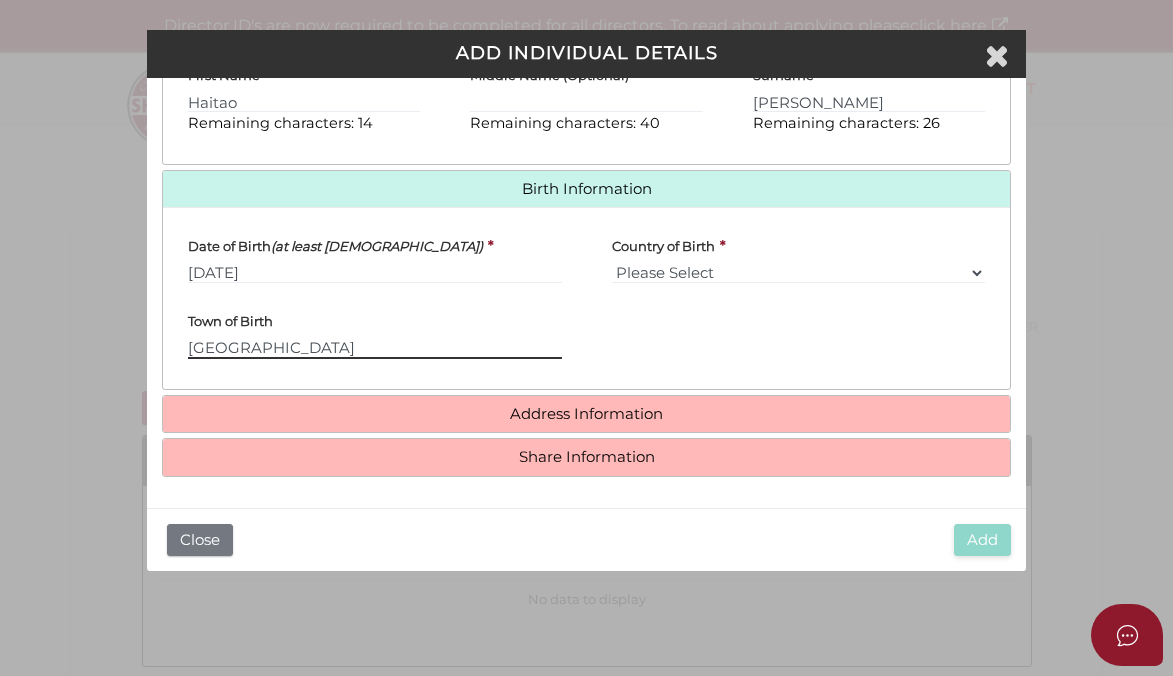 type on "Qingdao" 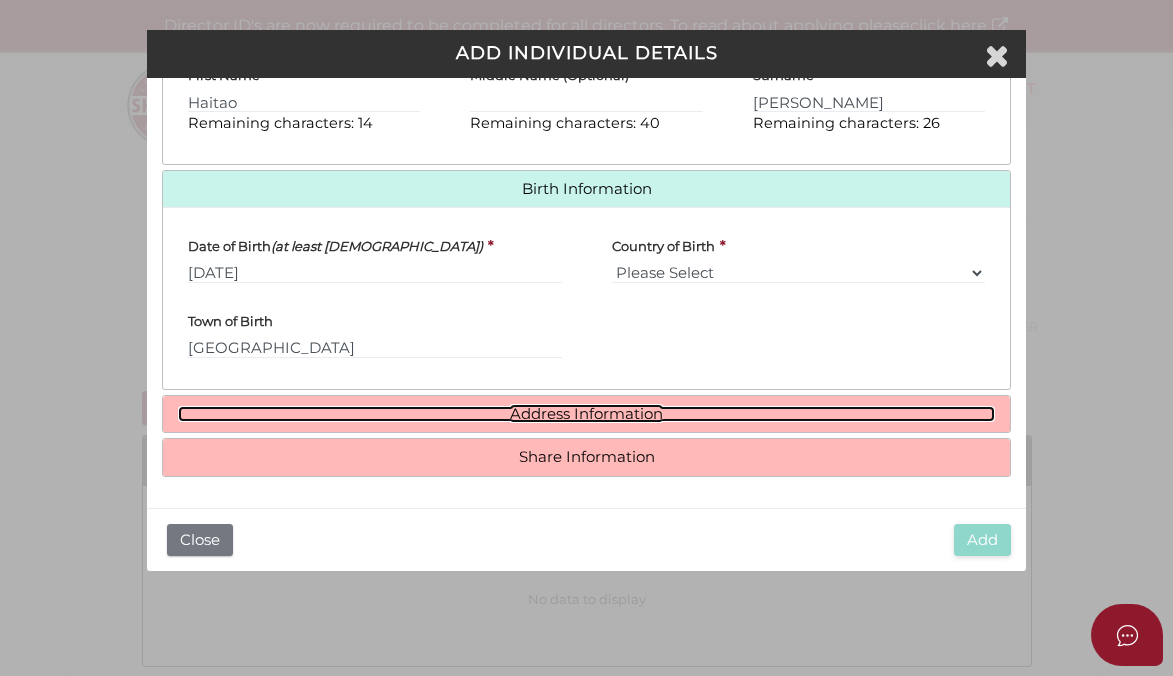 click on "Address Information" at bounding box center (587, 414) 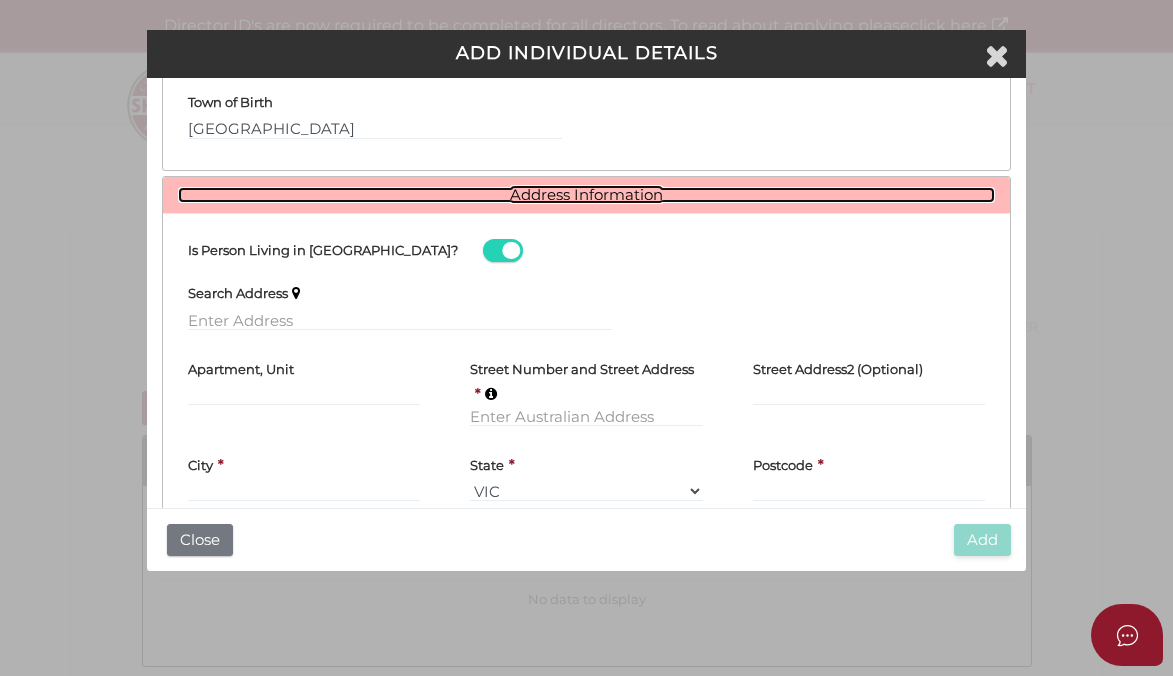 scroll, scrollTop: 777, scrollLeft: 0, axis: vertical 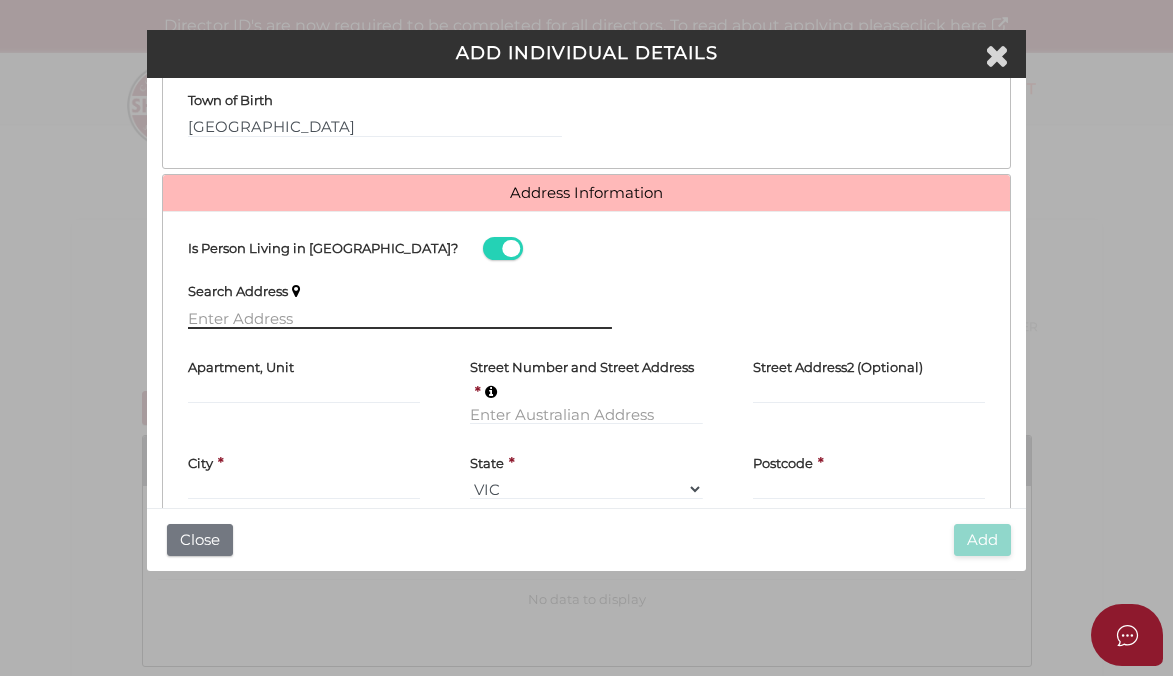 click at bounding box center [400, 318] 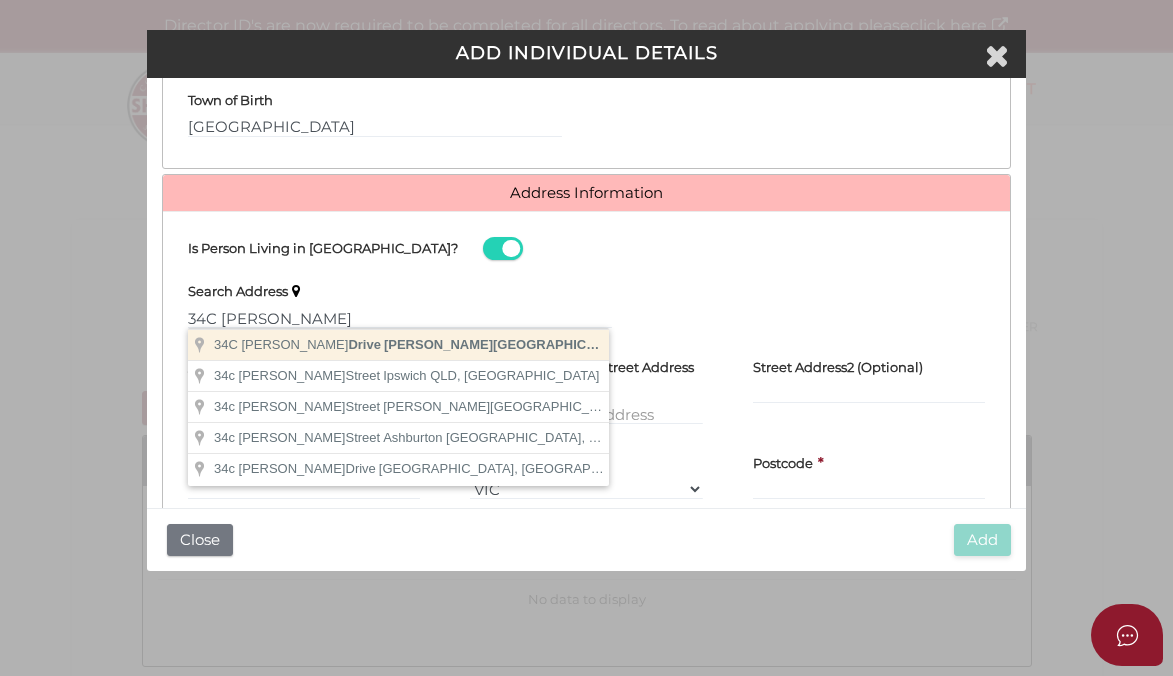 type on "34C Nicholas Drive, Sandy Bay TAS, Australia" 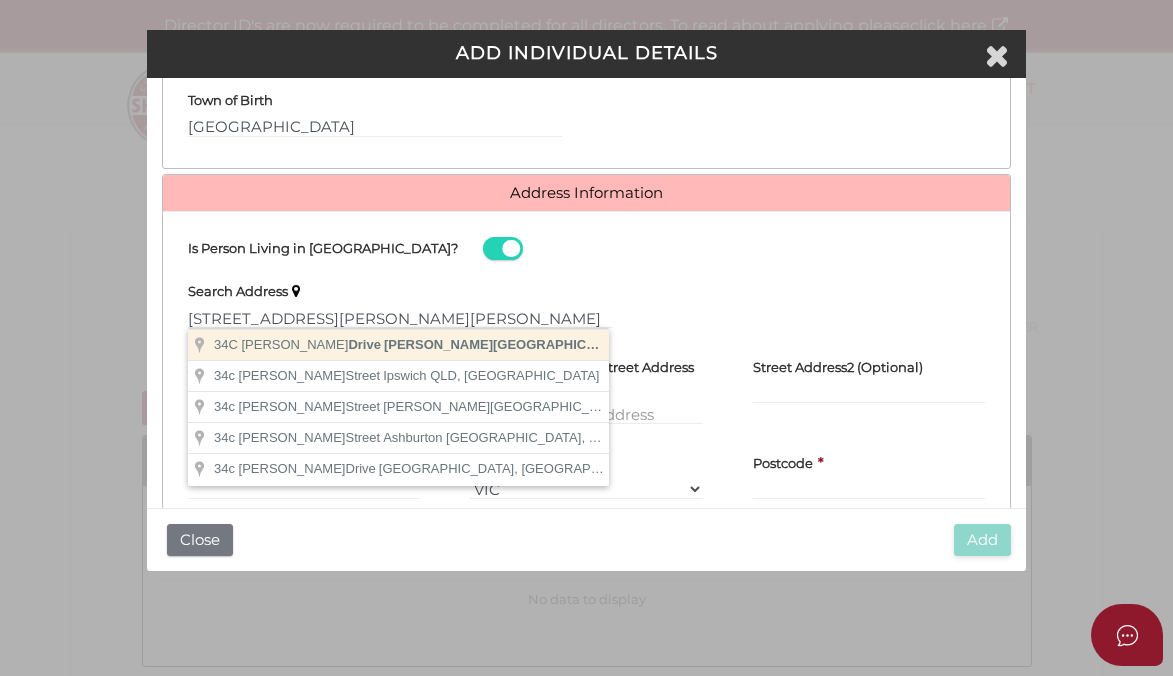 type 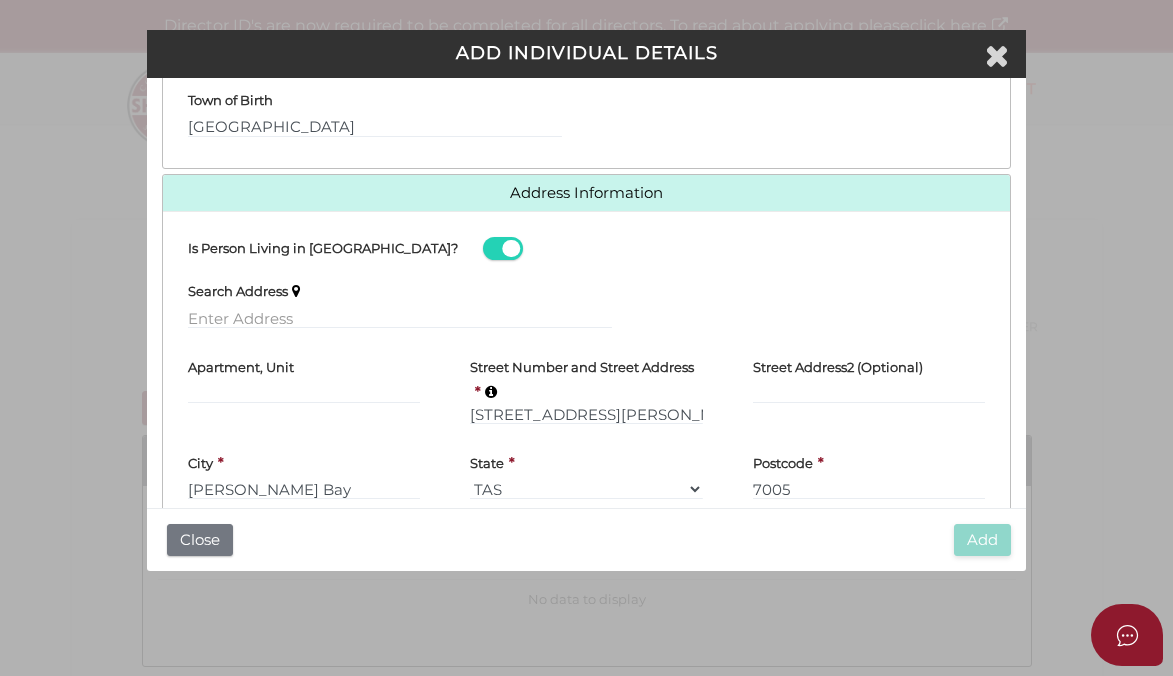 scroll, scrollTop: 875, scrollLeft: 0, axis: vertical 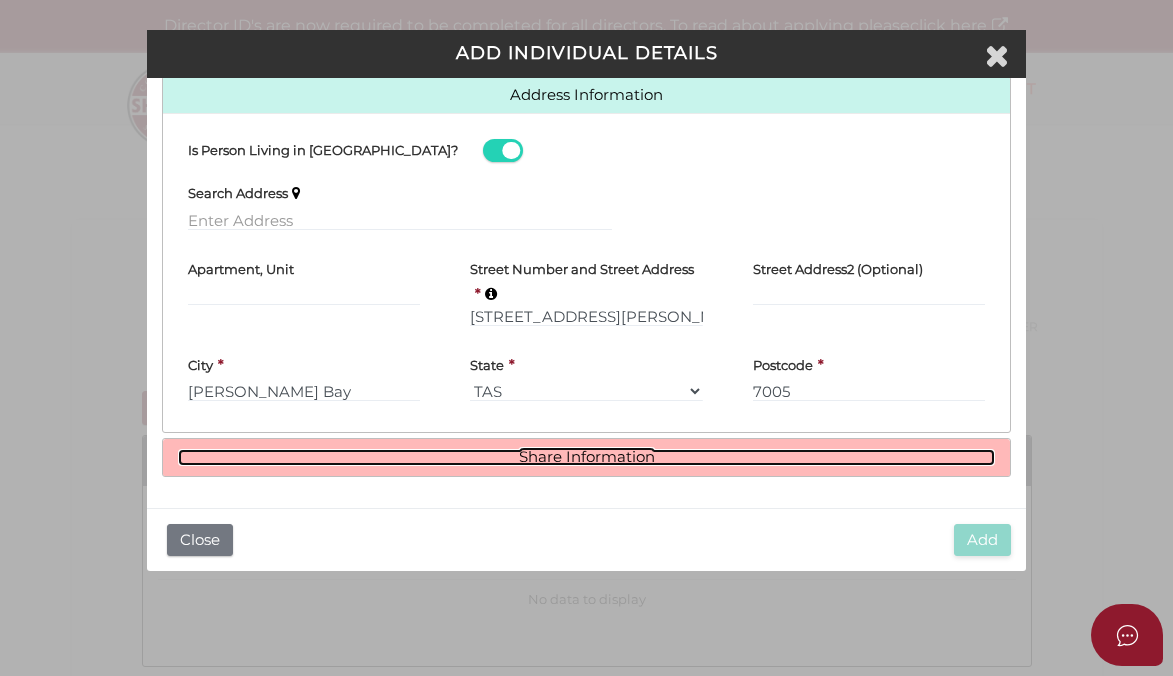 click on "Share Information" at bounding box center (587, 457) 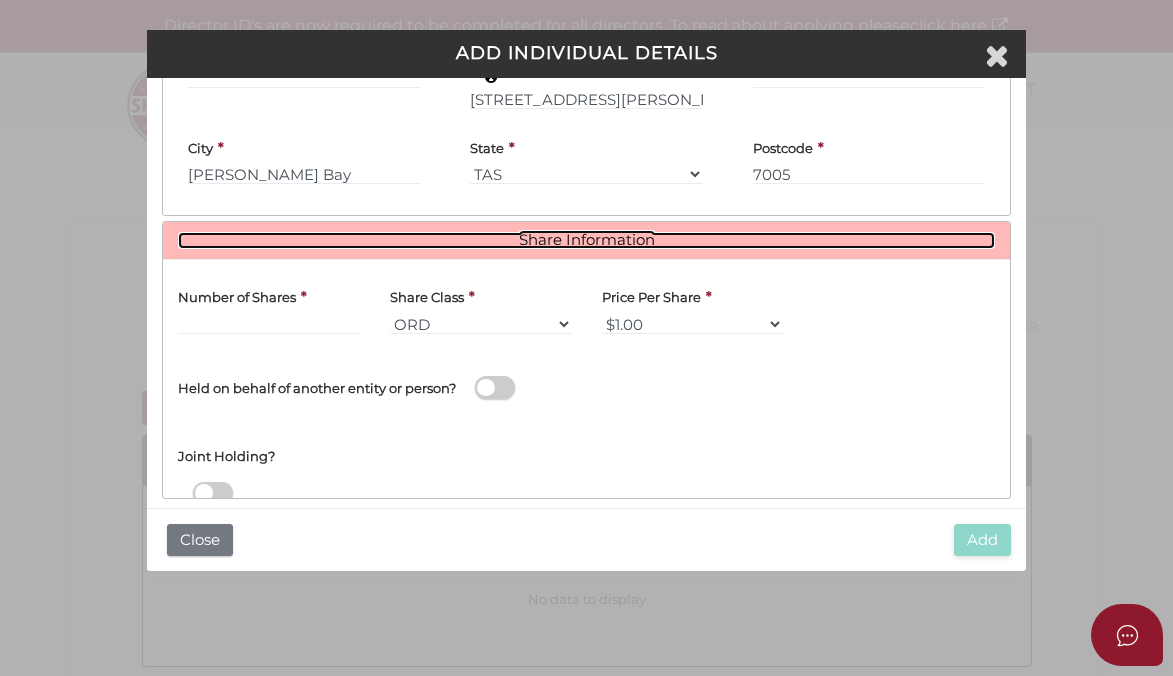scroll, scrollTop: 1115, scrollLeft: 0, axis: vertical 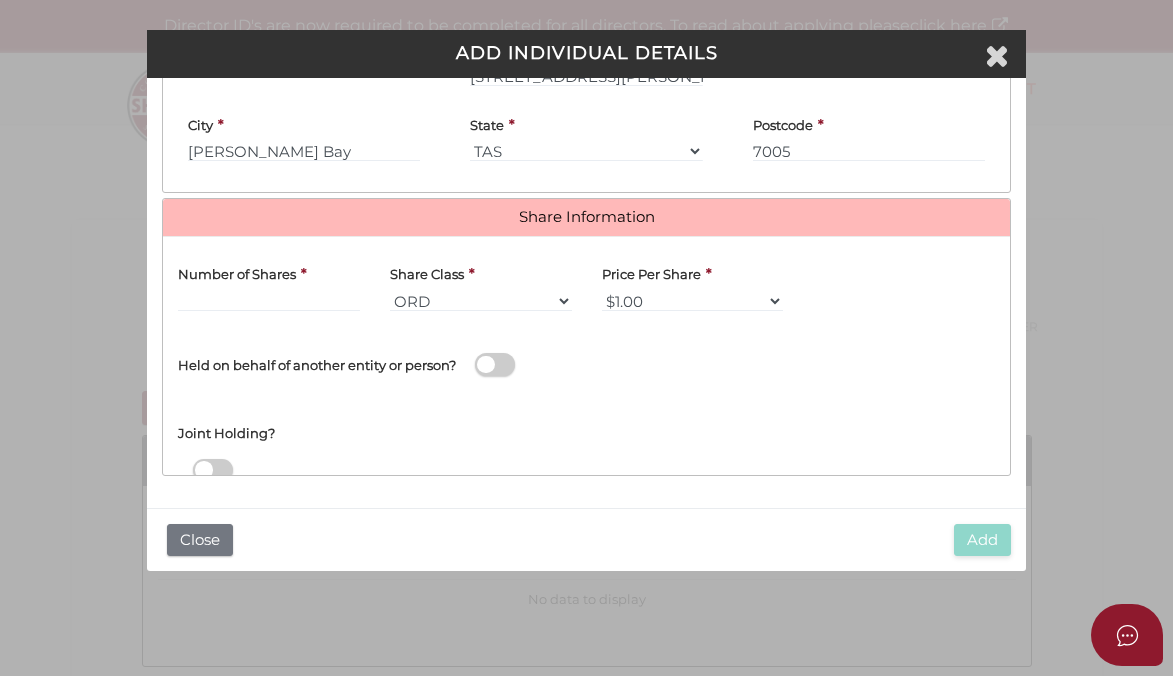 click on "Number of Shares" at bounding box center [237, 274] 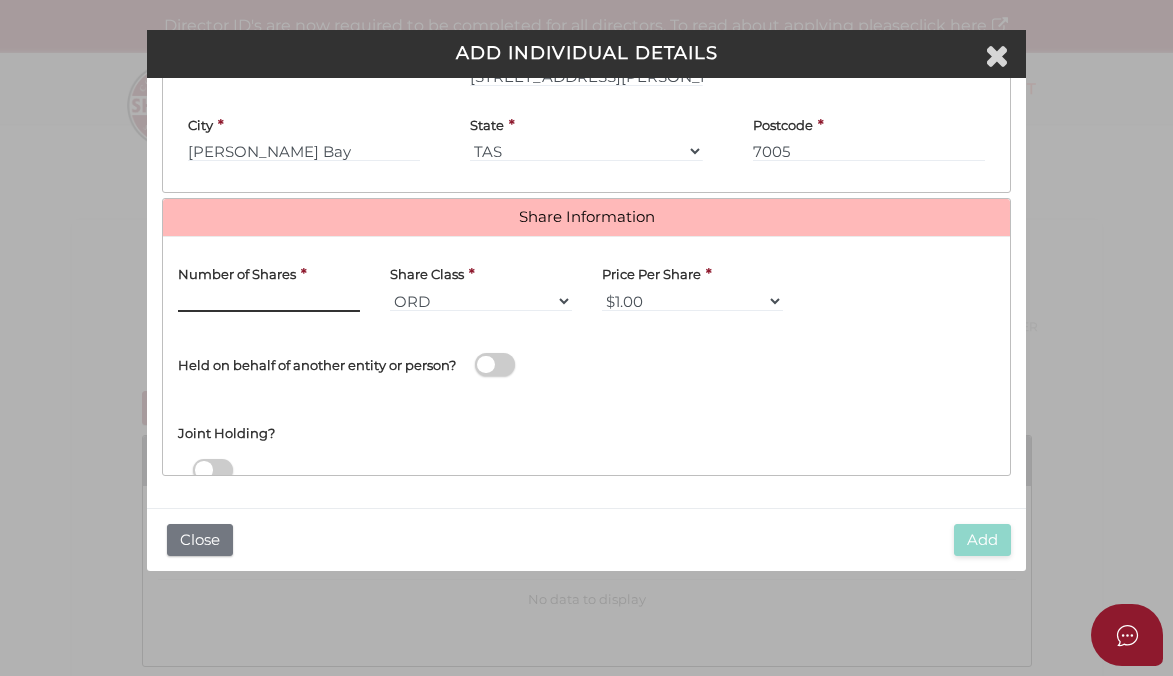 click at bounding box center [269, 301] 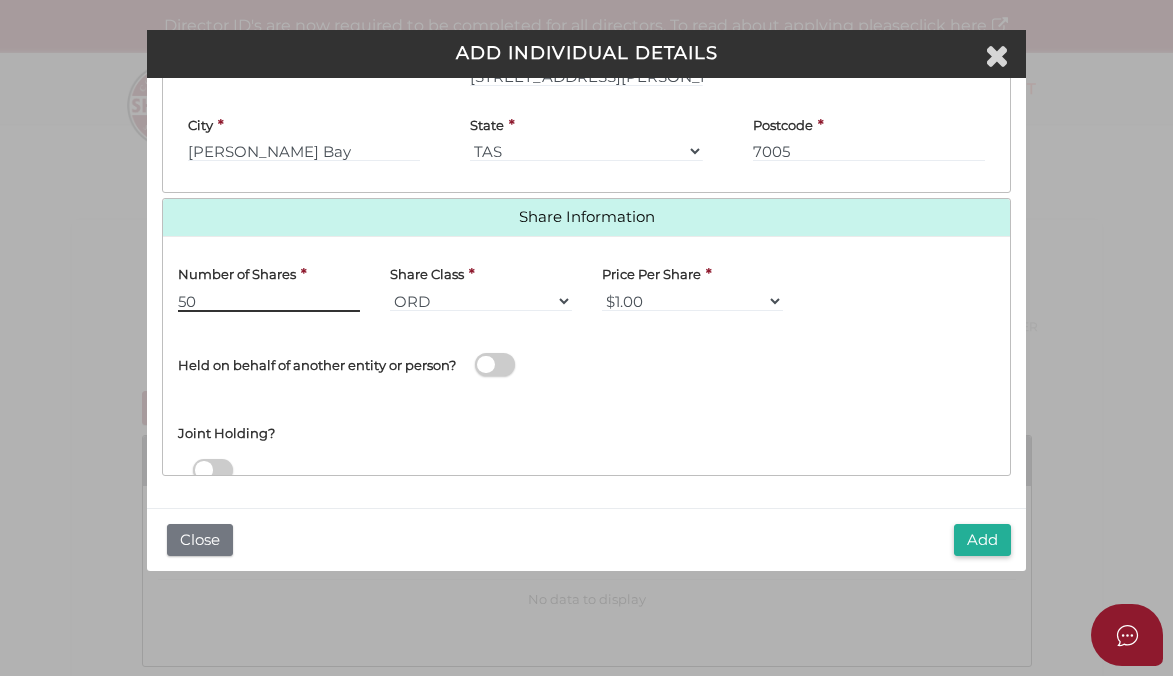 type on "50" 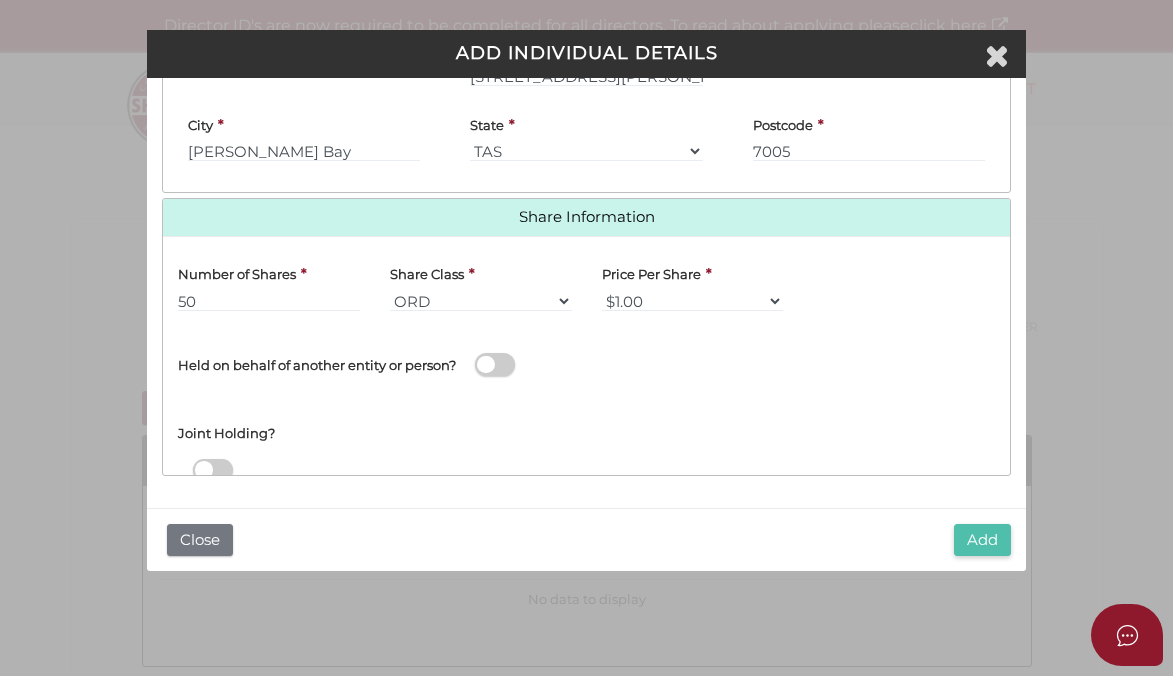 click on "Add" at bounding box center (982, 540) 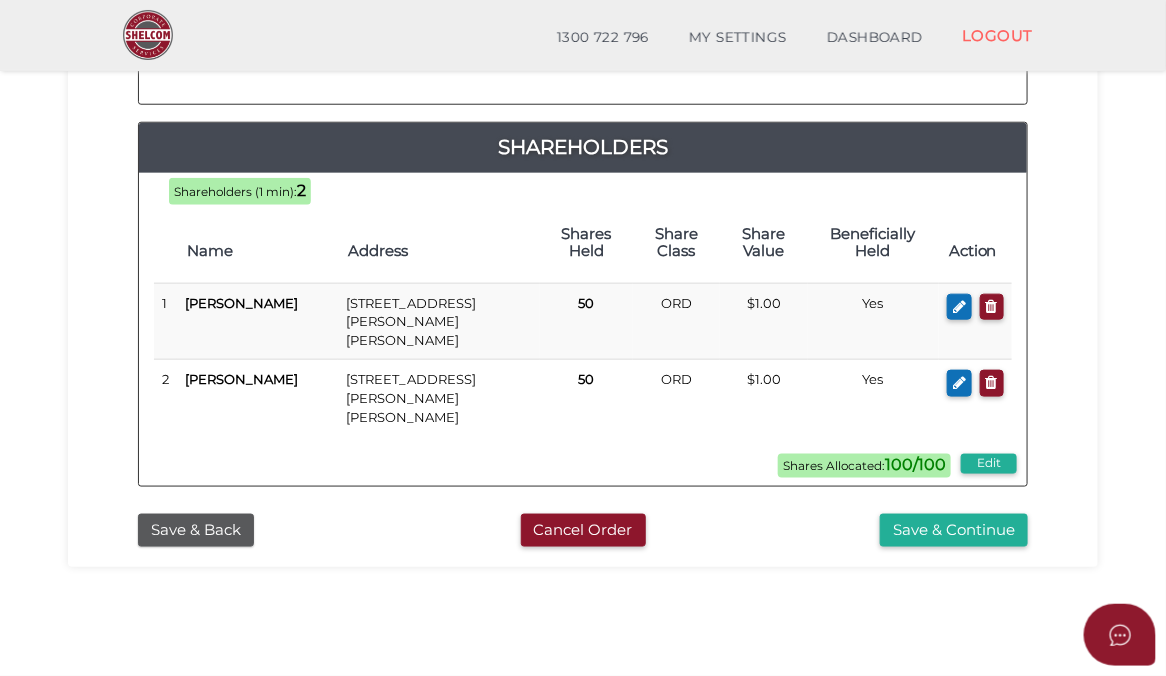scroll, scrollTop: 533, scrollLeft: 0, axis: vertical 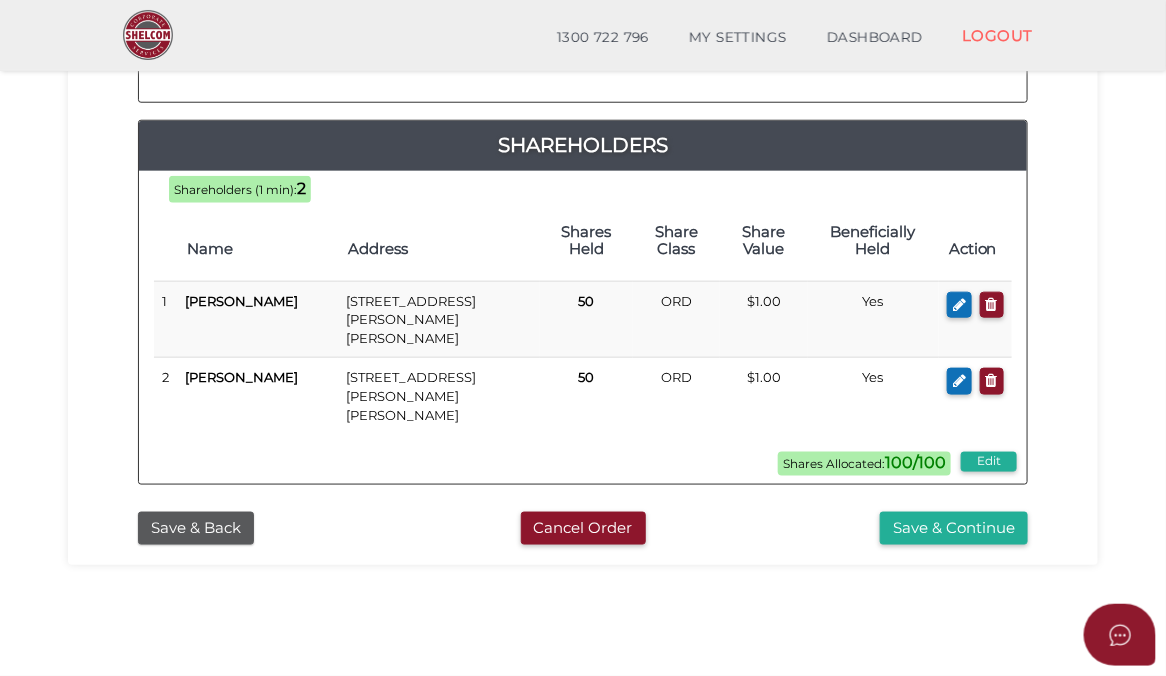 click on "57da5ba3cd404ba67d9112d1fe7cfda0 1 REGISTRATION REQUIREMENTS 2 COMPANY DETAILS 3 ADDRESSES 4 OFFICERS & SHAREHOLDERS 5 SUMMARY 6 SUBMIT ORDER
Add Individual
Add Company
Officers
100
2111a067fc96ee7ec56083e063e27bd1
57da5ba3cd404ba67d9112d1fe7cfda0
0f6e52f5f2eca68b2693963826271084
Directors (1 min):  1
Name
Address
DOB
Place of Birth
Roles Held
Action
[STREET_ADDRESS][PERSON_NAME][PERSON_NAME][PERSON_NAME]
[DATE]
[GEOGRAPHIC_DATA], [DEMOGRAPHIC_DATA]
Director Secretary Public Officer" at bounding box center [583, 90] 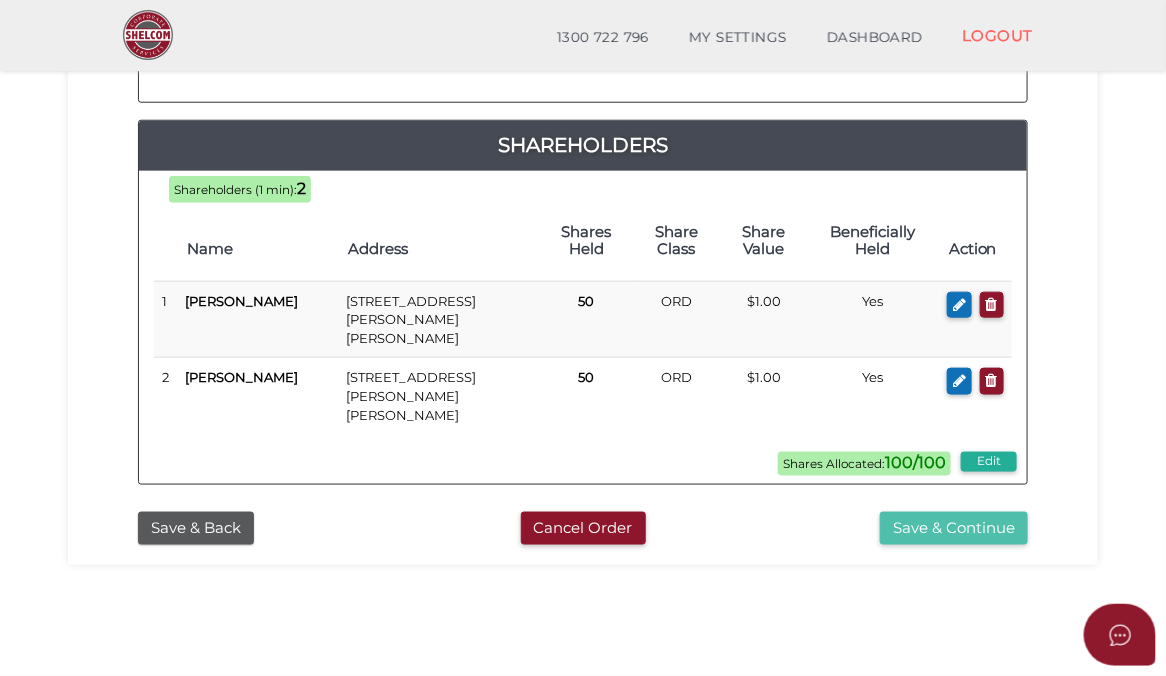 click on "Save & Continue" at bounding box center (954, 528) 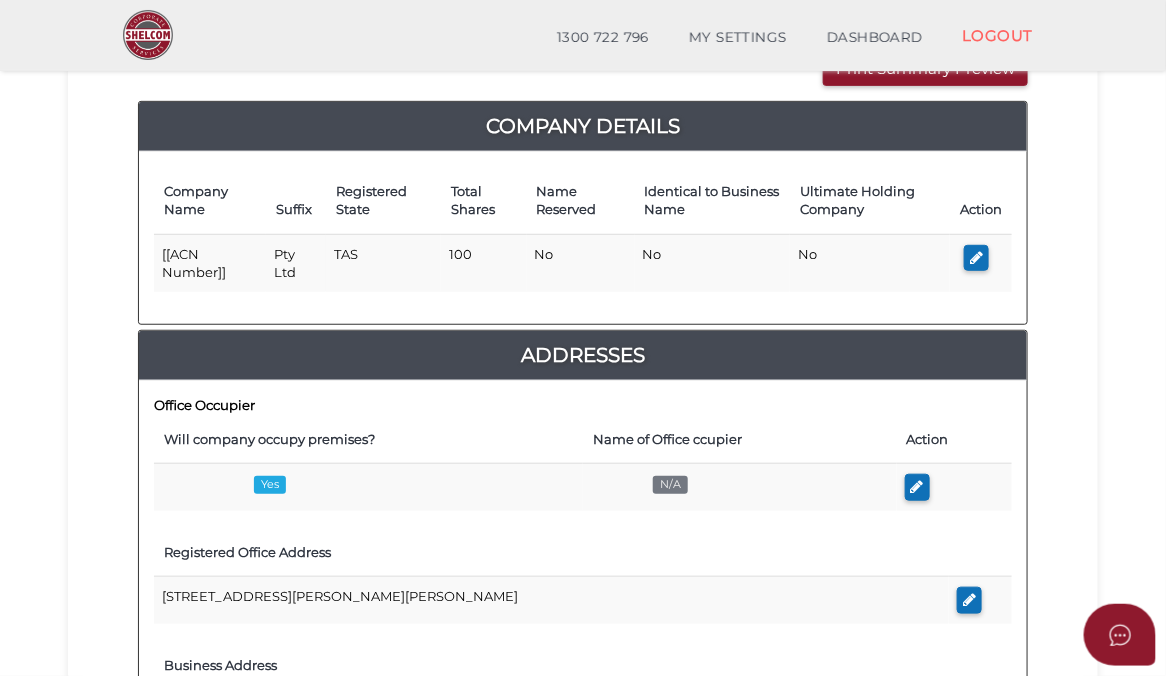 scroll, scrollTop: 269, scrollLeft: 0, axis: vertical 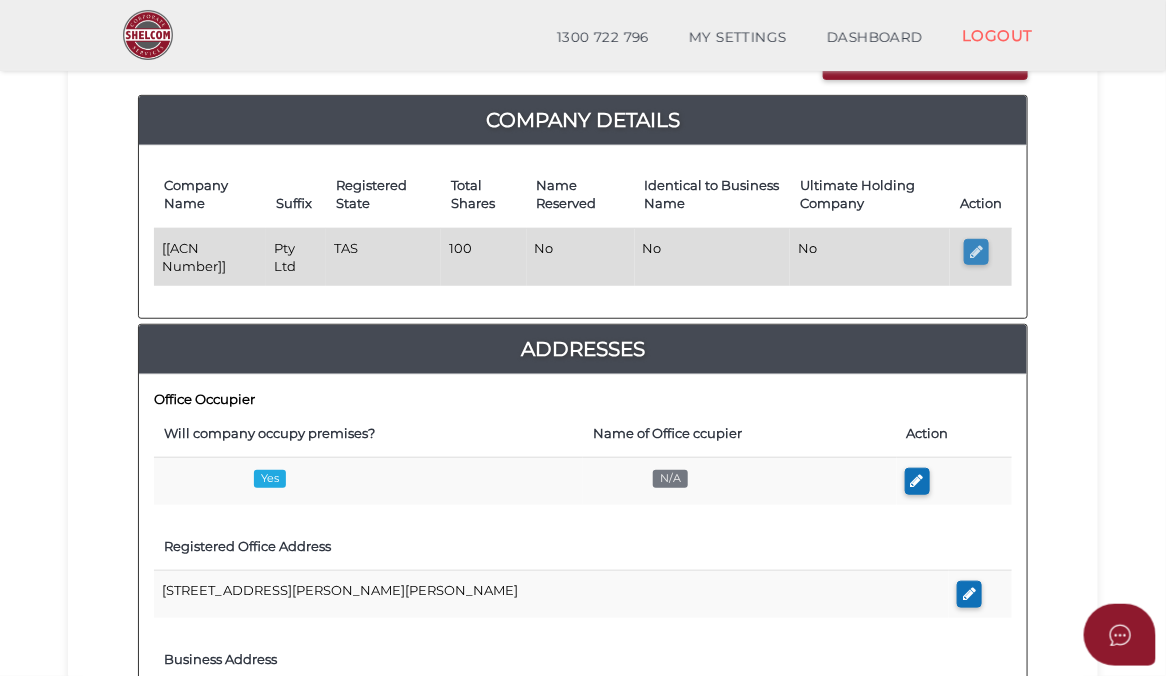 click at bounding box center [976, 251] 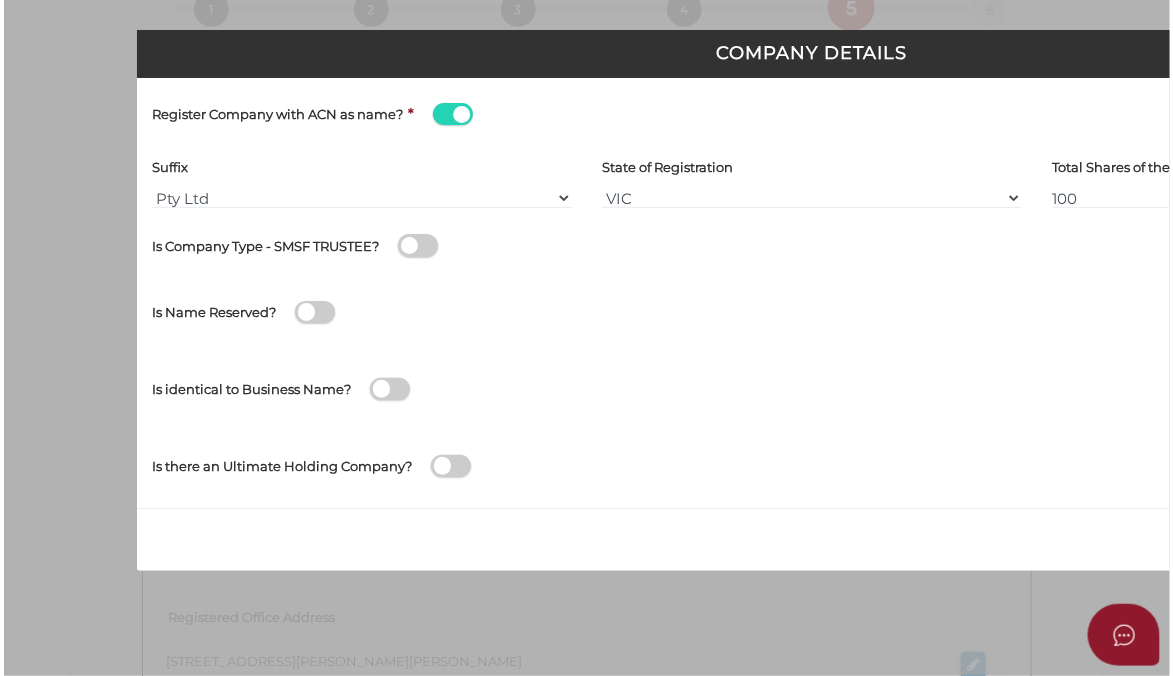 scroll, scrollTop: 0, scrollLeft: 0, axis: both 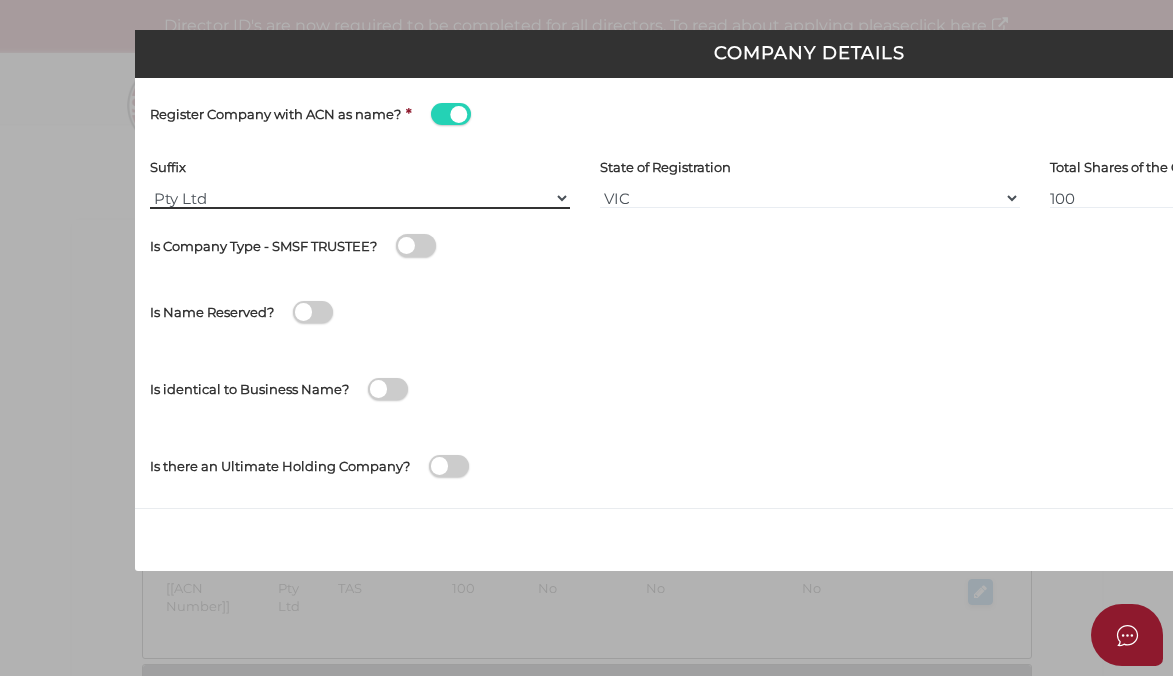 click on "Pty Ltd 										 Pty Ltd
Pty. Ltd.
Pty Limited
Proprietary Limited
Proprietary Ltd" at bounding box center (360, 198) 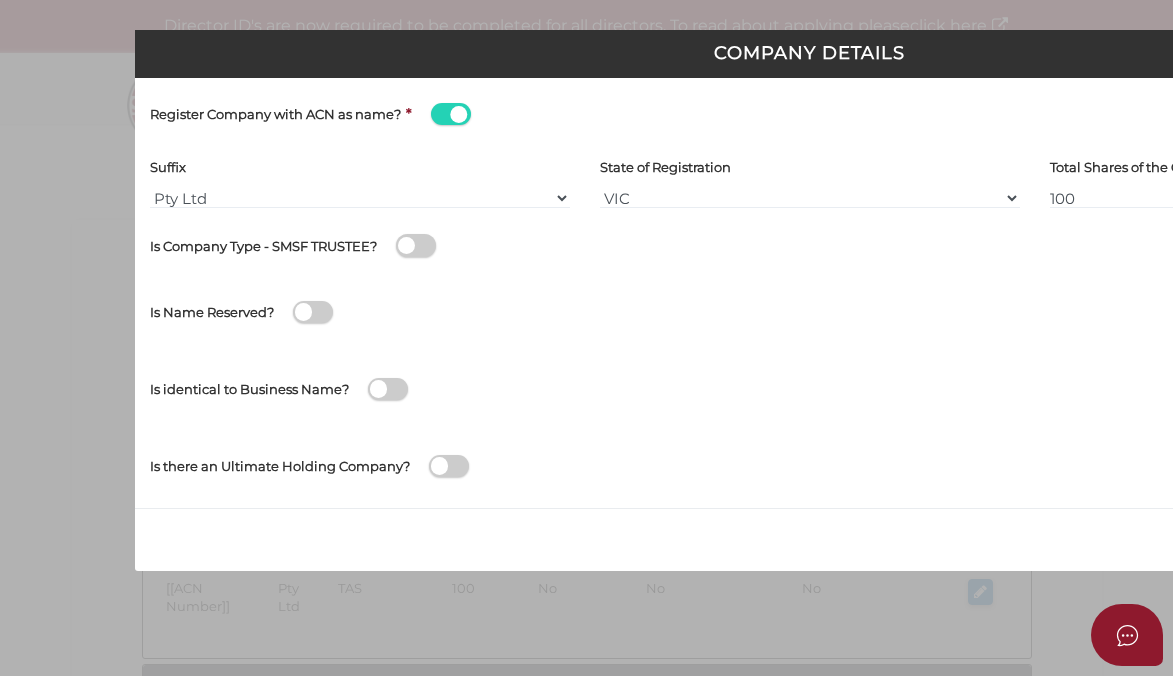 click on "Register Company with ACN as name?   *" at bounding box center [487, 114] 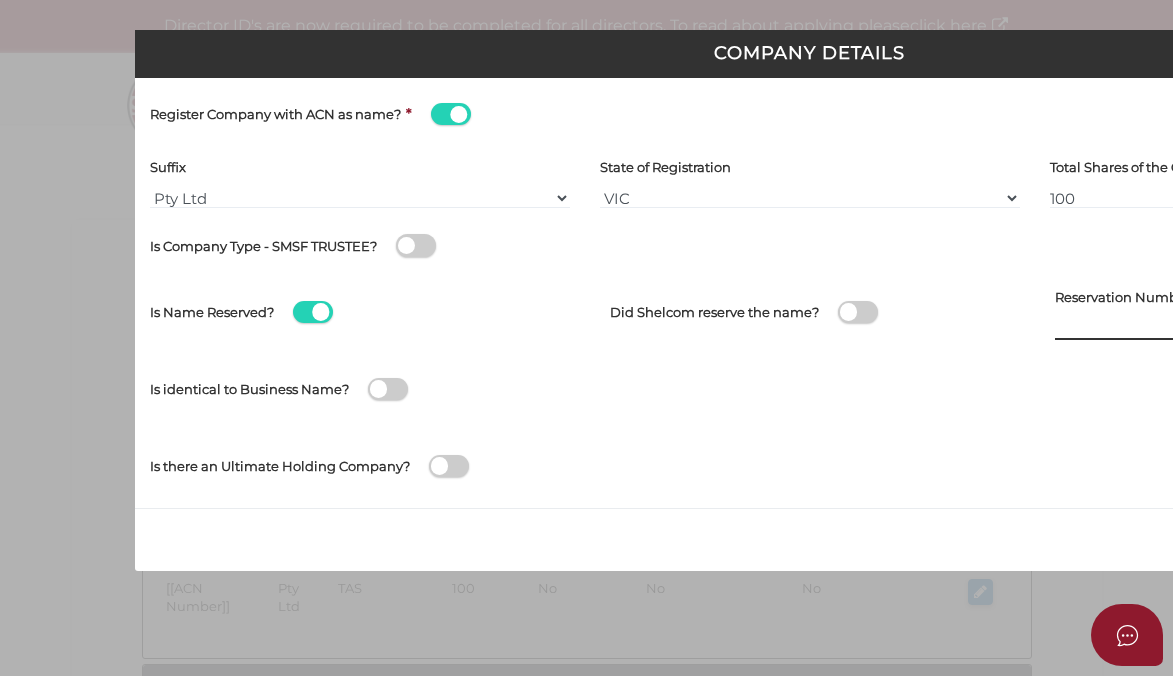 scroll, scrollTop: 0, scrollLeft: 290, axis: horizontal 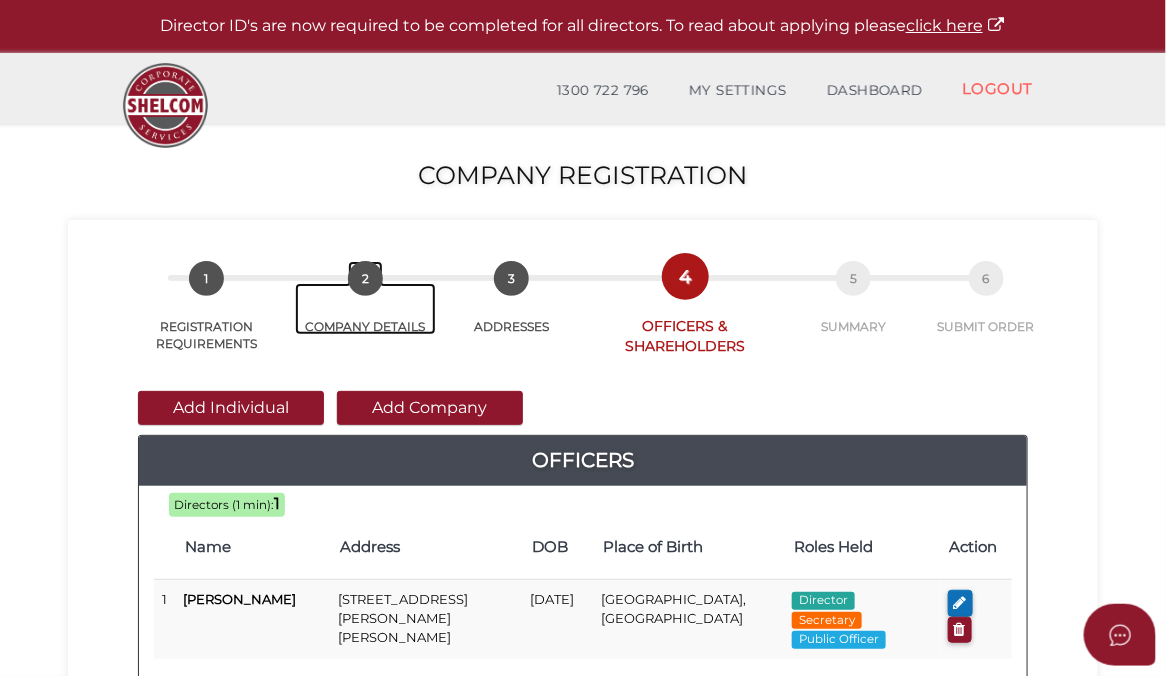 click on "2" at bounding box center (365, 278) 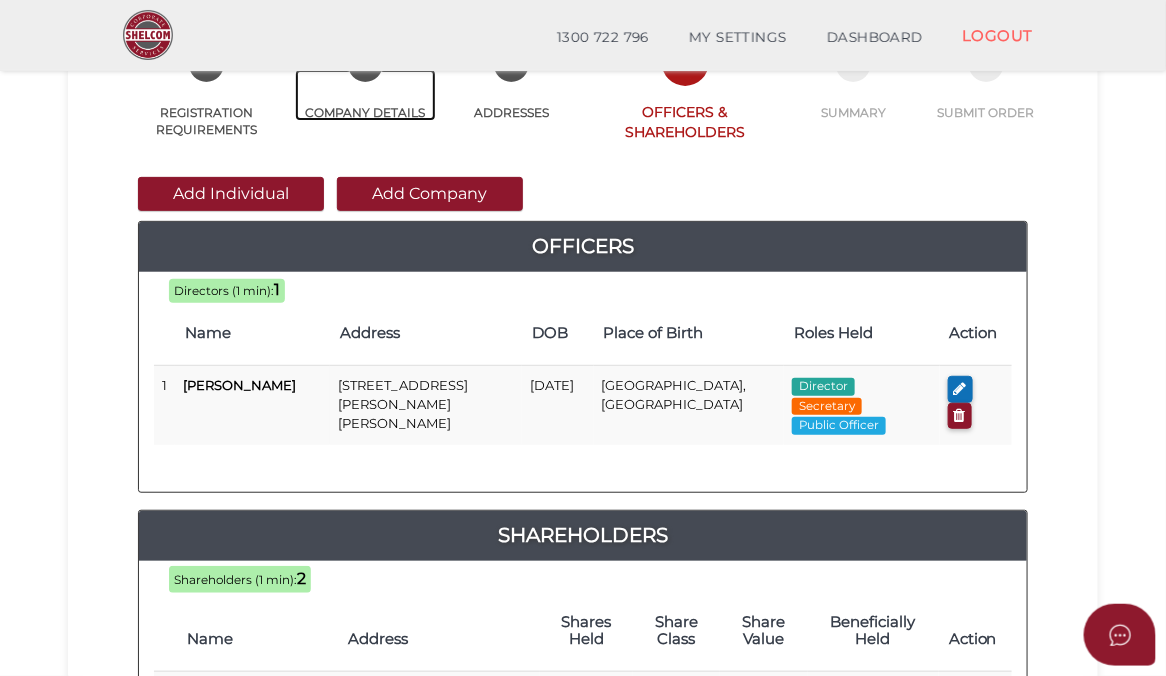 scroll, scrollTop: 697, scrollLeft: 0, axis: vertical 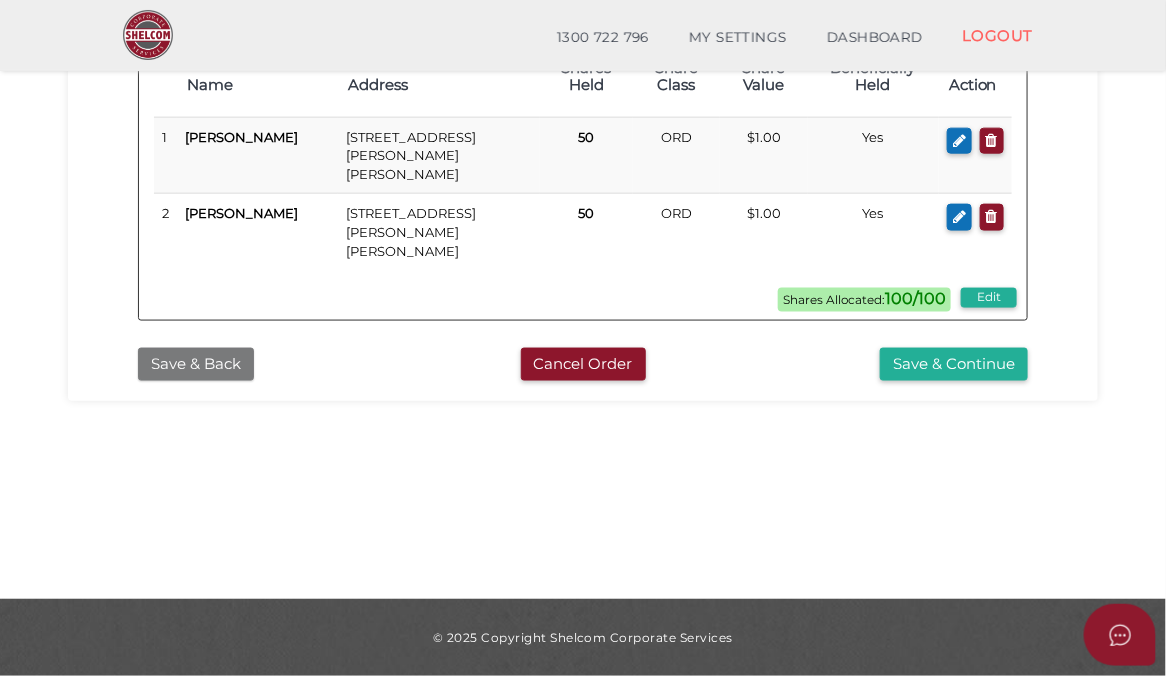 click on "Save & Back" at bounding box center [196, 364] 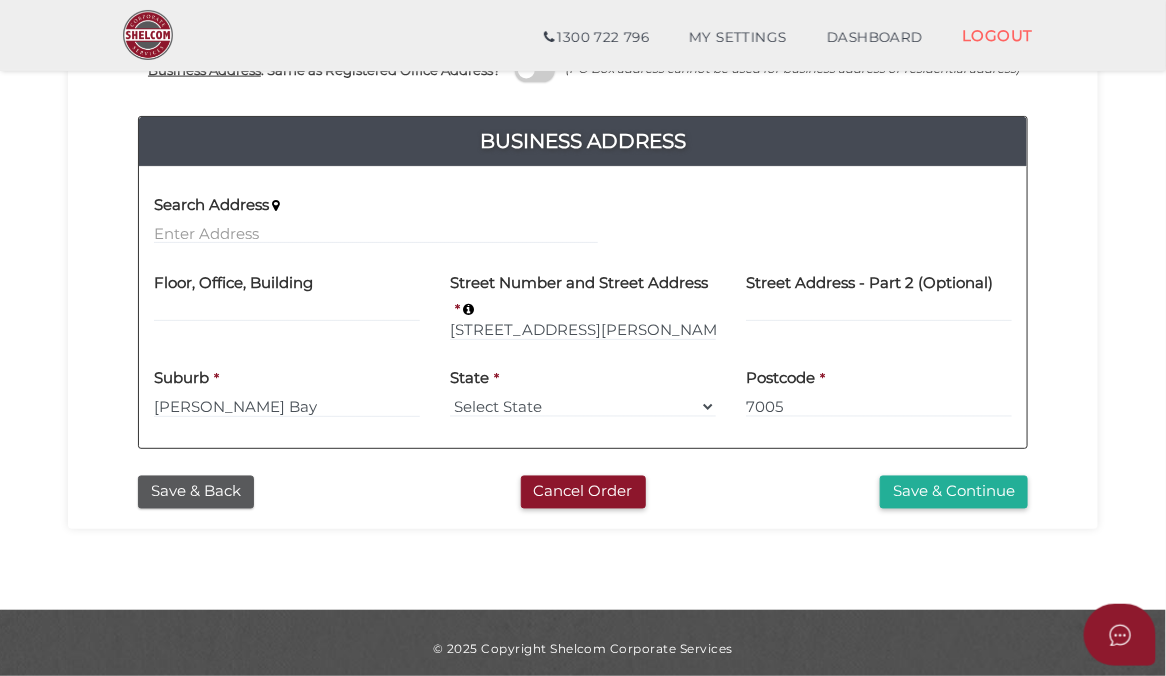 scroll, scrollTop: 846, scrollLeft: 0, axis: vertical 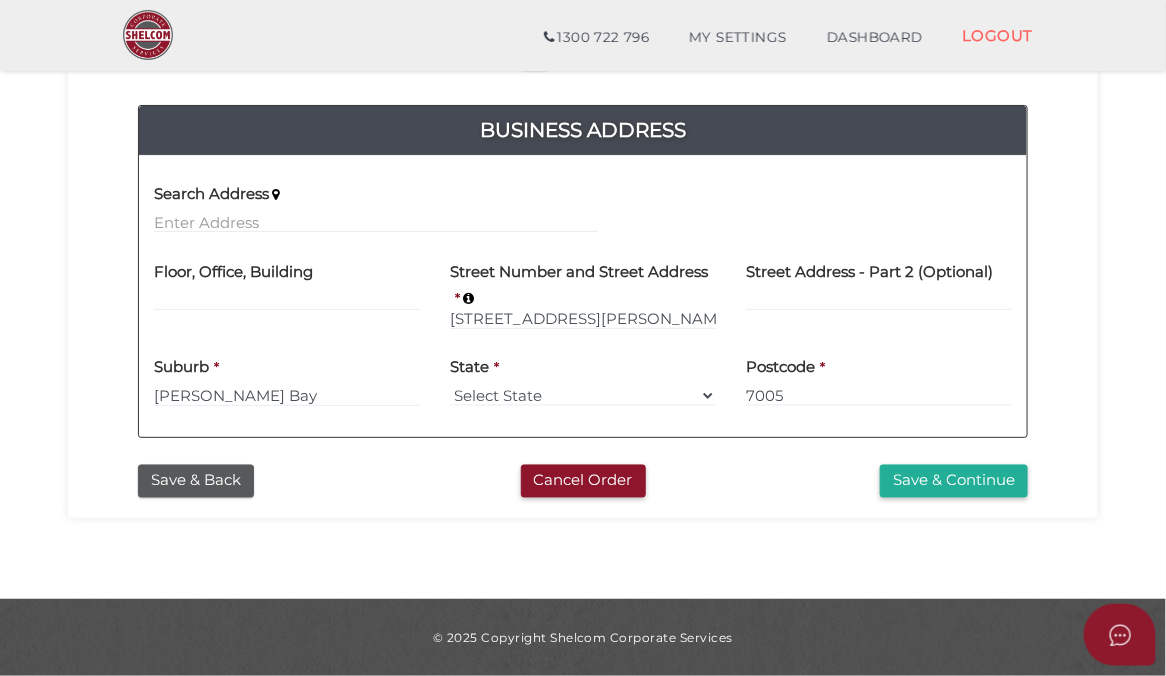 click on "57da5ba3cd404ba67d9112d1fe7cfda0 1 REGISTRATION REQUIREMENTS 2 COMPANY DETAILS 3 ADDRESSES 4 OFFICERS & SHAREHOLDERS 5 SUMMARY 6 SUBMIT ORDER
Office Occupier
Yes
*  field required
If the registered office does not belong to the company (eg. it is the accountant's office address), please select No and enter the accounting firm name.
Will the company occupy premises?
Name of Office Occupier *
Registered Office Address
Search Address
Floor, Office, Building" at bounding box center [583, -89] 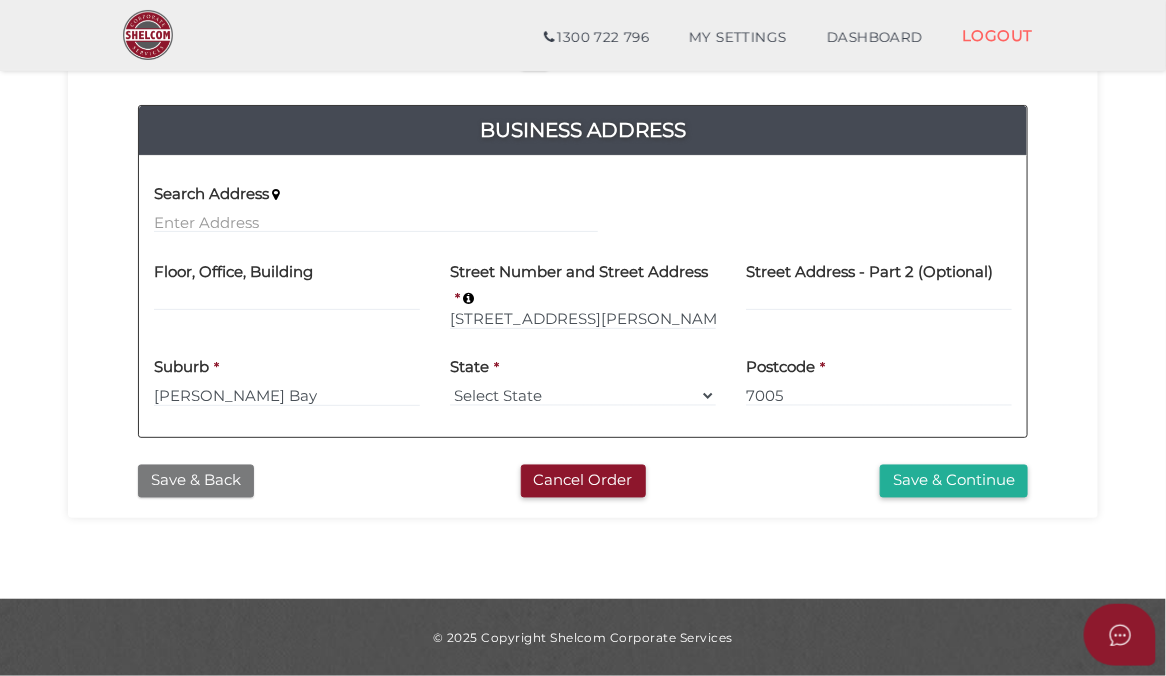 click on "Save & Back" at bounding box center (196, 481) 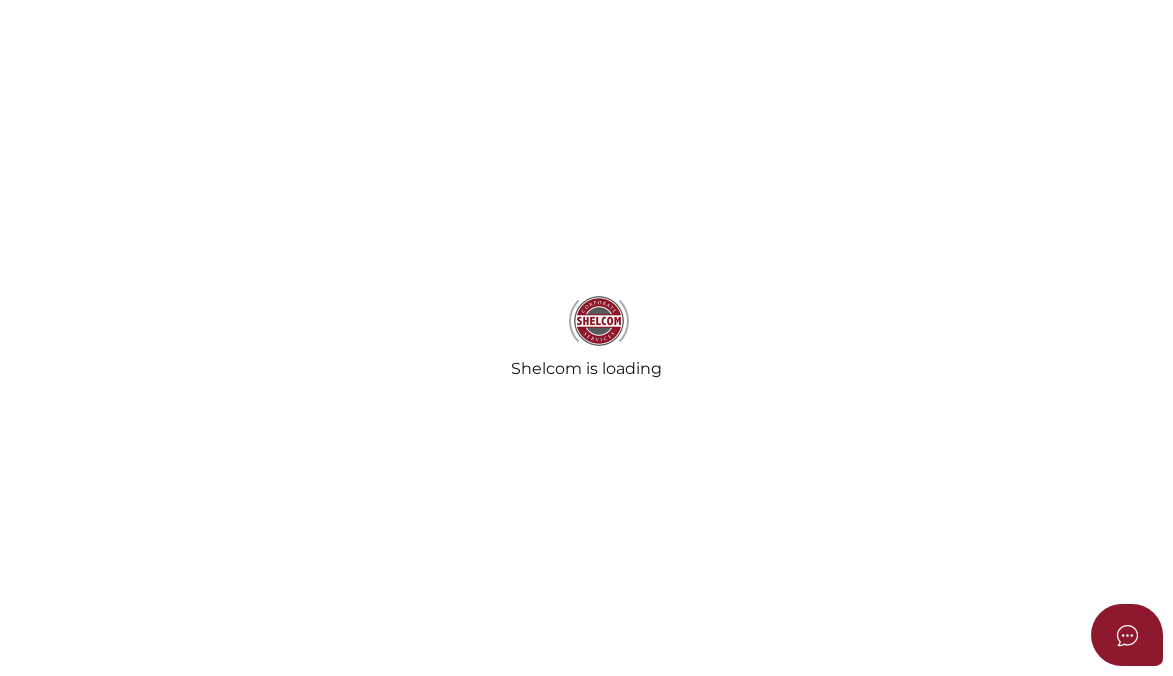 select on "TAS" 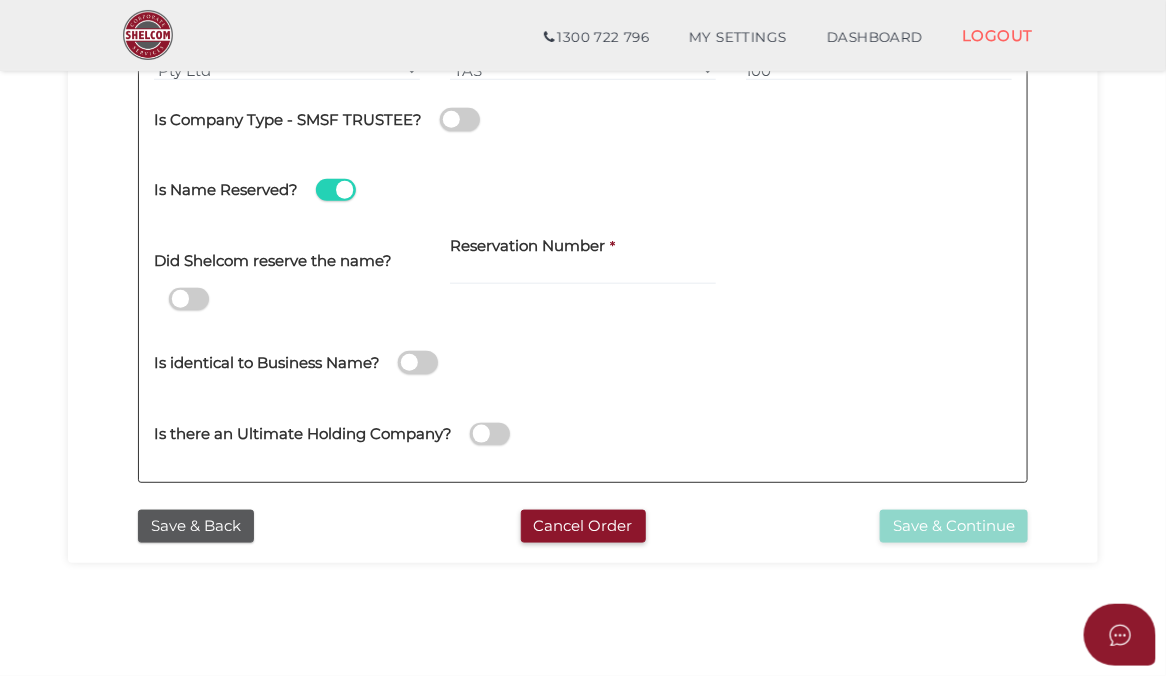 scroll, scrollTop: 458, scrollLeft: 0, axis: vertical 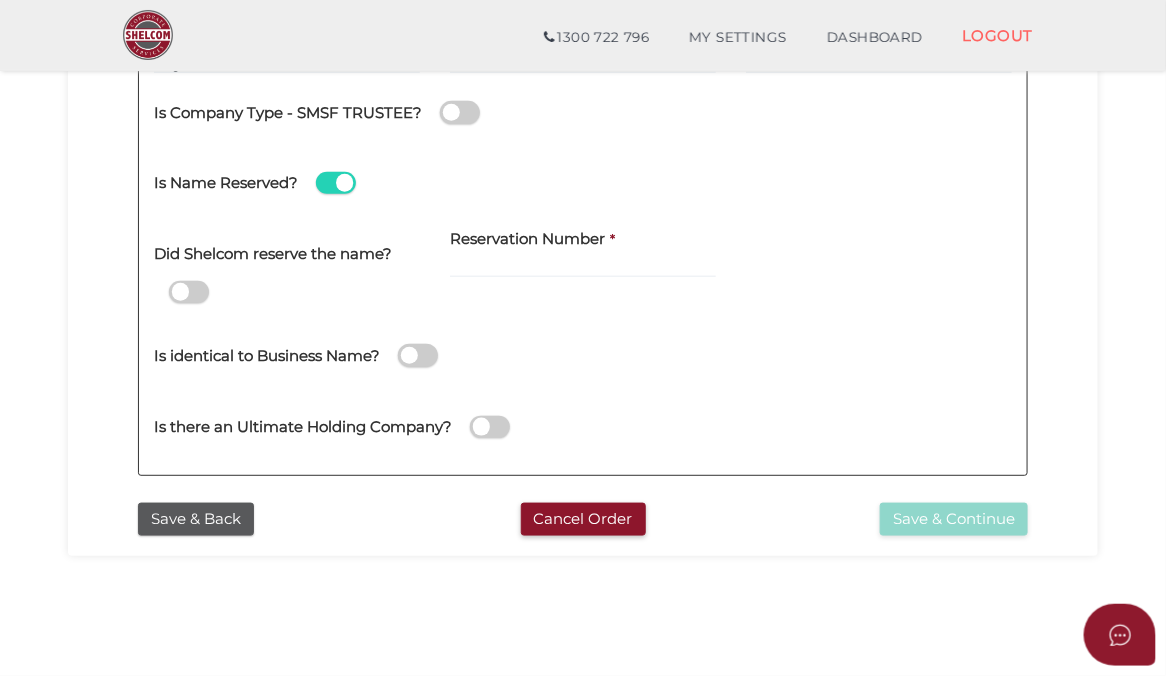 click at bounding box center [336, 183] 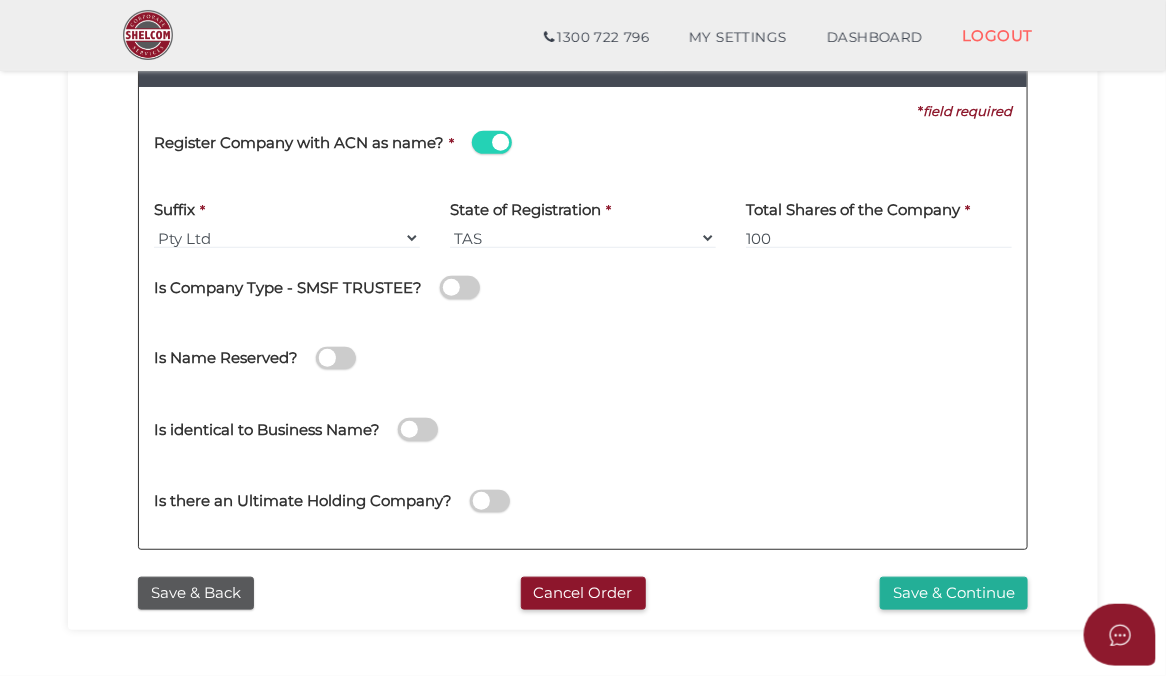 scroll, scrollTop: 697, scrollLeft: 0, axis: vertical 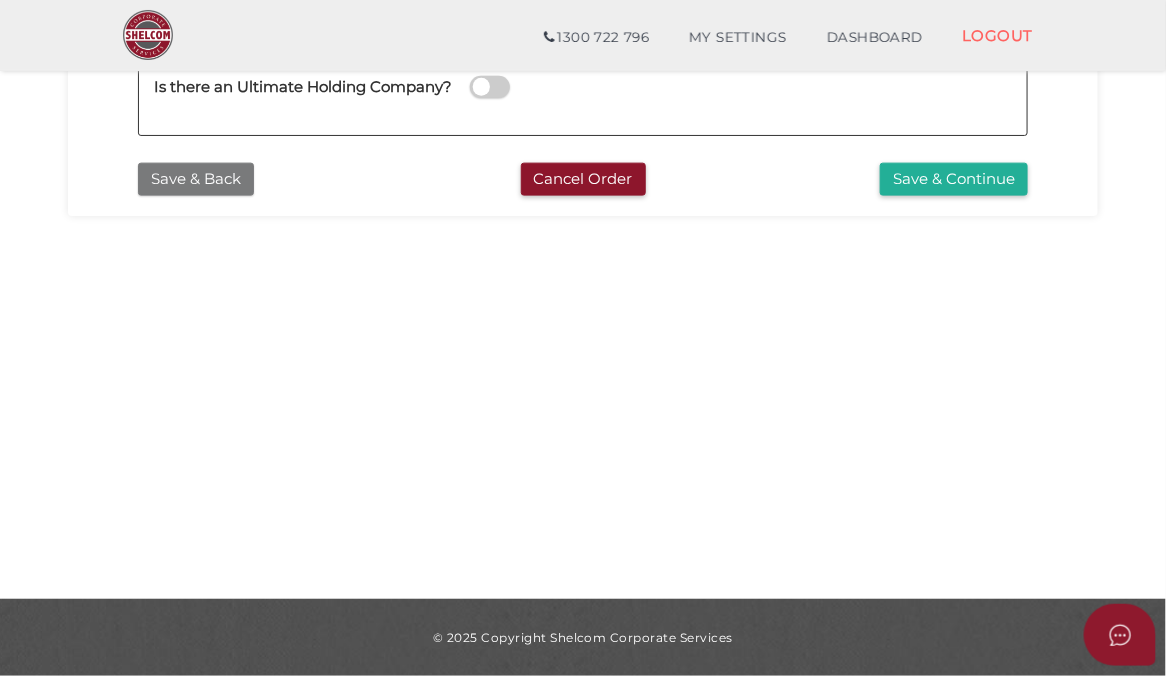 click on "Save & Back" at bounding box center (196, 179) 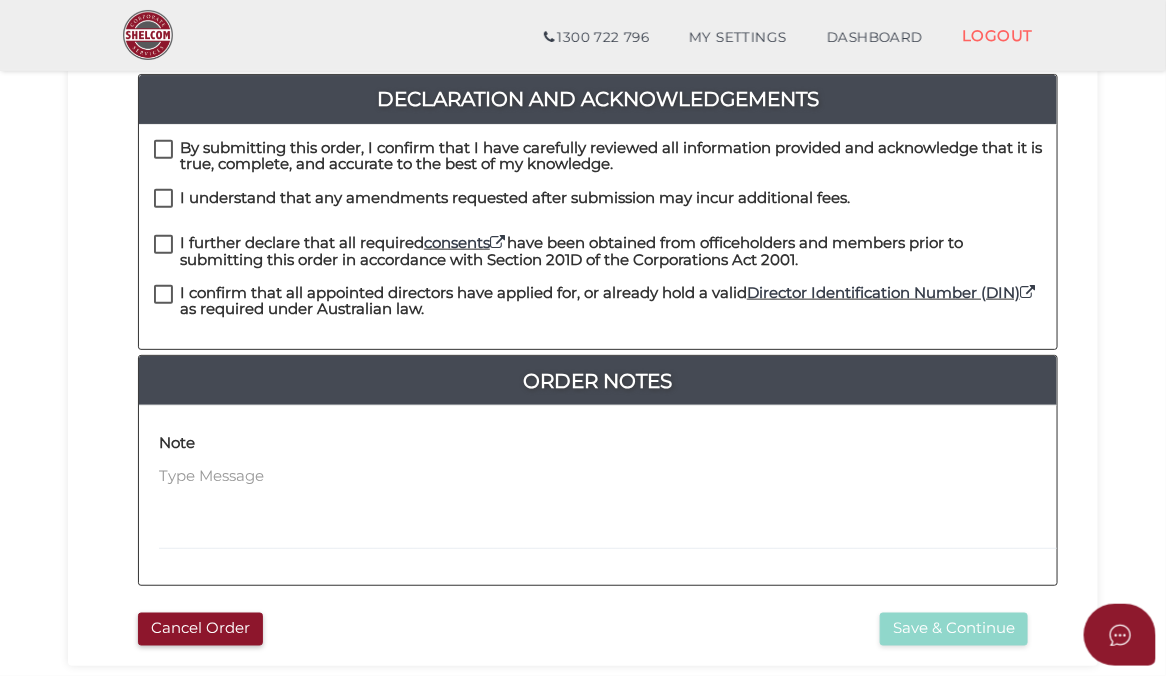 scroll, scrollTop: 252, scrollLeft: 0, axis: vertical 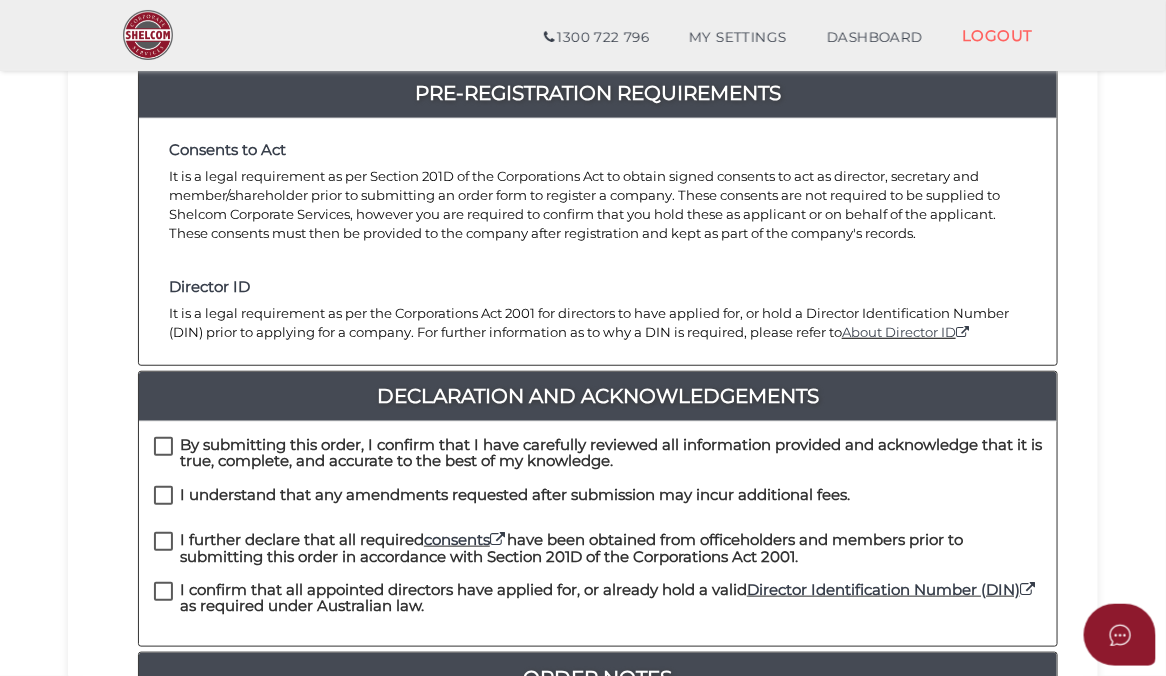 click on "By submitting this order, I confirm that I have carefully reviewed all information provided and acknowledge that it is true, complete, and accurate to the best of my knowledge." at bounding box center [611, 453] 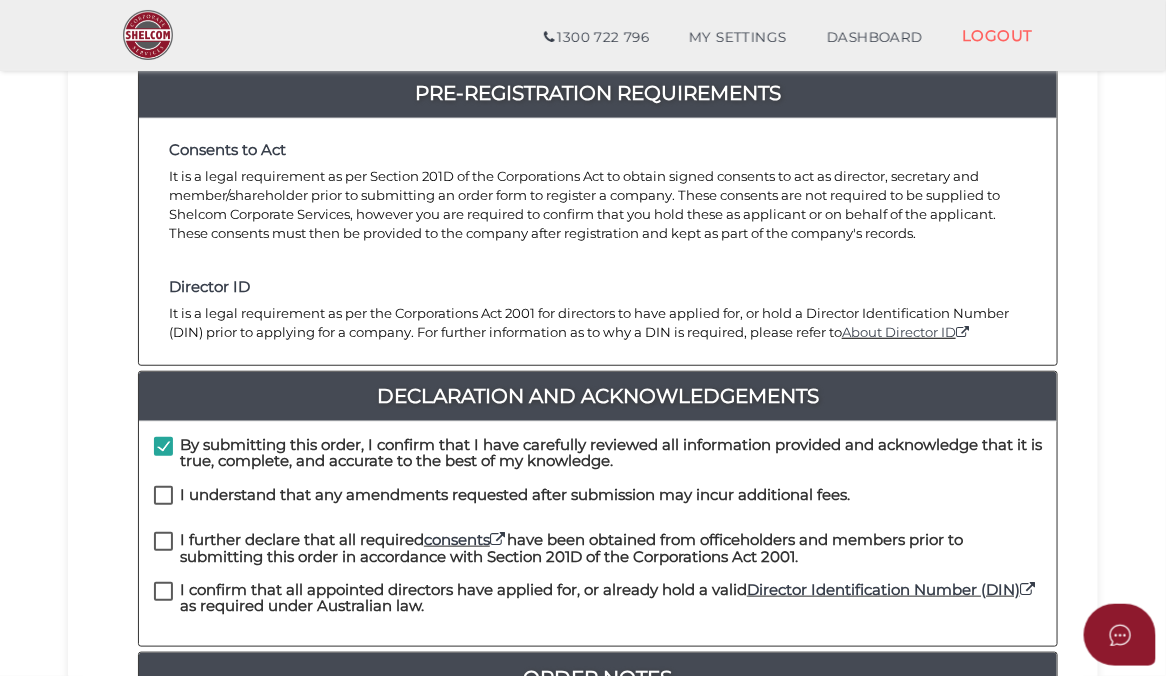 click on "I understand that any amendments requested after submission may incur additional fees." at bounding box center [515, 495] 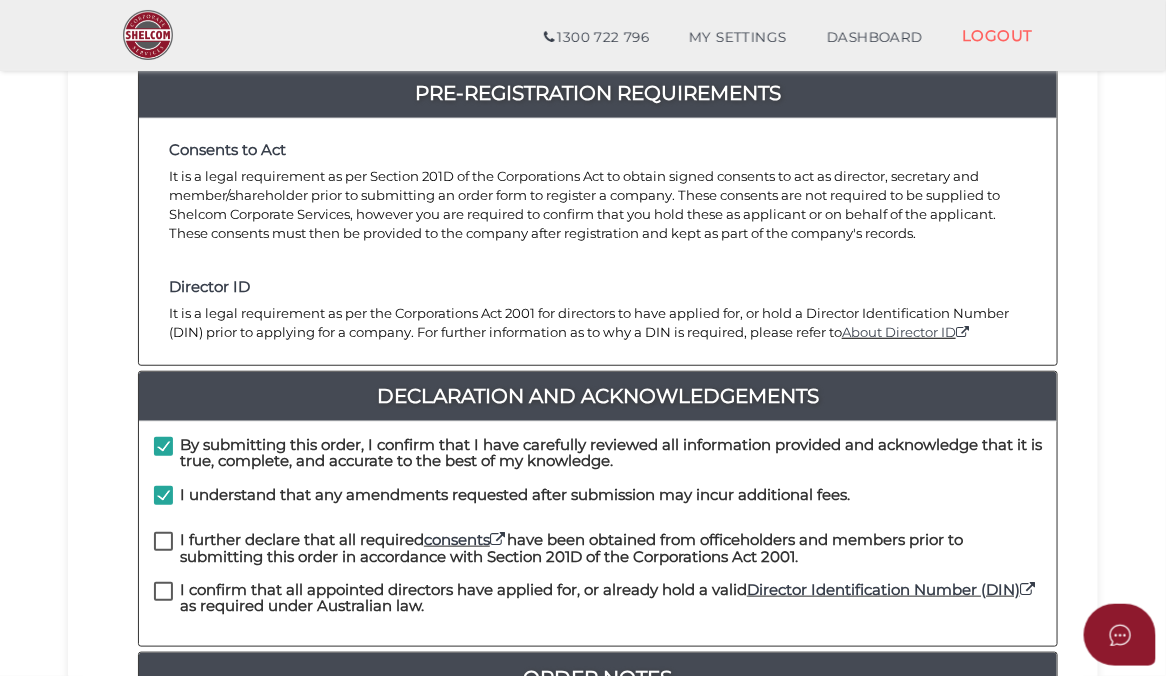 click on "I further declare that all required  consents   have been obtained from officeholders and members prior to submitting this order in accordance with Section 201D of the Corporations Act 2001." at bounding box center (611, 548) 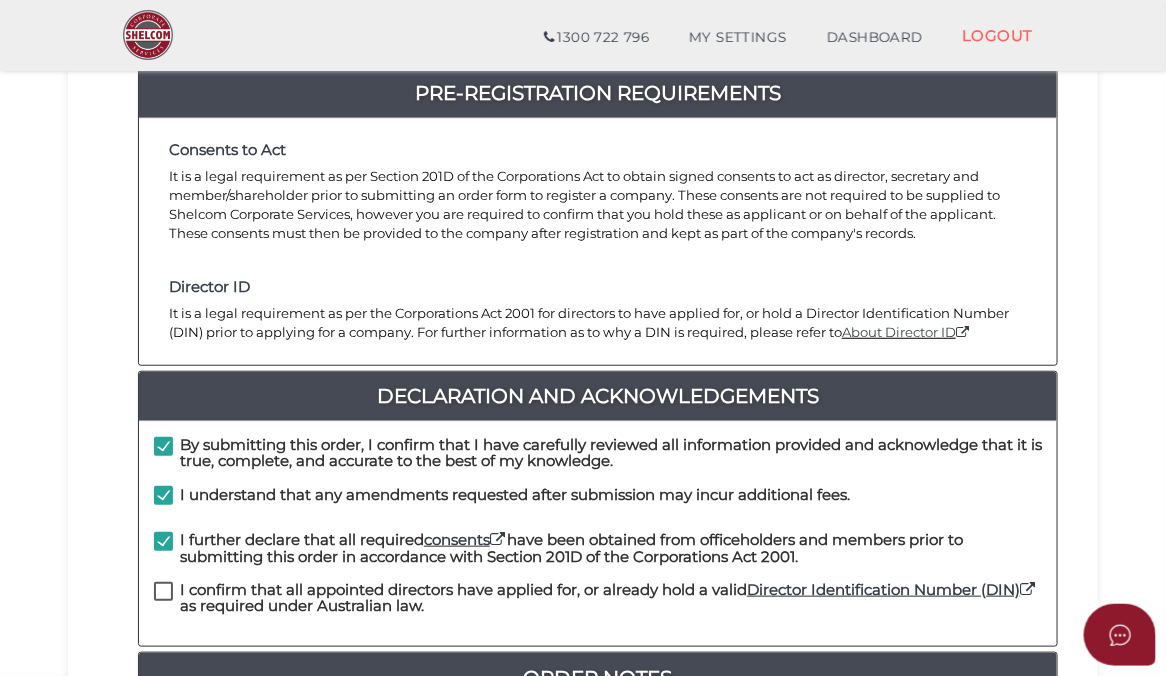 click on "I confirm that all appointed directors have applied for, or already hold a valid  Director Identification Number (DIN)   as required under Australian law." at bounding box center (611, 598) 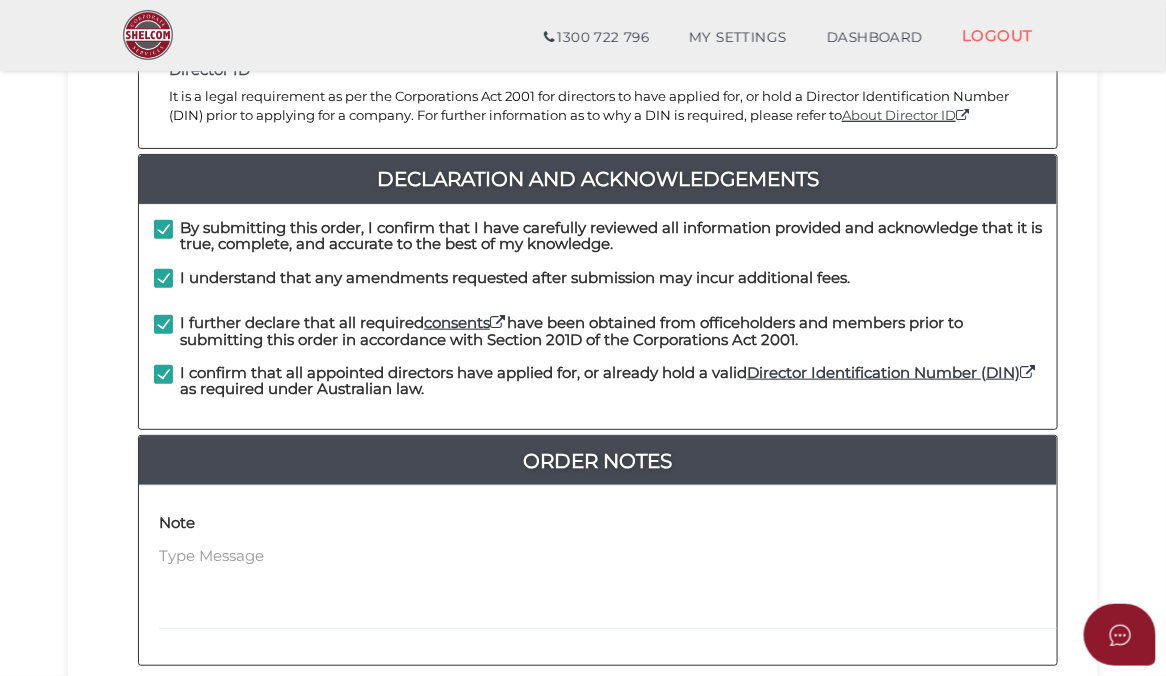 scroll, scrollTop: 698, scrollLeft: 0, axis: vertical 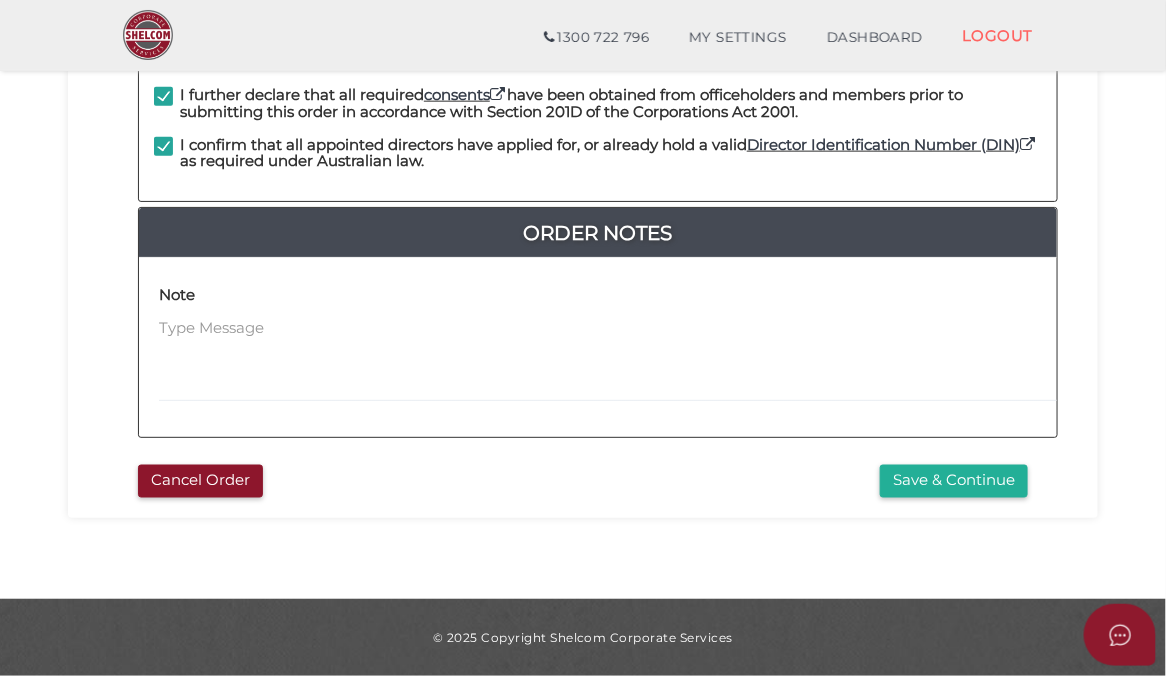 click on "57da5ba3cd404ba67d9112d1fe7cfda0 1 REGISTRATION REQUIREMENTS 2 COMPANY DETAILS 3 ADDRESSES 4 OFFICERS & SHAREHOLDERS 5 SUMMARY 6 SUBMIT ORDER
Pre-Registration Requirements
Consents to Act
It is a legal requirement as per Section 201D of the Corporations Act to obtain signed consents to act as director, secretary and member/shareholder prior to submitting an order form to register a company. These consents are not required to be supplied to Shelcom Corporate Services, however you are required to confirm that you hold these as applicant or on behalf of the applicant. These consents must then be provided to the company after registration and kept as part of the company's records.
Director ID
About Director ID
Declaration And Acknowledgements" at bounding box center (583, -15) 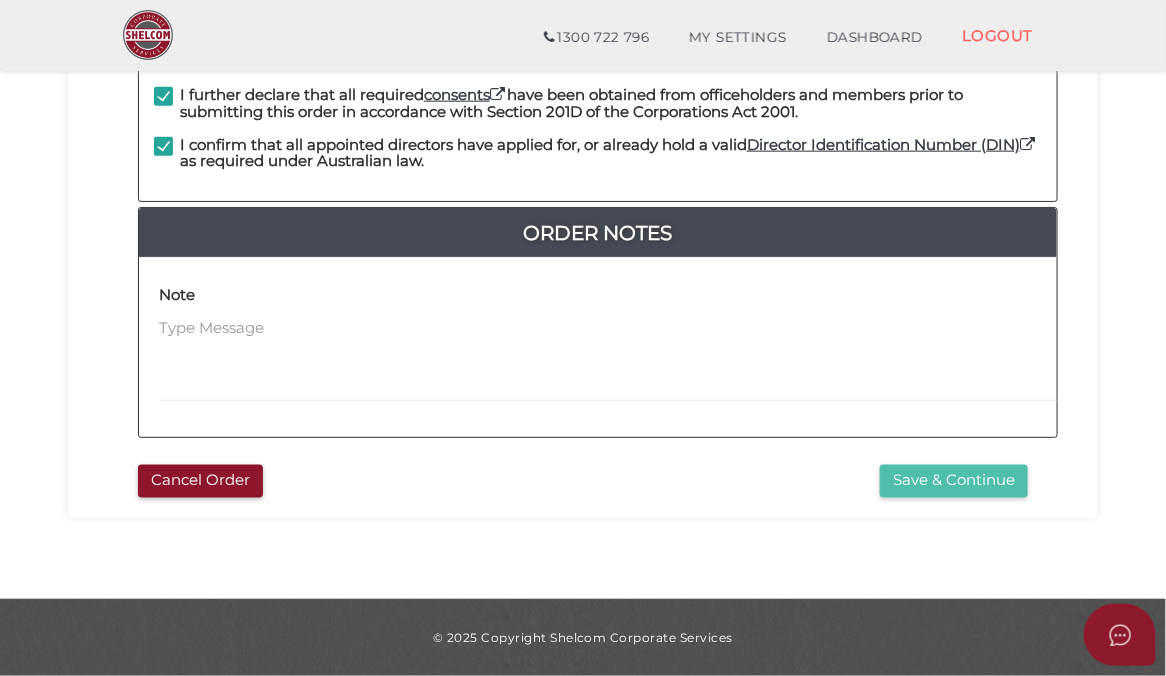 click on "Save & Continue" at bounding box center [954, 481] 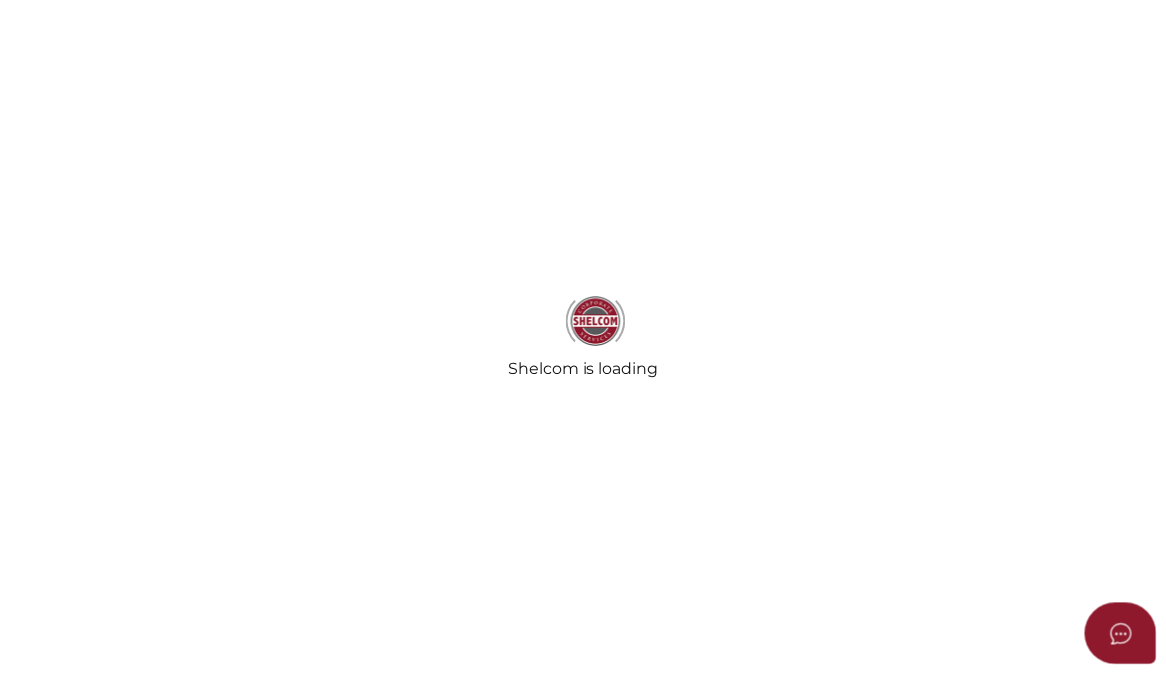 scroll, scrollTop: 0, scrollLeft: 0, axis: both 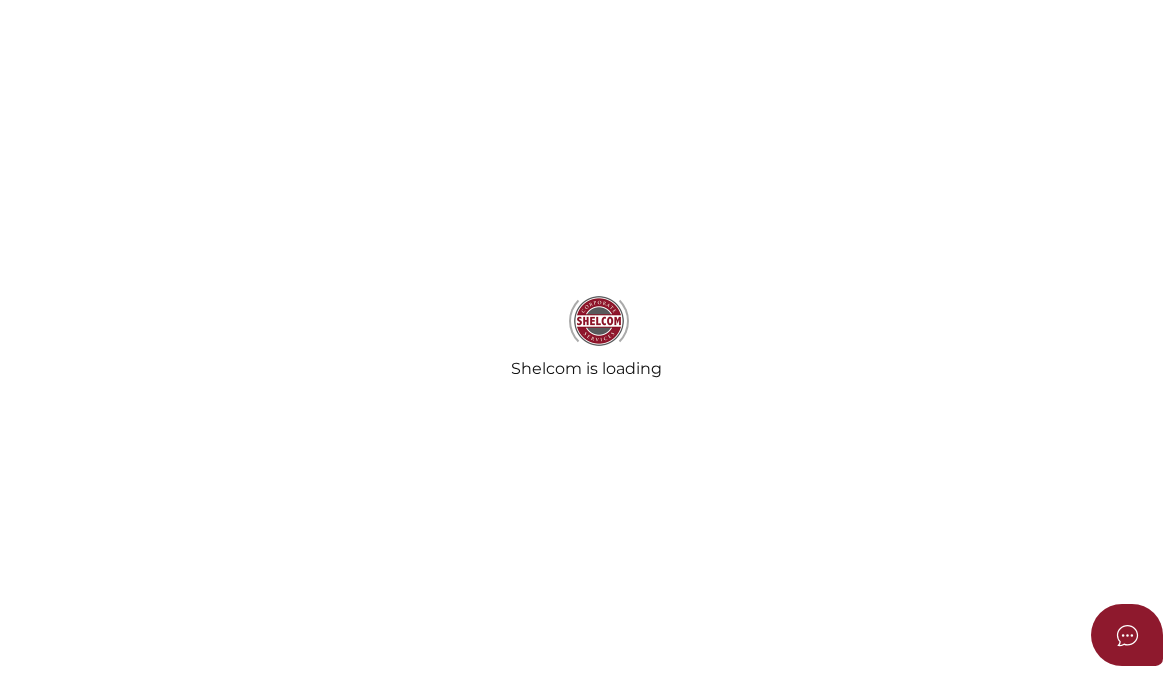 select on "TAS" 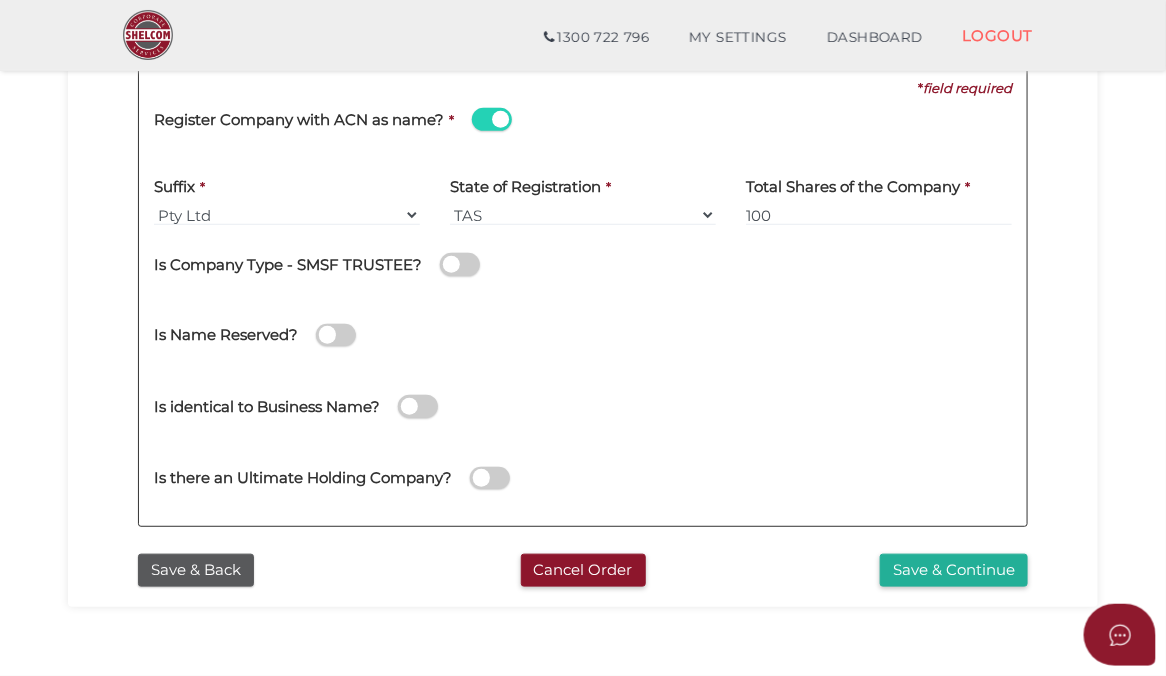 scroll, scrollTop: 338, scrollLeft: 0, axis: vertical 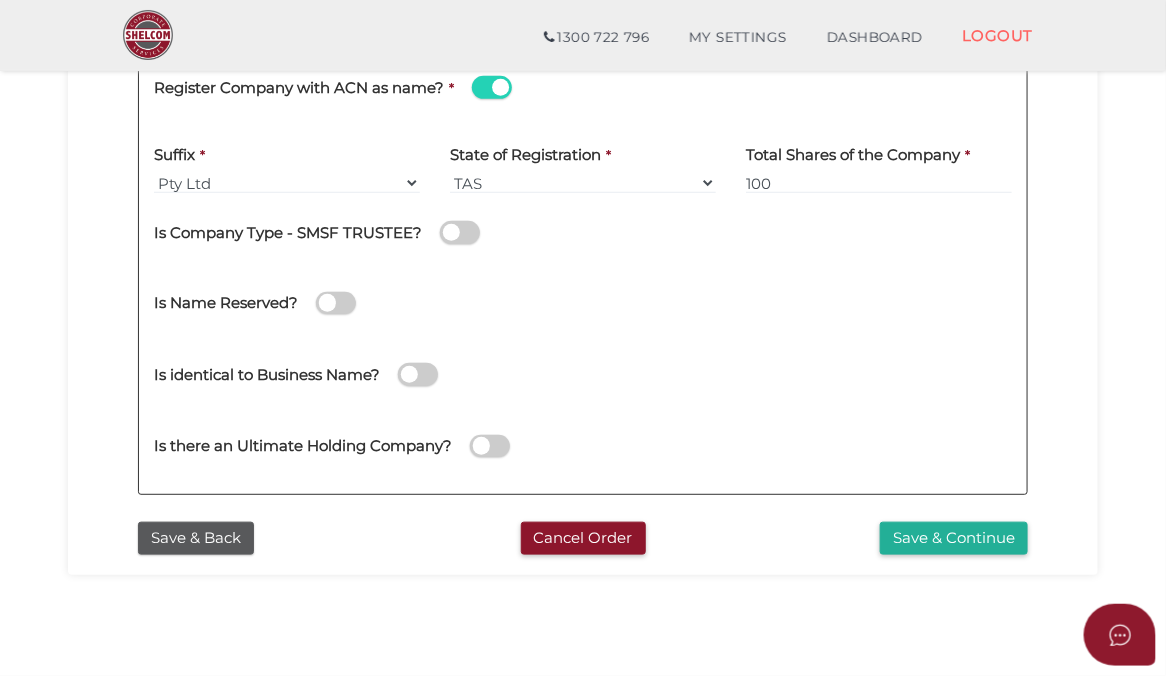 click at bounding box center (336, 303) 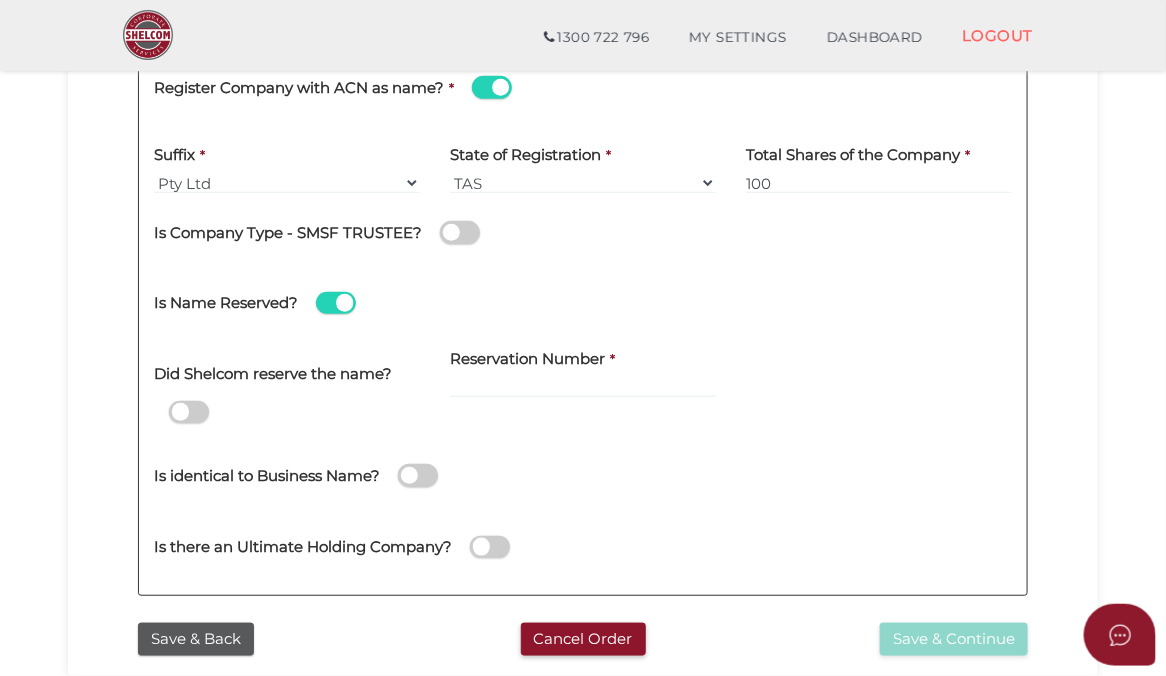 click at bounding box center (336, 303) 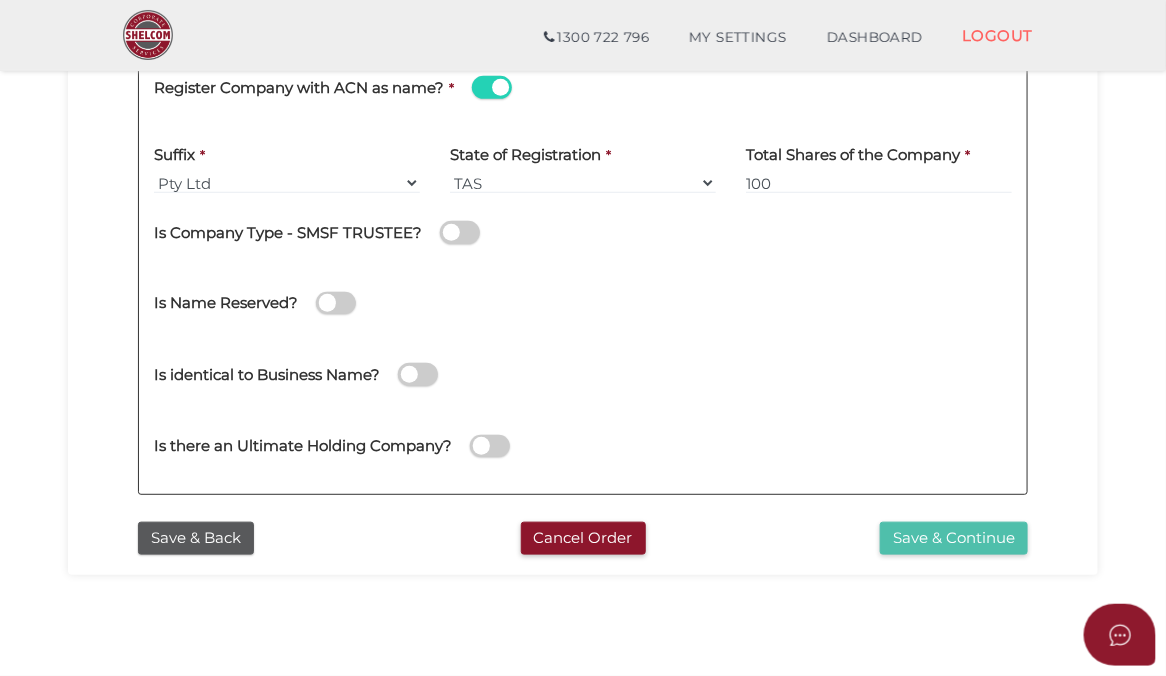 click on "Save & Continue" at bounding box center [954, 538] 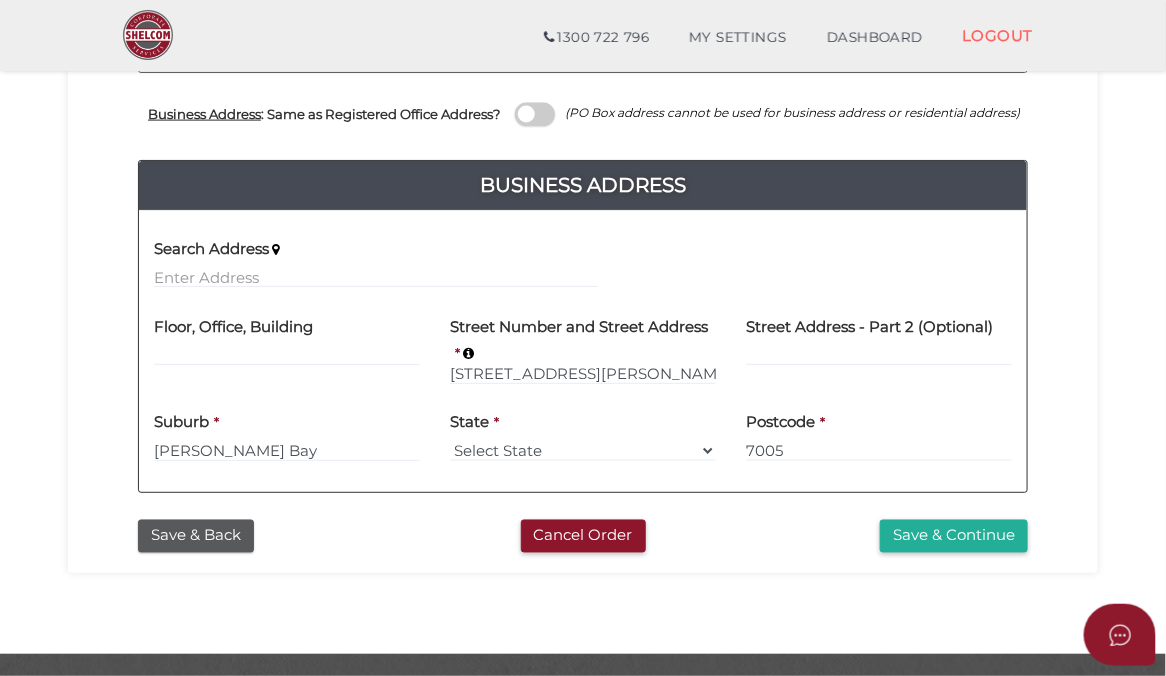 scroll, scrollTop: 846, scrollLeft: 0, axis: vertical 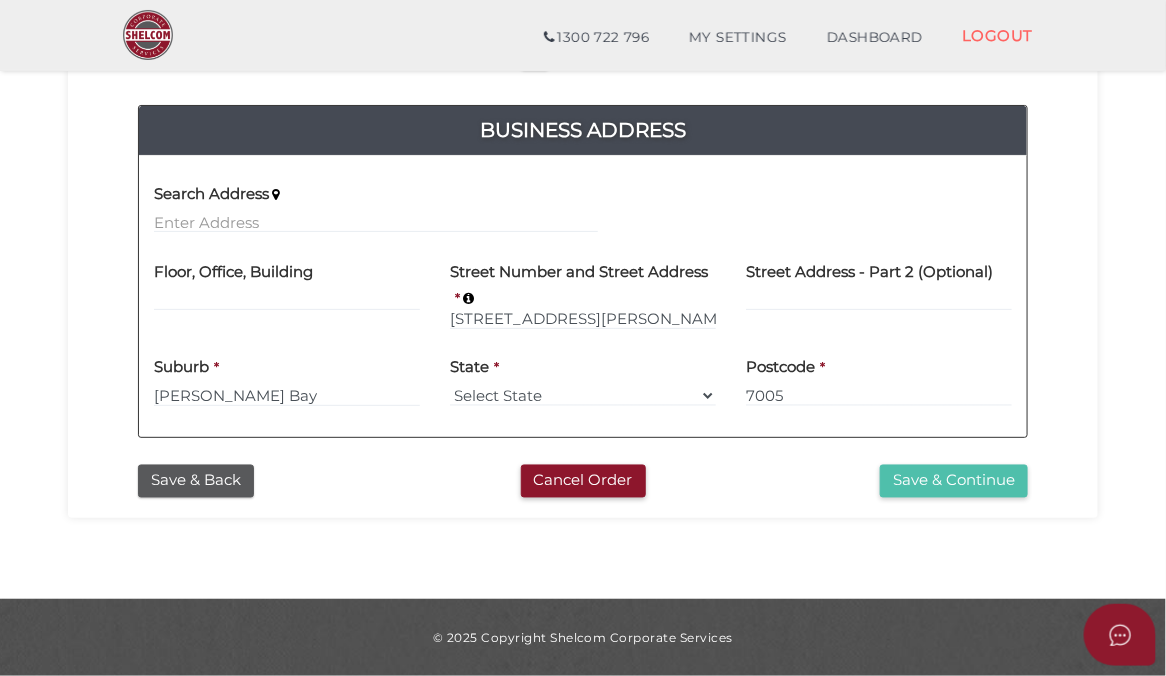 click on "Save & Continue" at bounding box center (954, 481) 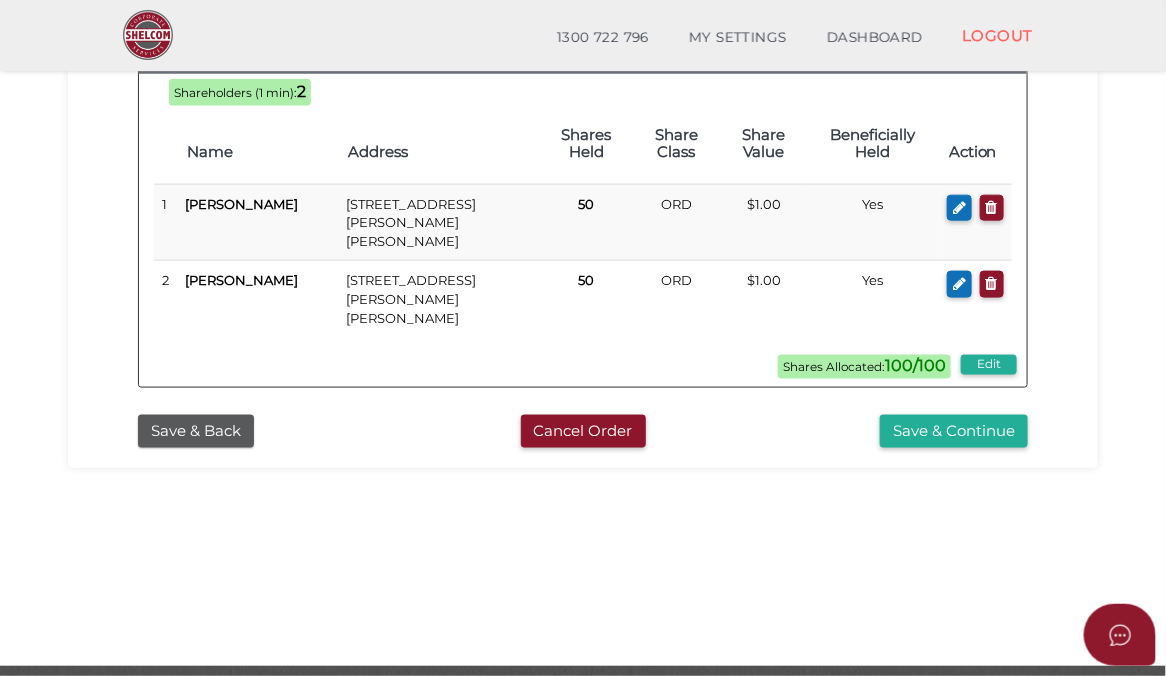 scroll, scrollTop: 697, scrollLeft: 0, axis: vertical 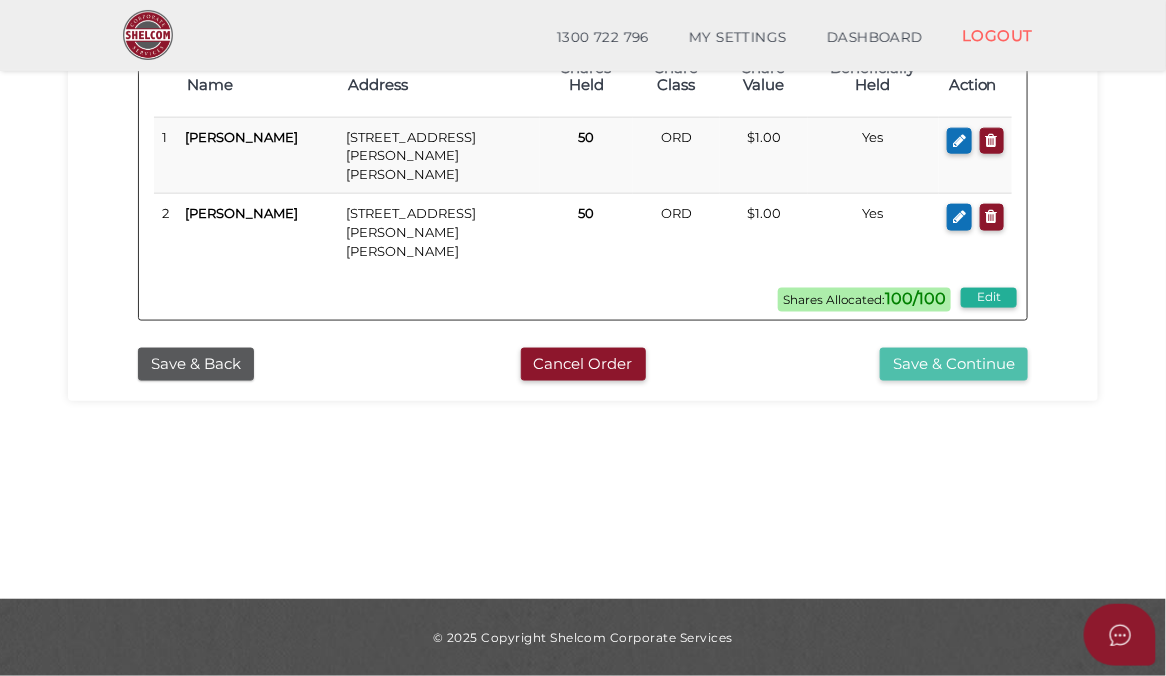 click on "Save & Continue" at bounding box center [954, 364] 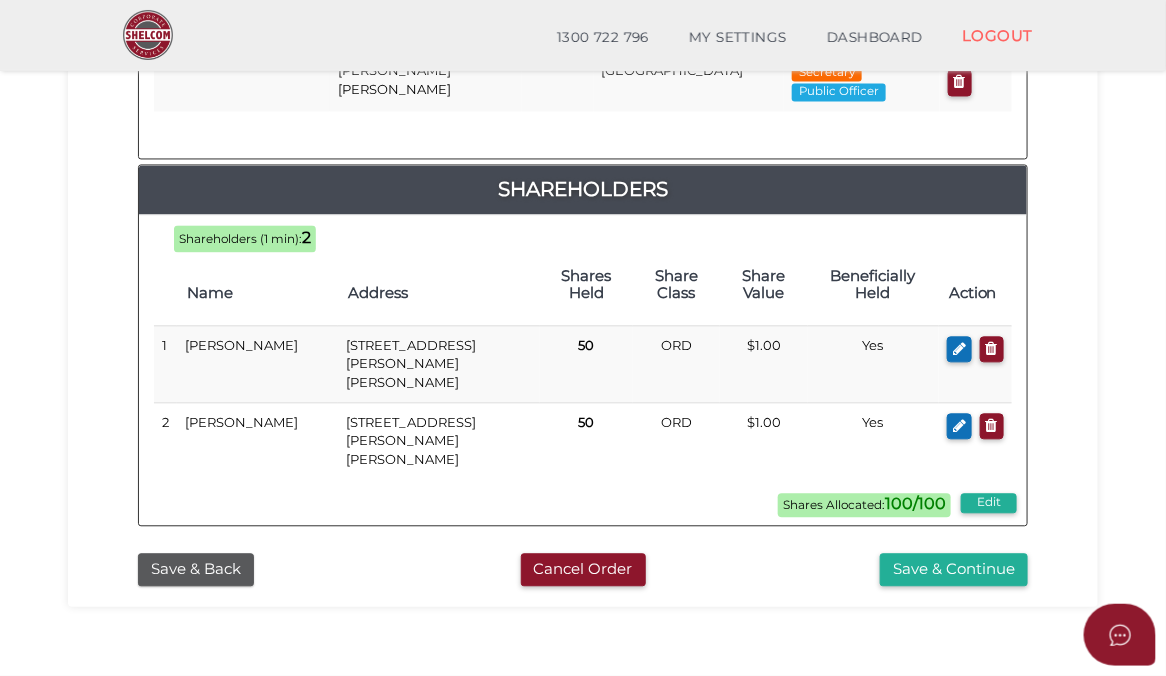 scroll, scrollTop: 1219, scrollLeft: 0, axis: vertical 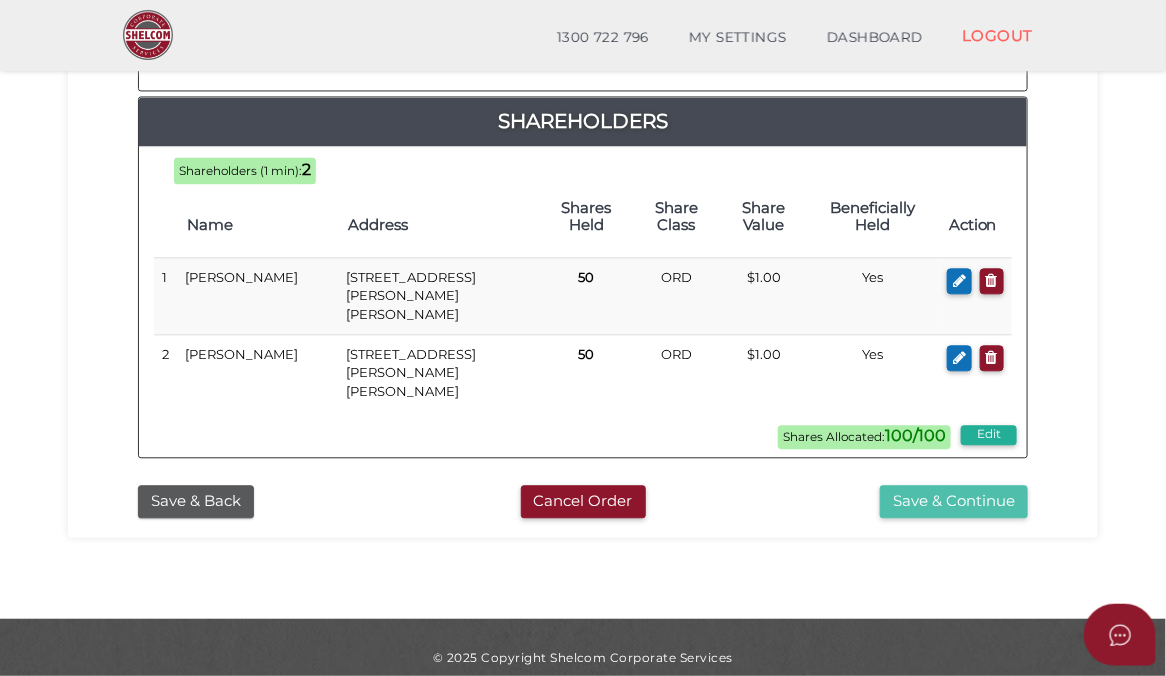 click on "Save & Continue" at bounding box center (954, 501) 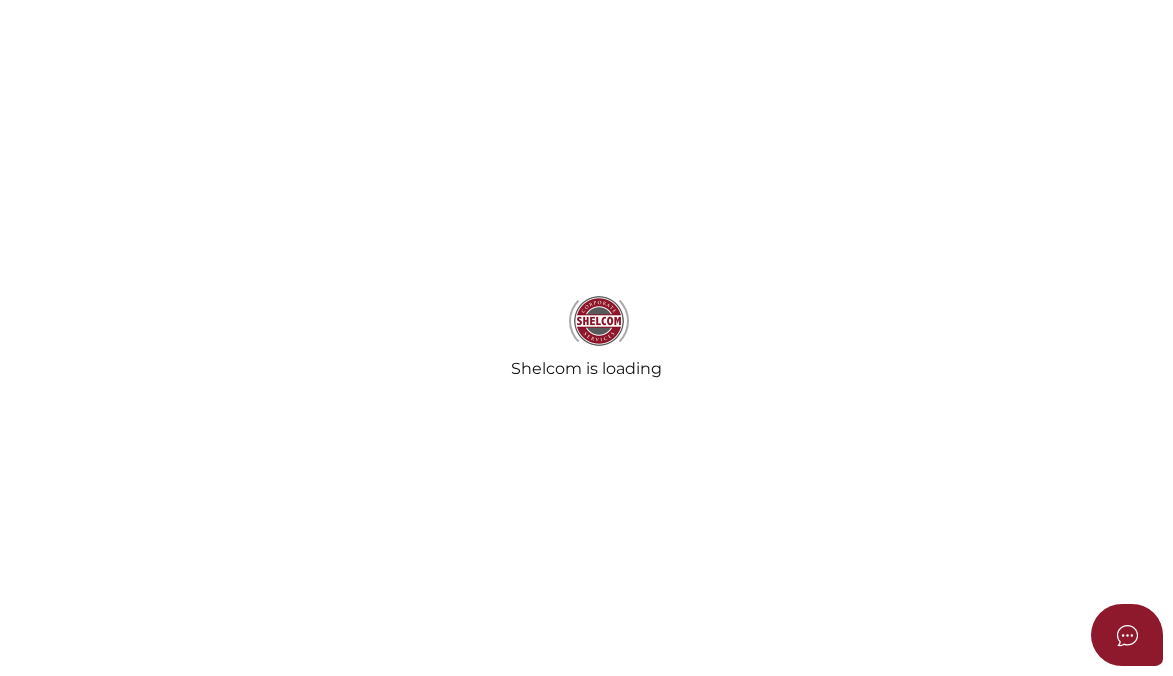 select on "Comb Binding" 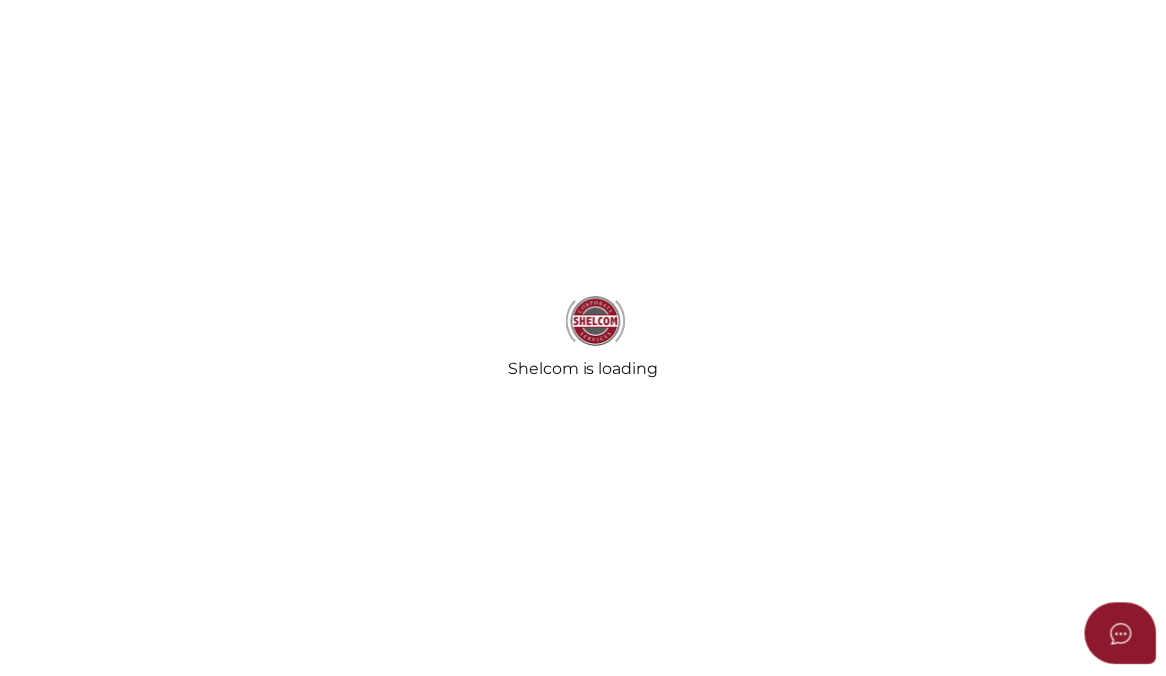 scroll, scrollTop: 0, scrollLeft: 0, axis: both 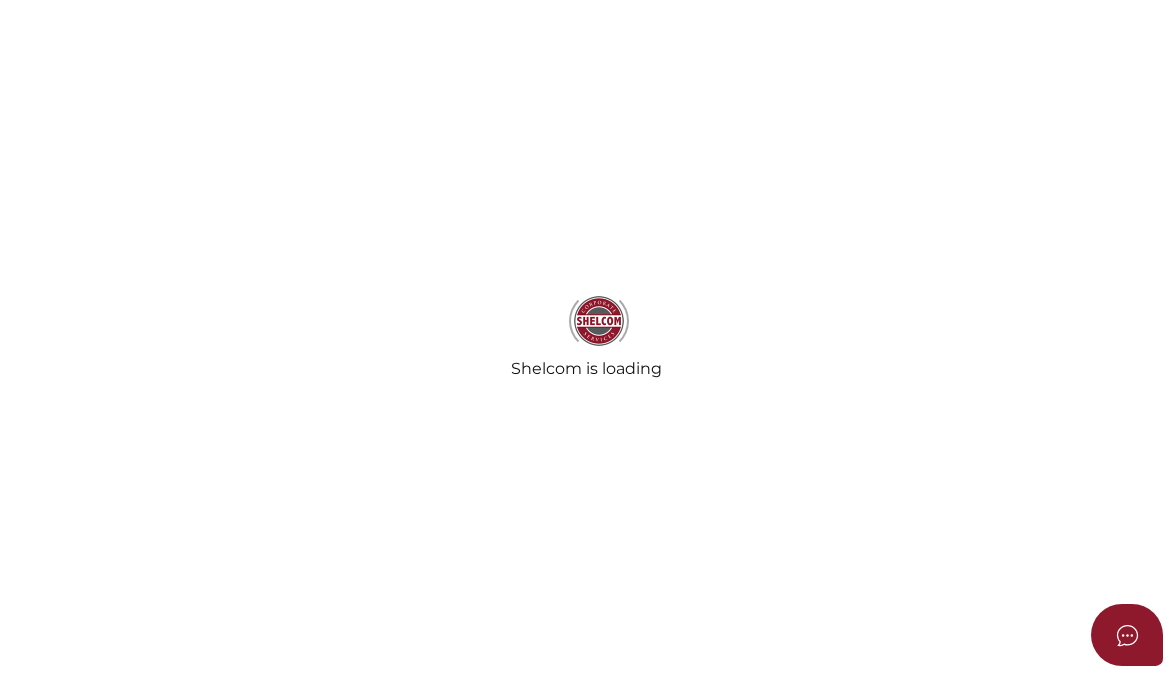 radio on "true" 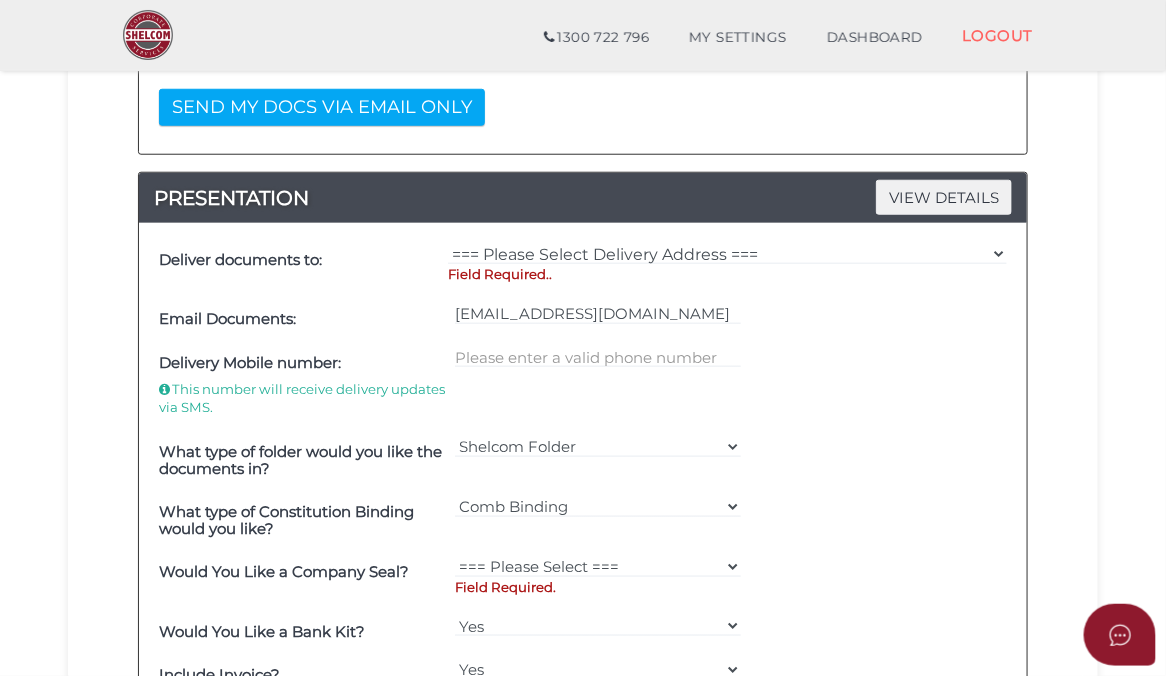 scroll, scrollTop: 1130, scrollLeft: 0, axis: vertical 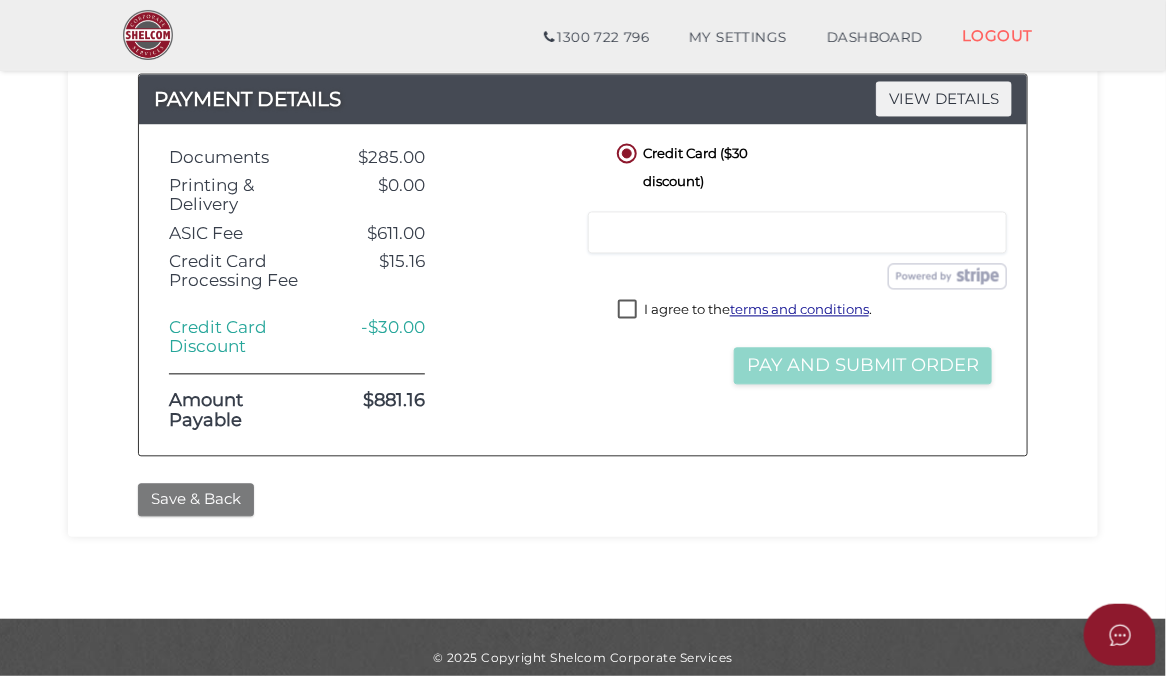 click on "Save & Back" at bounding box center (196, 500) 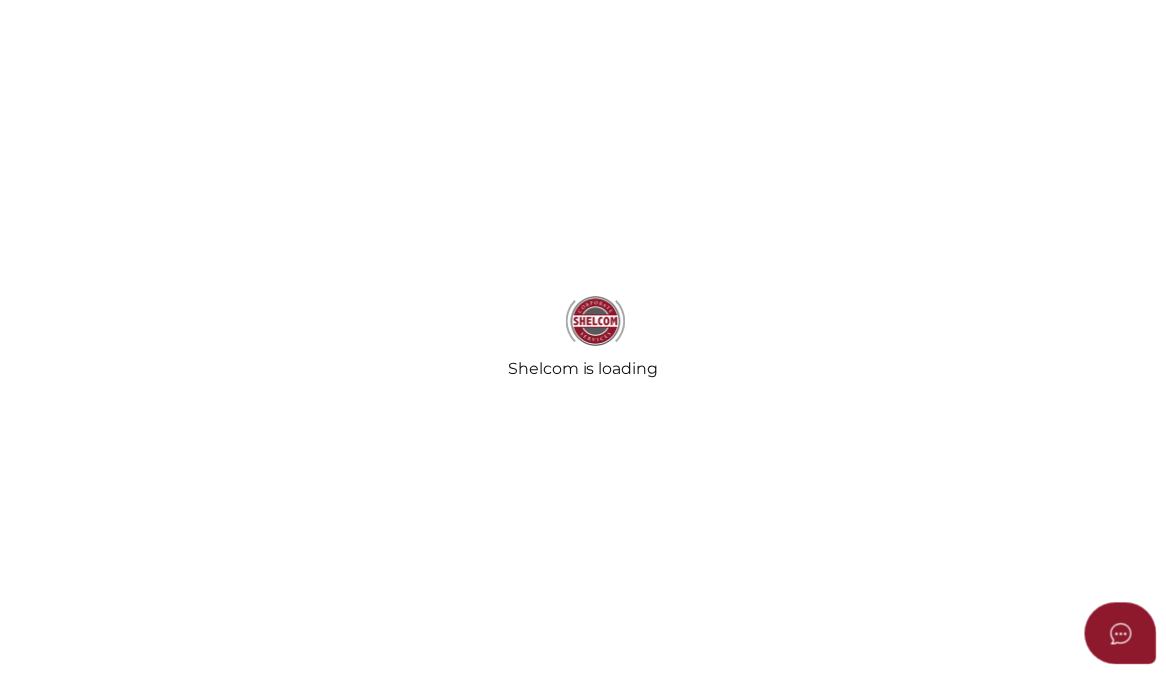 scroll, scrollTop: 0, scrollLeft: 0, axis: both 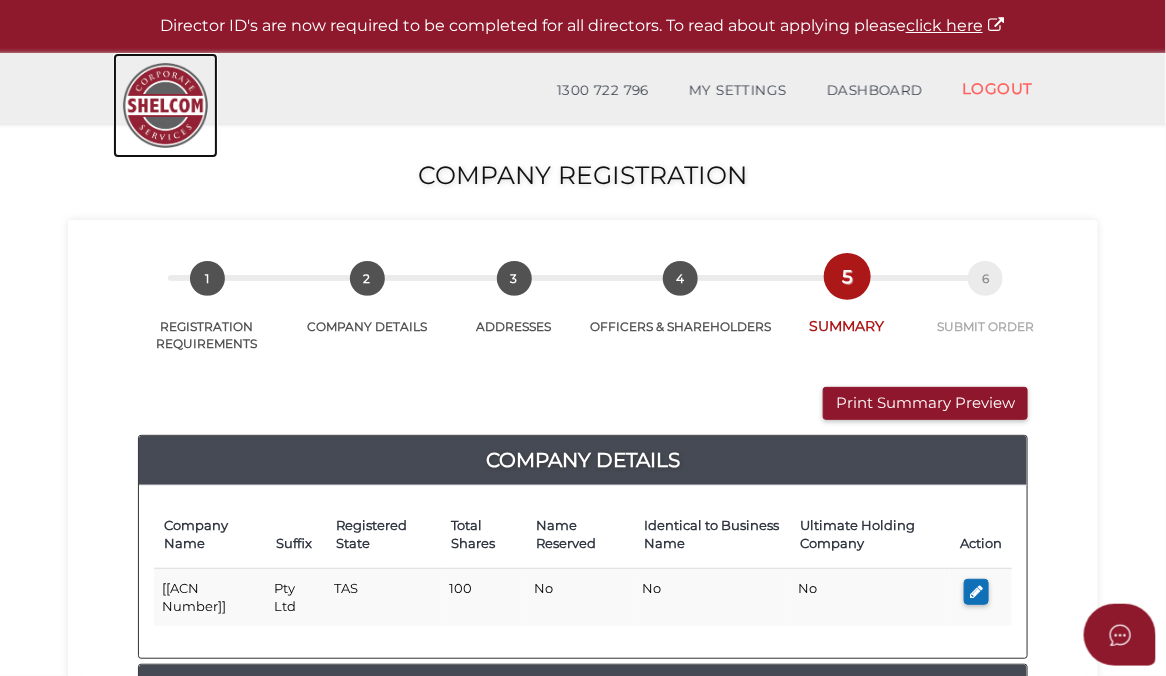 click at bounding box center [165, 105] 